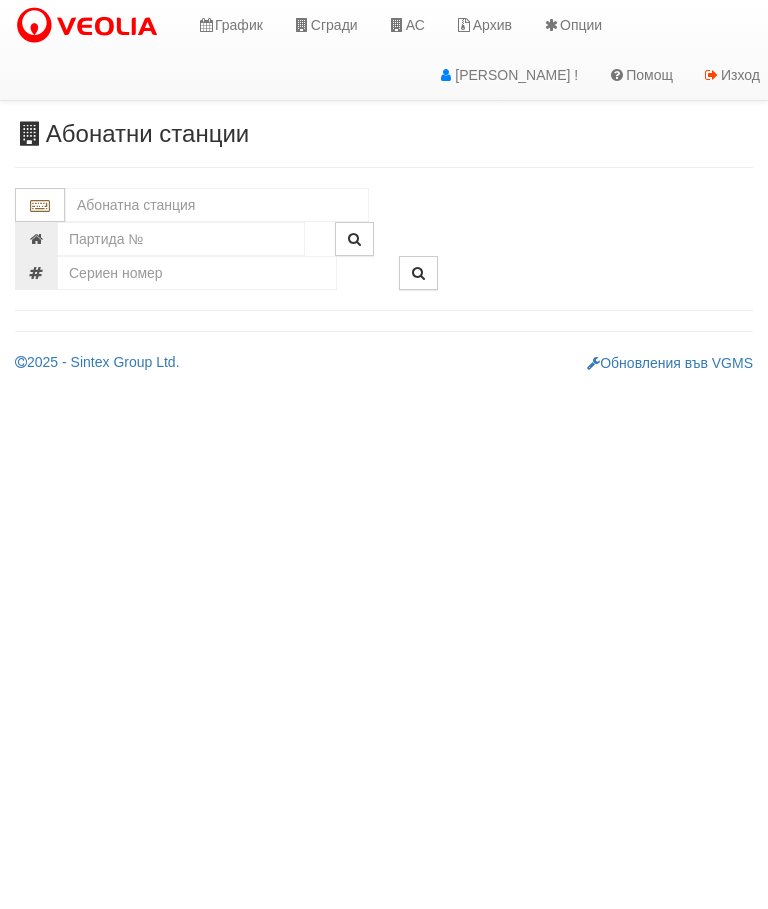scroll, scrollTop: 0, scrollLeft: 0, axis: both 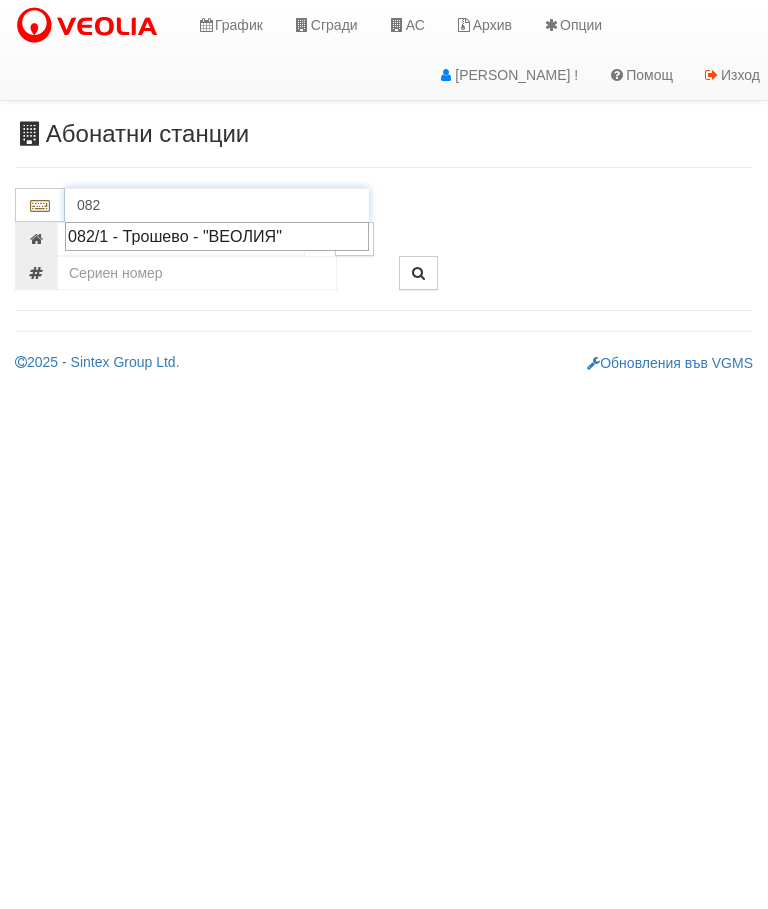 click on "082/1 - Трошево - "ВЕОЛИЯ"" at bounding box center (217, 236) 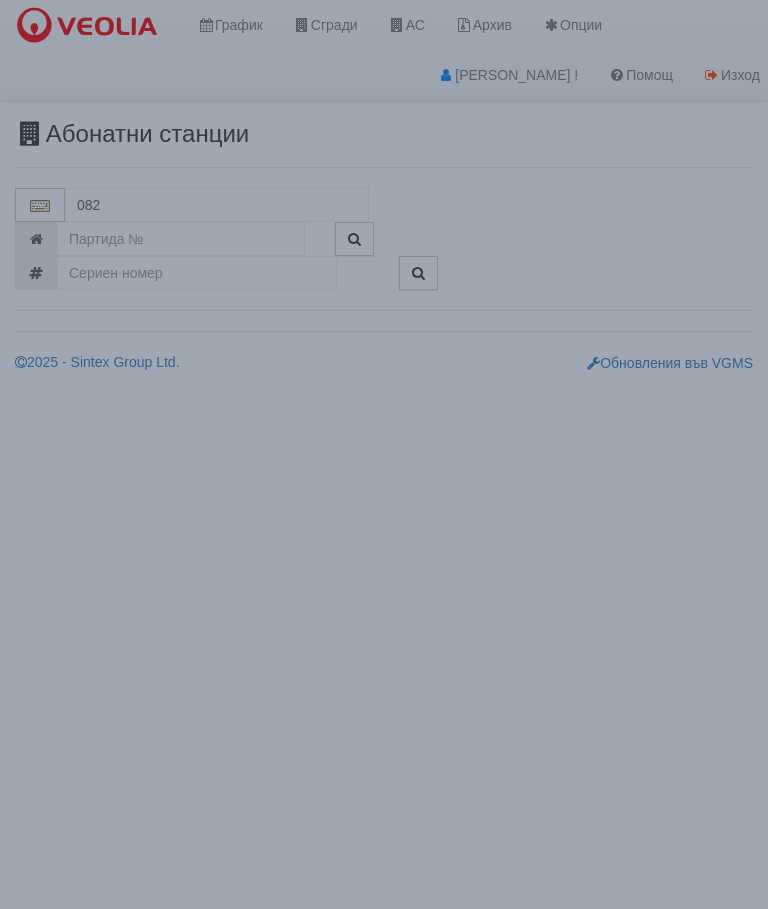 type on "082/1 - Трошево - "ВЕОЛИЯ"" 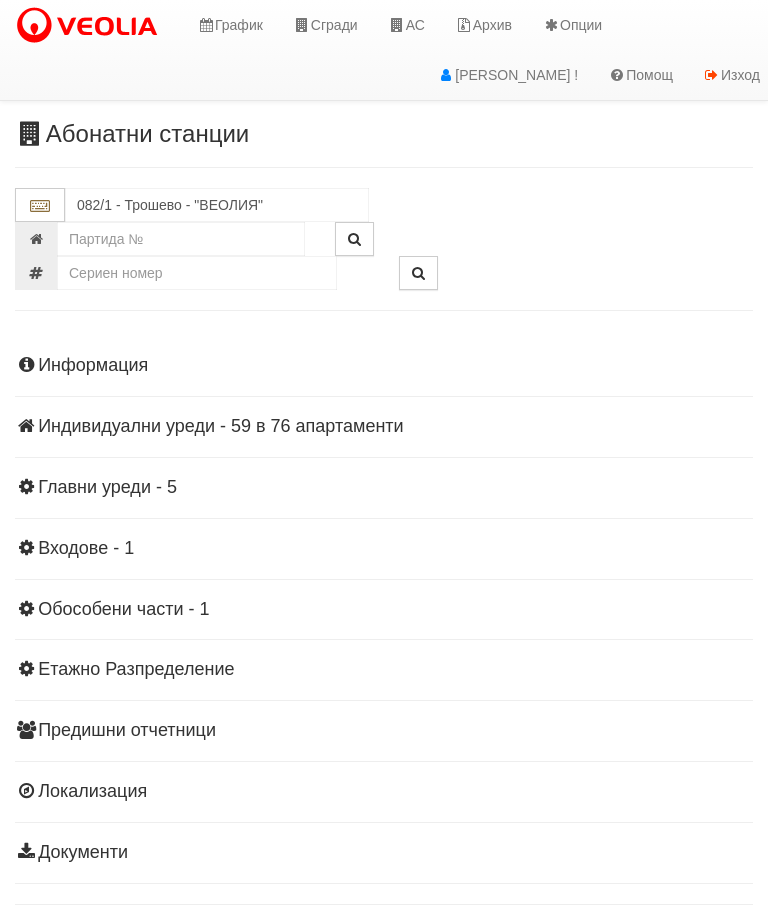 click on "Информация
Параметри
Брой Апартаменти:
76
Ползватели 06/2025
49  %
0  % 140" at bounding box center [384, 607] 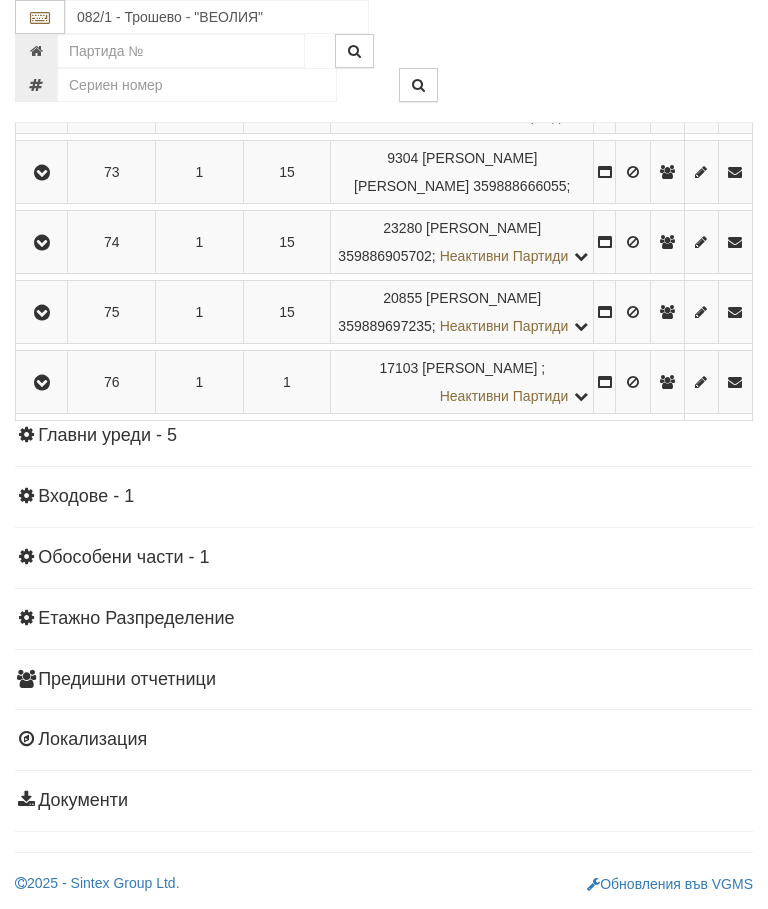 scroll, scrollTop: 6111, scrollLeft: 0, axis: vertical 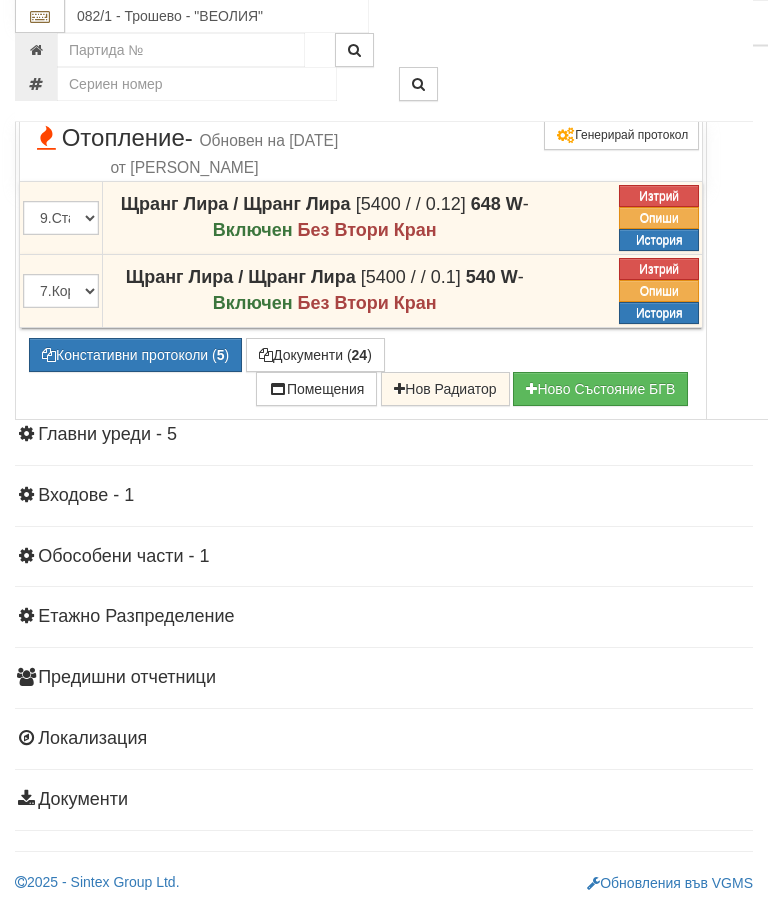 click on "Констативни протоколи ( 5 )" at bounding box center [135, 356] 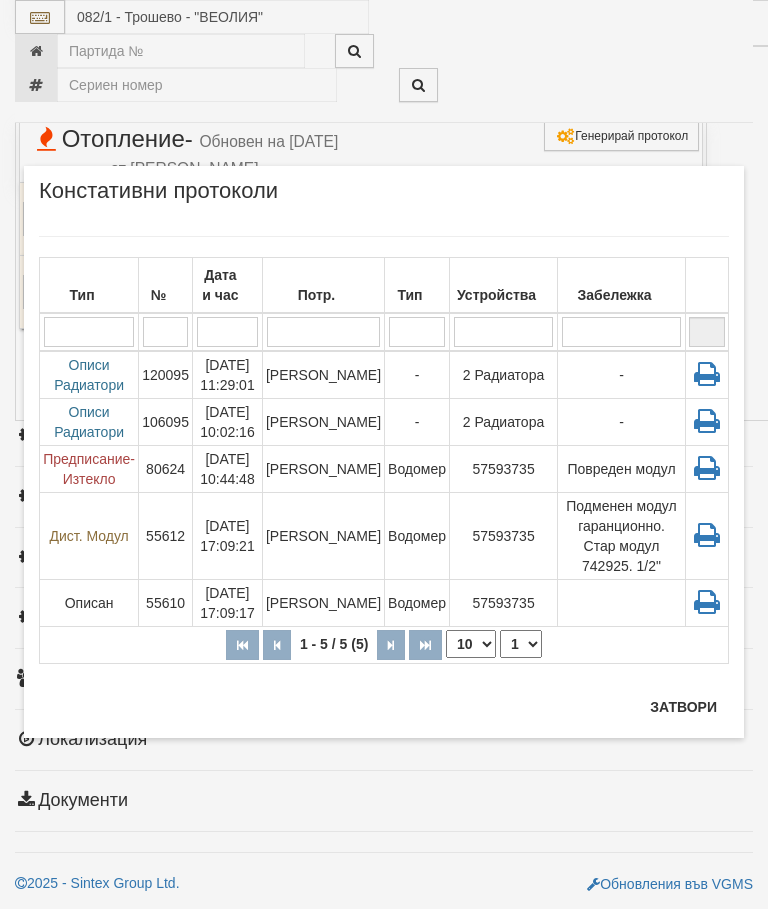 click on "[PERSON_NAME]" at bounding box center [323, 468] 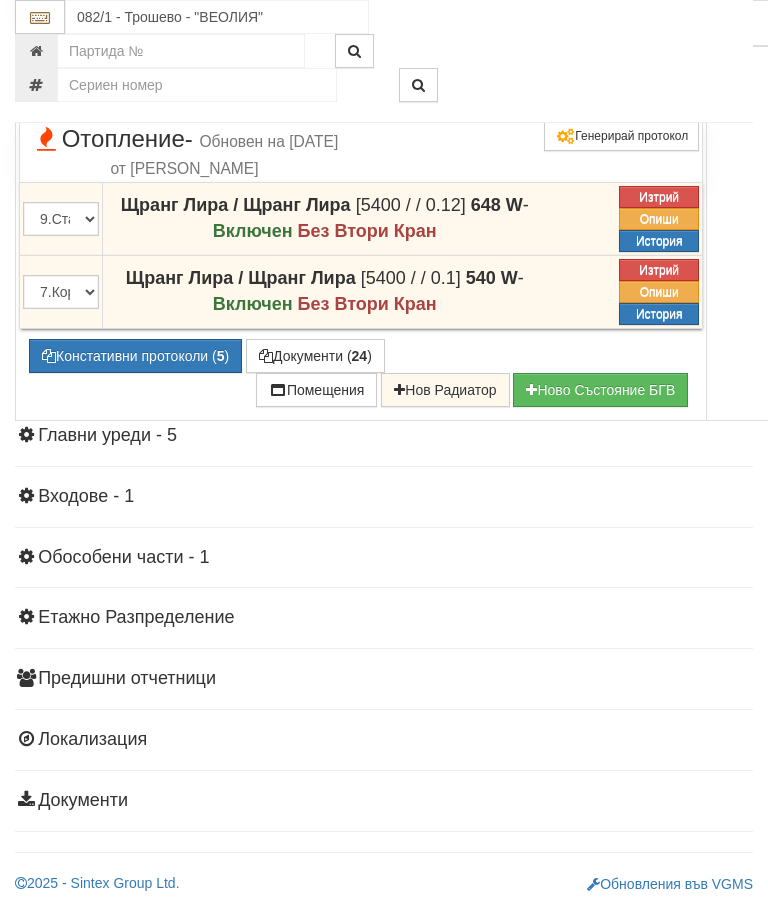 click at bounding box center (43, -101) 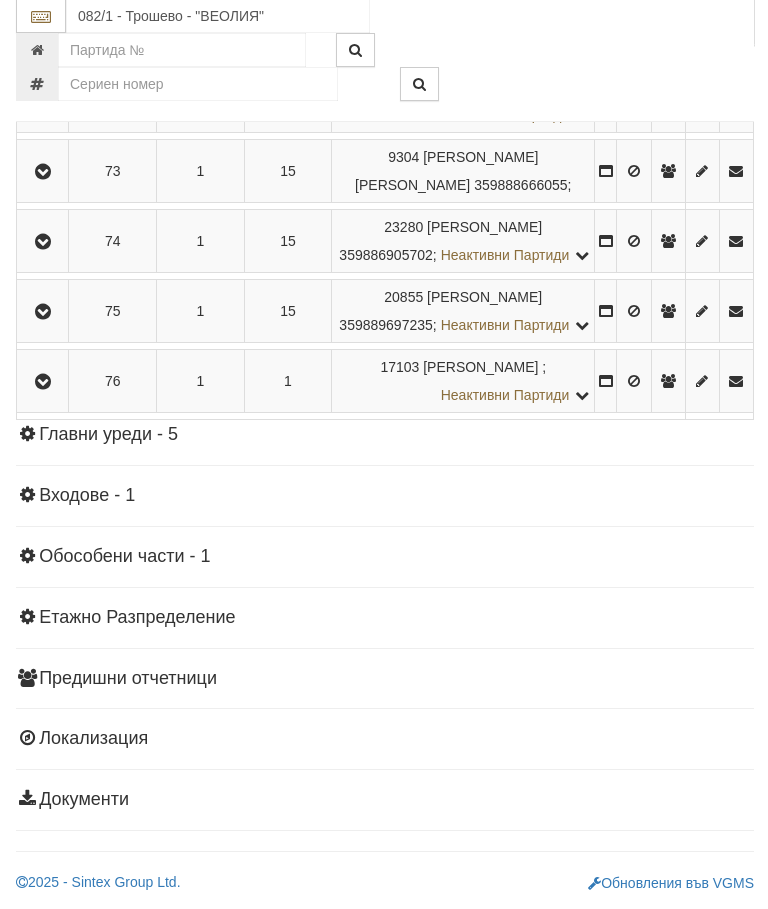 scroll, scrollTop: 6093, scrollLeft: 0, axis: vertical 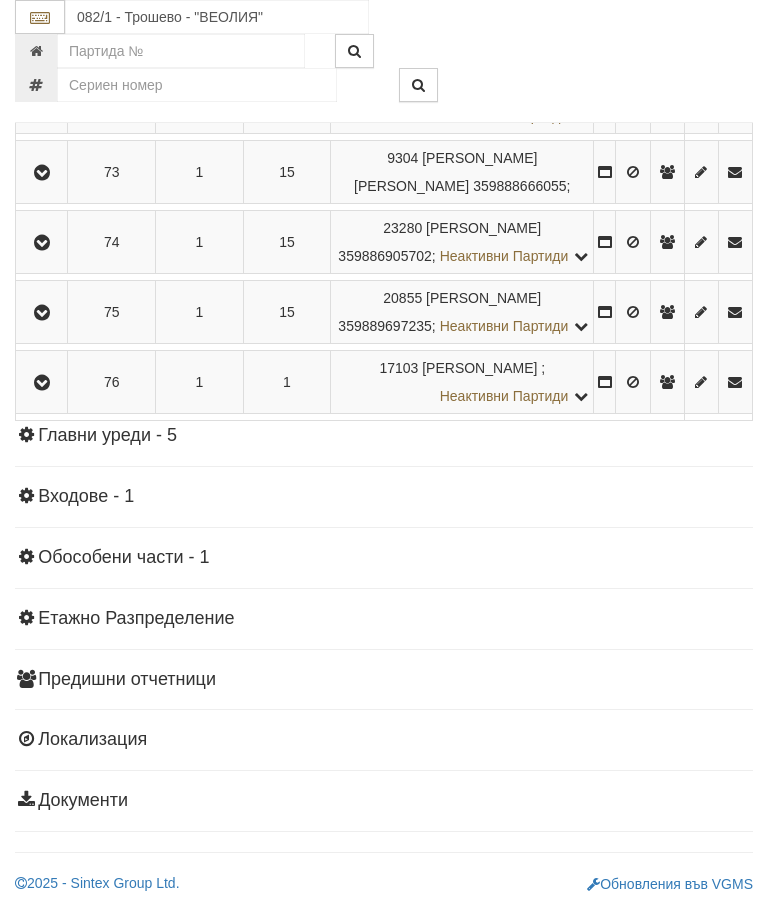 click at bounding box center [42, 313] 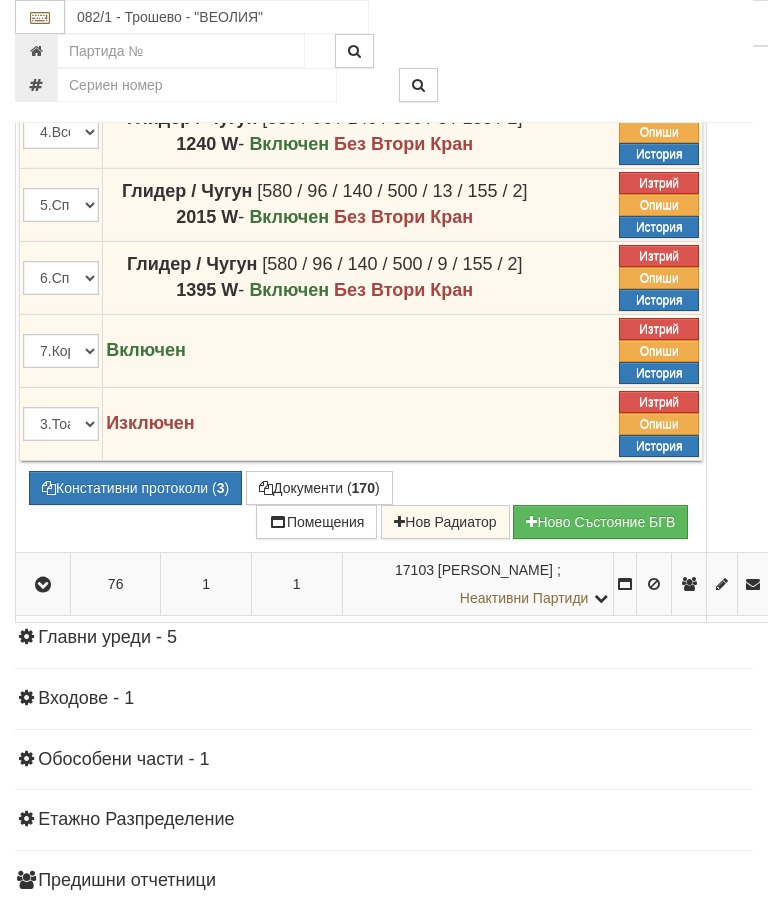 scroll, scrollTop: 5313, scrollLeft: 0, axis: vertical 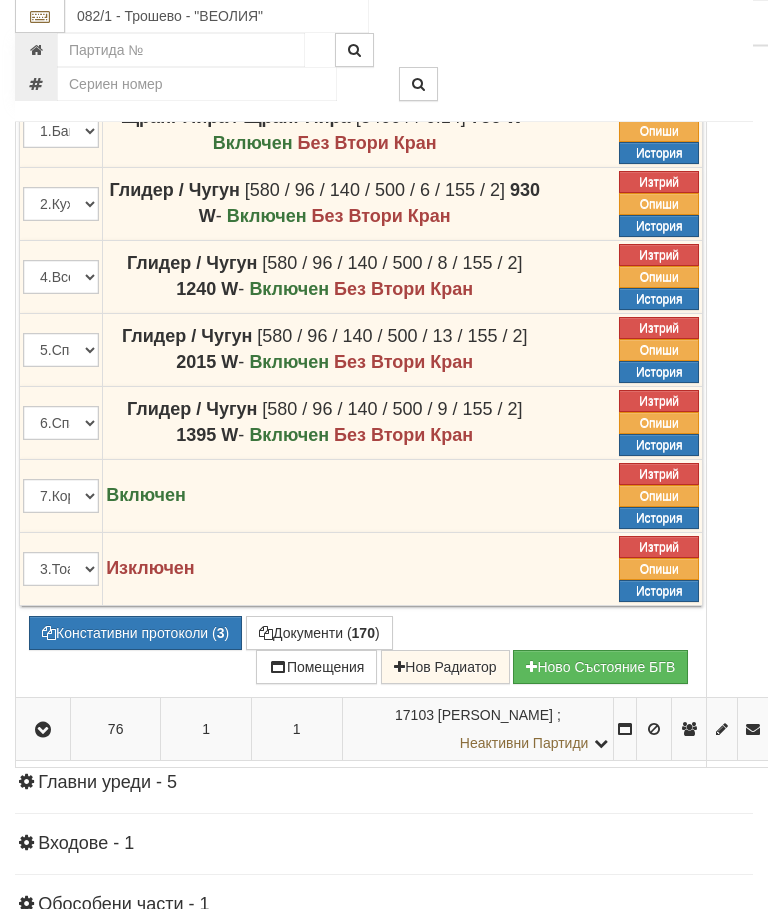 click at bounding box center [43, -188] 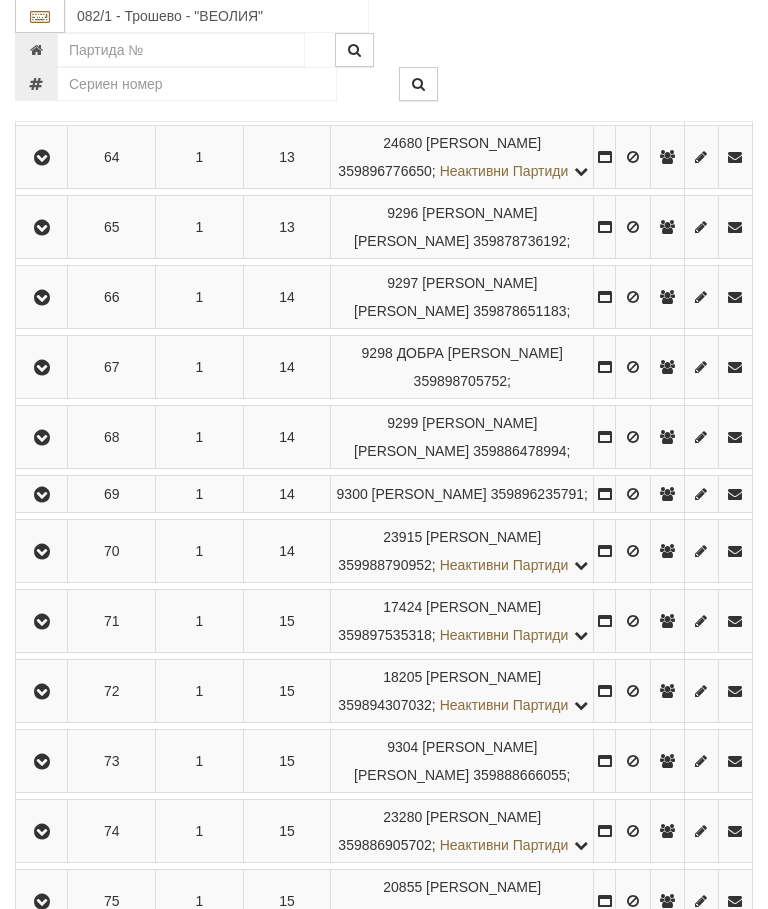 scroll, scrollTop: 4026, scrollLeft: 0, axis: vertical 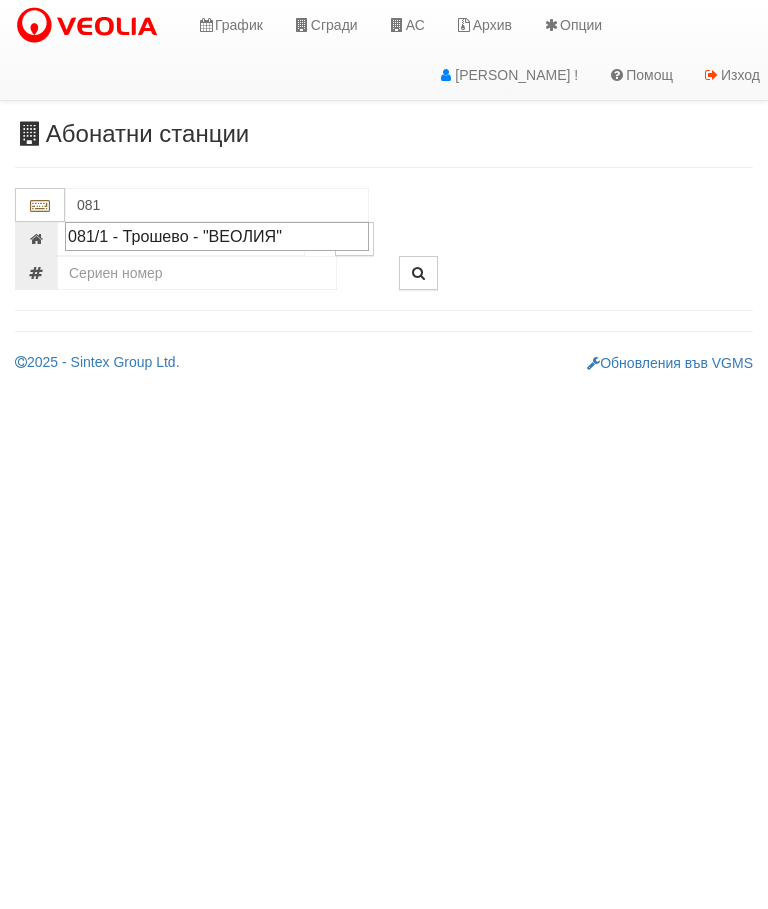 click on "081/1 - Трошево - "ВЕОЛИЯ"" at bounding box center [217, 236] 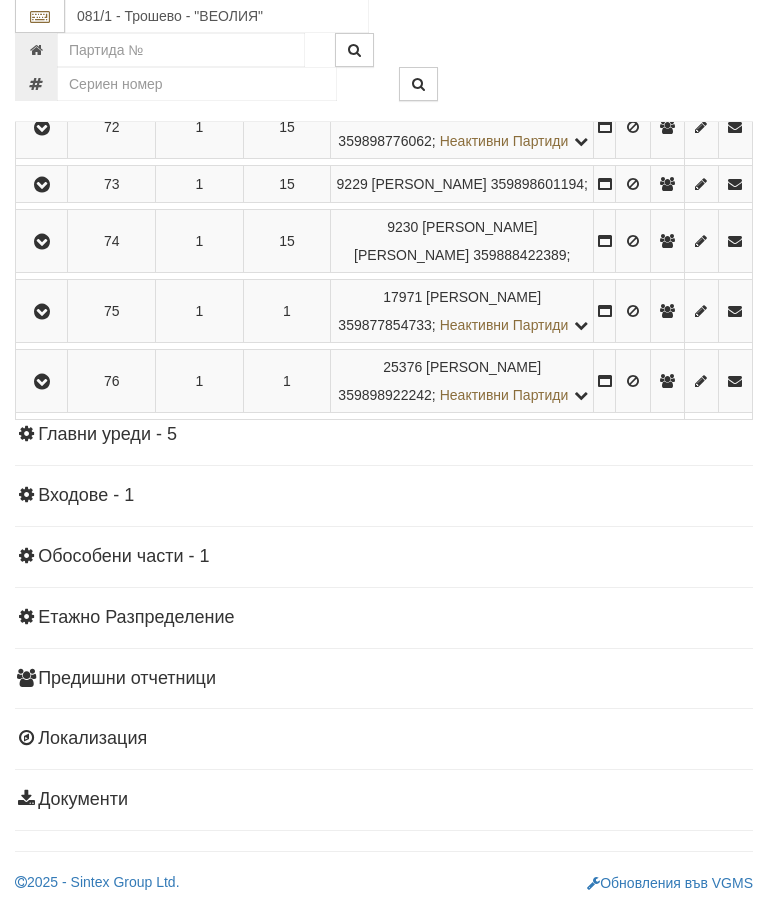 scroll, scrollTop: 6118, scrollLeft: 0, axis: vertical 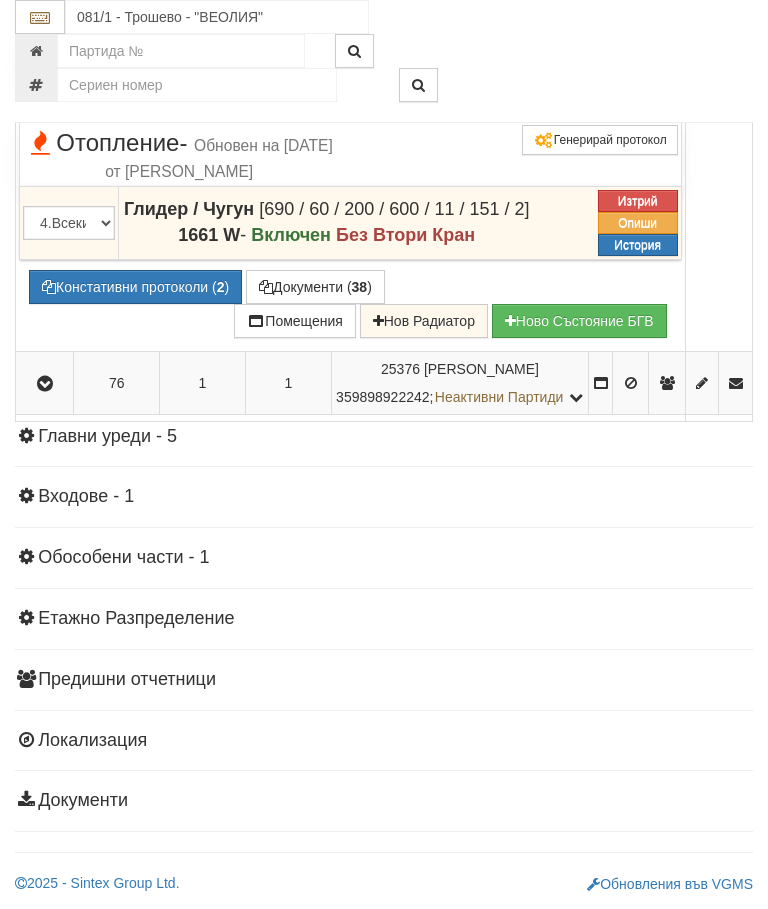 click at bounding box center [45, -42] 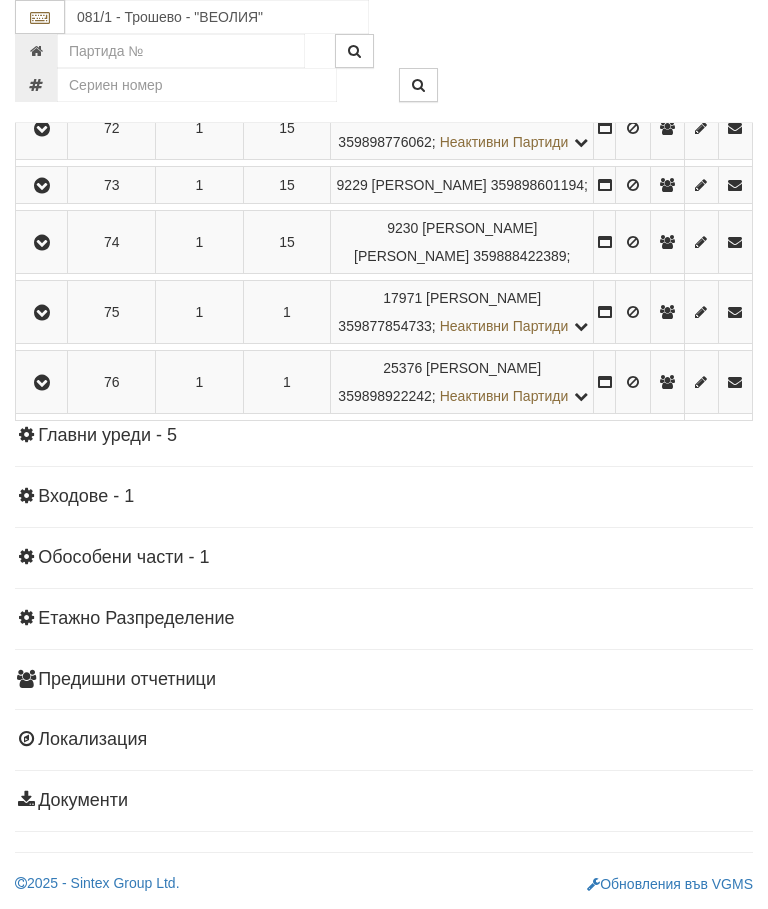 click at bounding box center [41, 382] 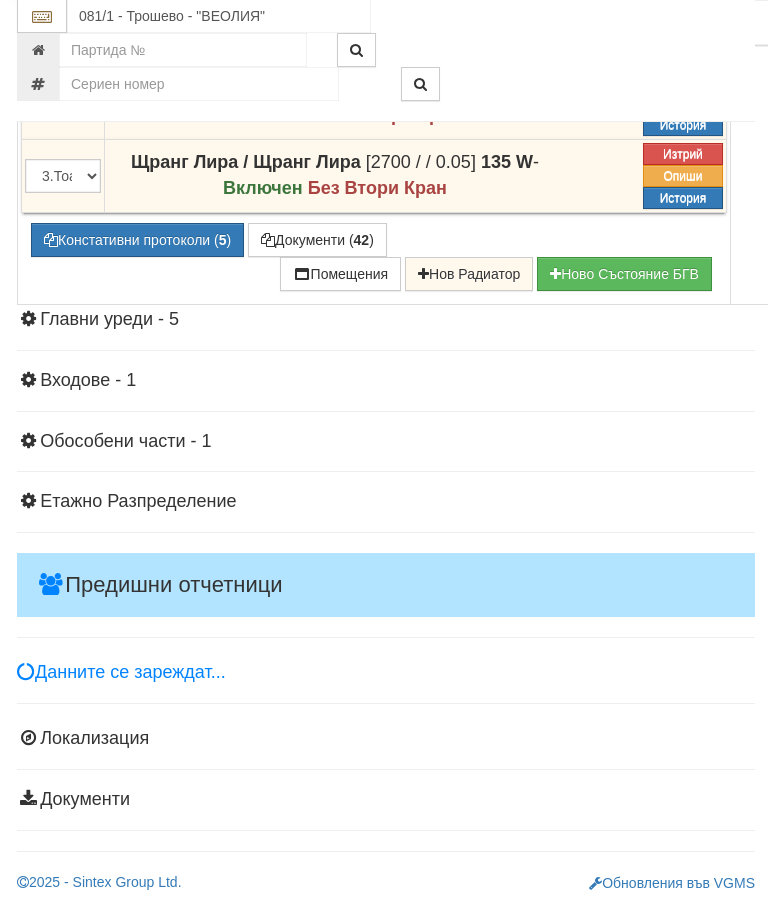 scroll, scrollTop: 5698, scrollLeft: 0, axis: vertical 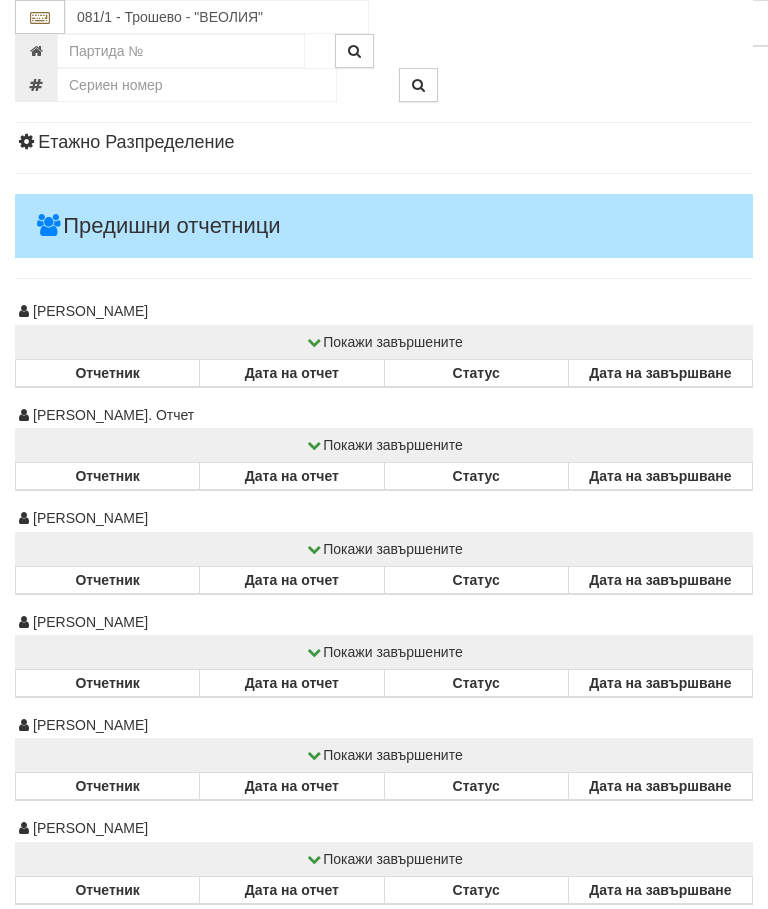 click at bounding box center [43, -649] 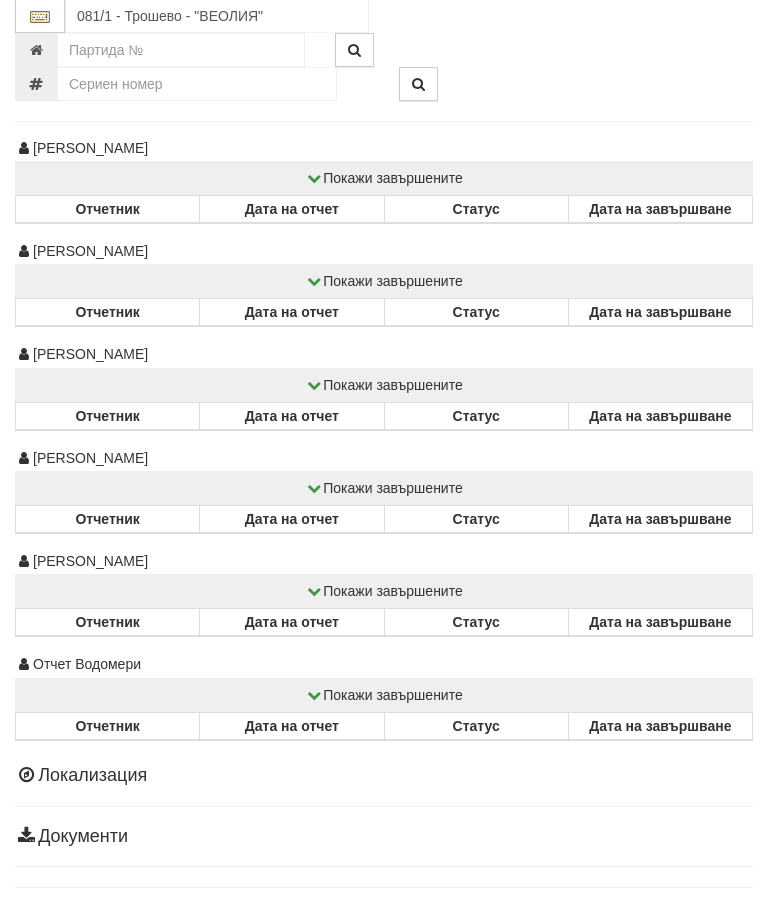 scroll, scrollTop: 5523, scrollLeft: 0, axis: vertical 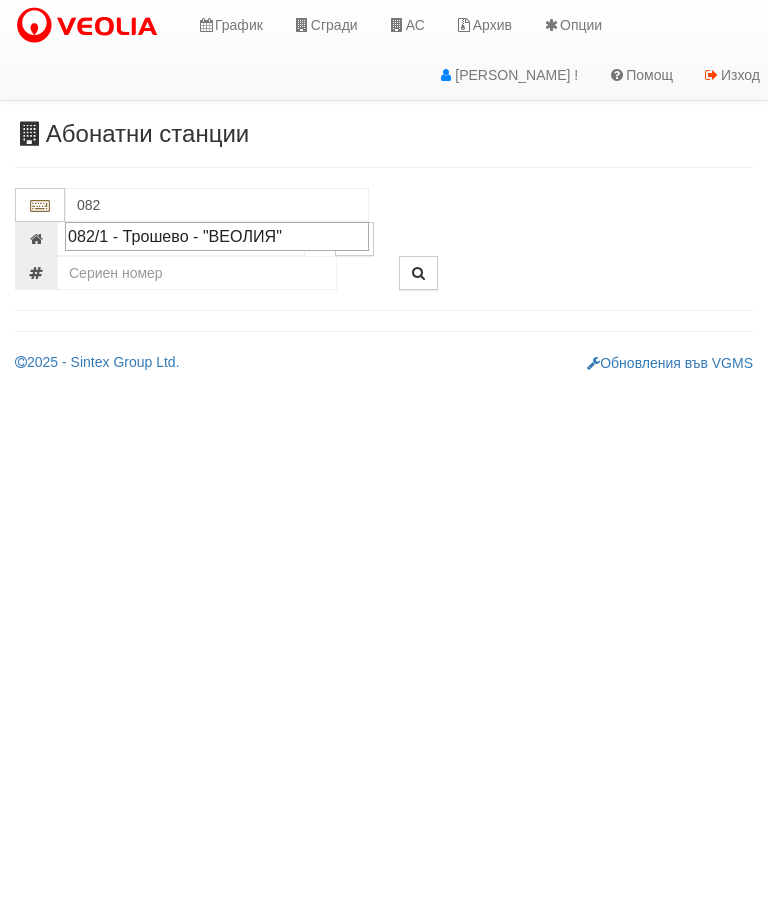 click on "082/1 - Трошево - "ВЕОЛИЯ"" at bounding box center [217, 236] 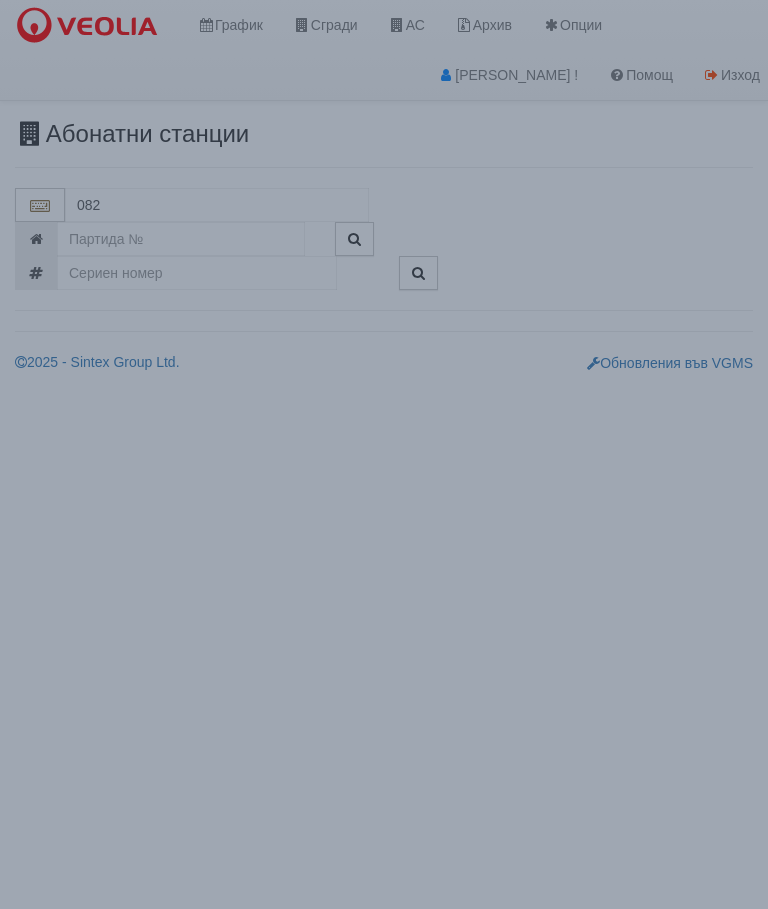 type on "082/1 - Трошево - "ВЕОЛИЯ"" 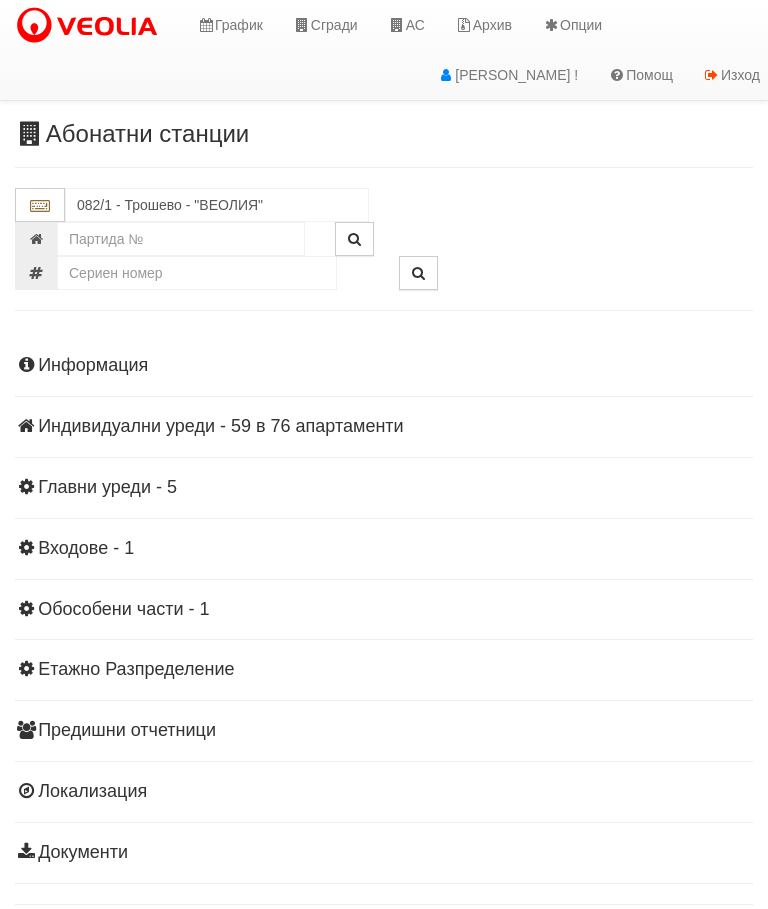 click on "Информация
Параметри
Брой Апартаменти:
76
Ползватели 06/2025
49  %
0  % 140" at bounding box center (384, 607) 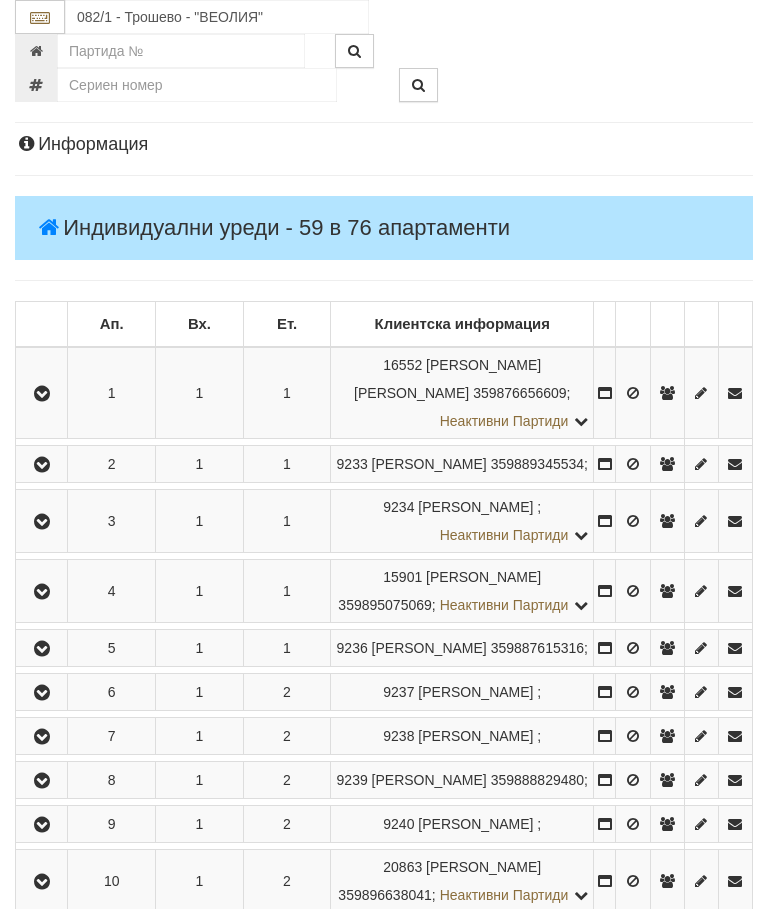 scroll, scrollTop: 248, scrollLeft: 0, axis: vertical 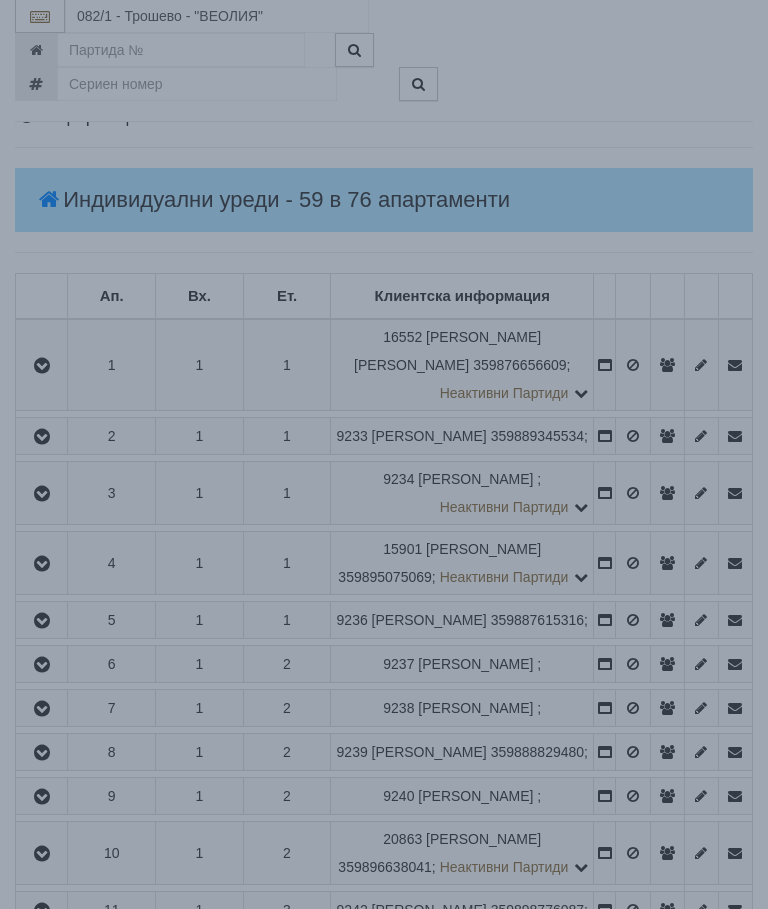 click on "× Зареждане... Данните за апартамента се зареждат. Моля изчакайте..." at bounding box center (384, 442) 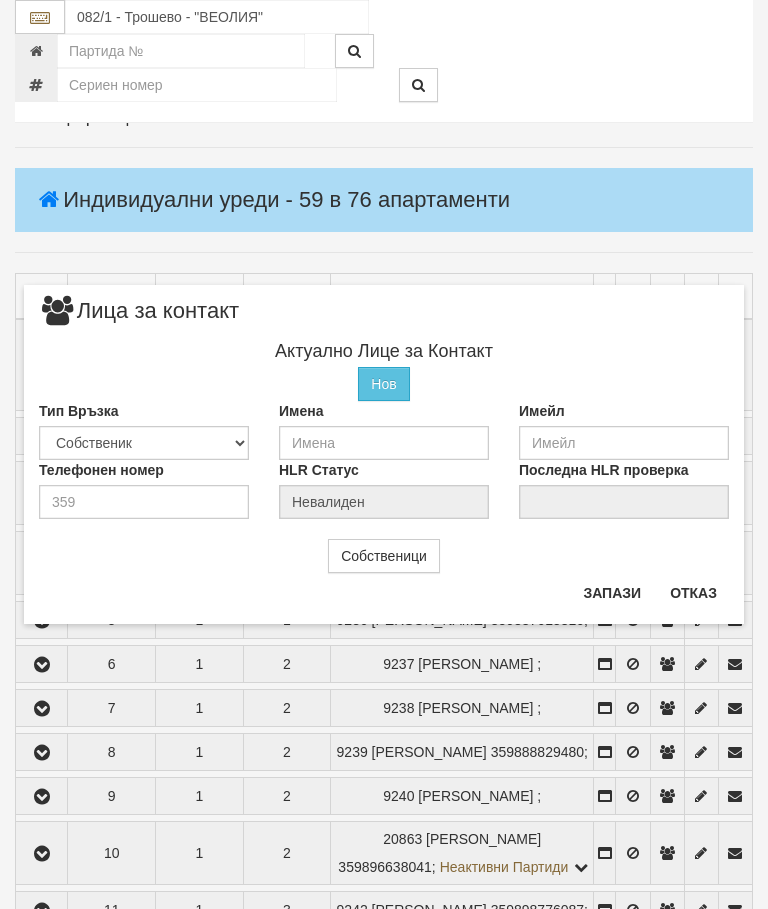 click on "Отказ" at bounding box center [693, 593] 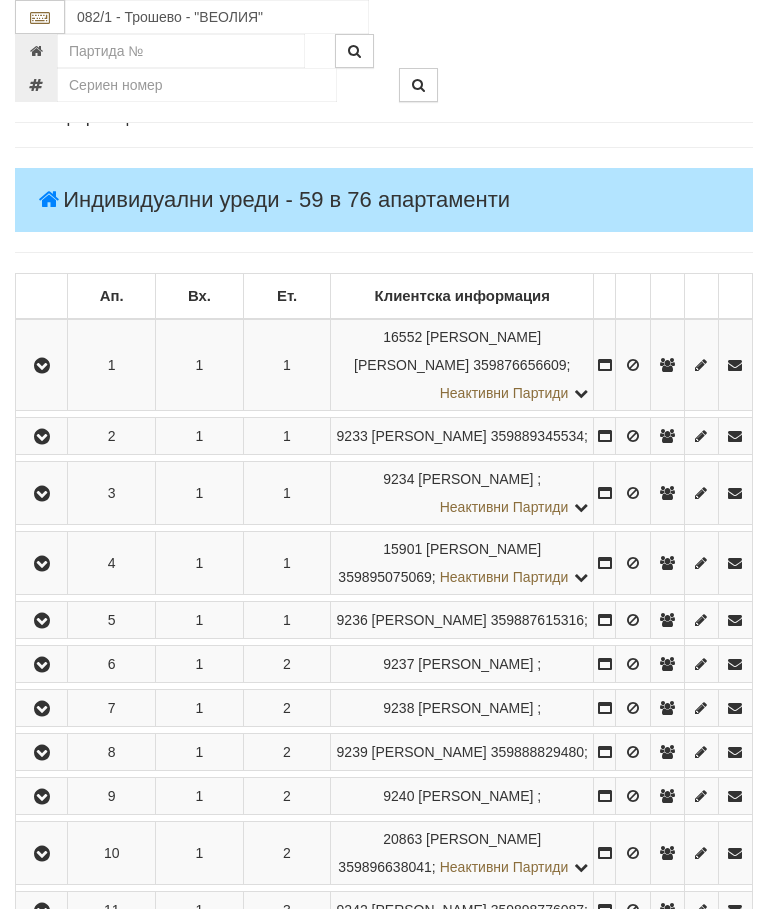 click at bounding box center (42, 494) 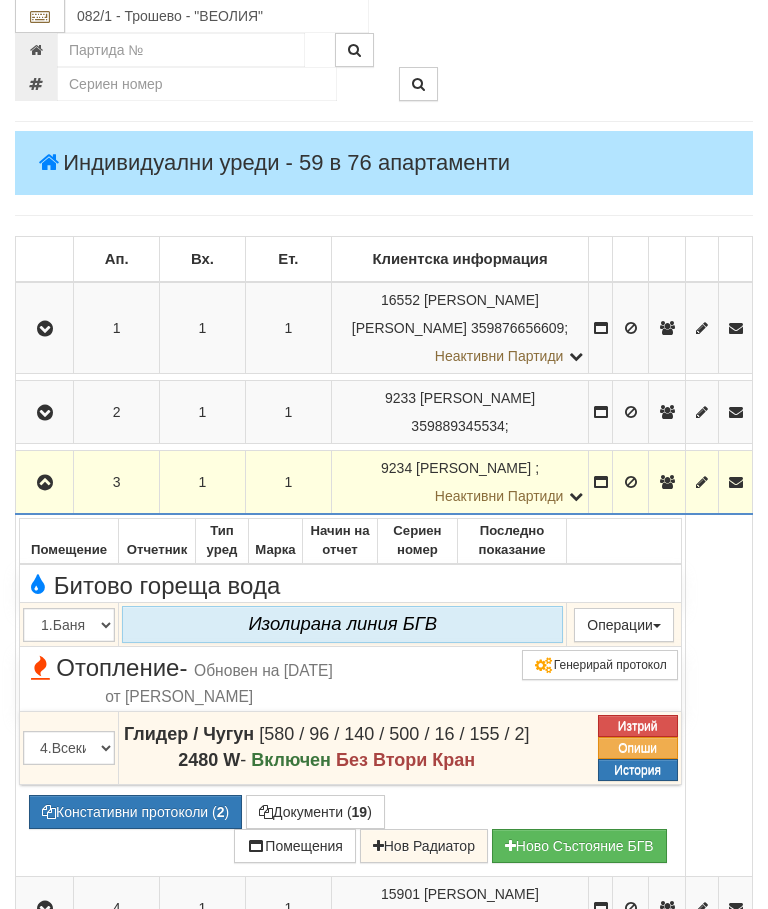 scroll, scrollTop: 286, scrollLeft: 0, axis: vertical 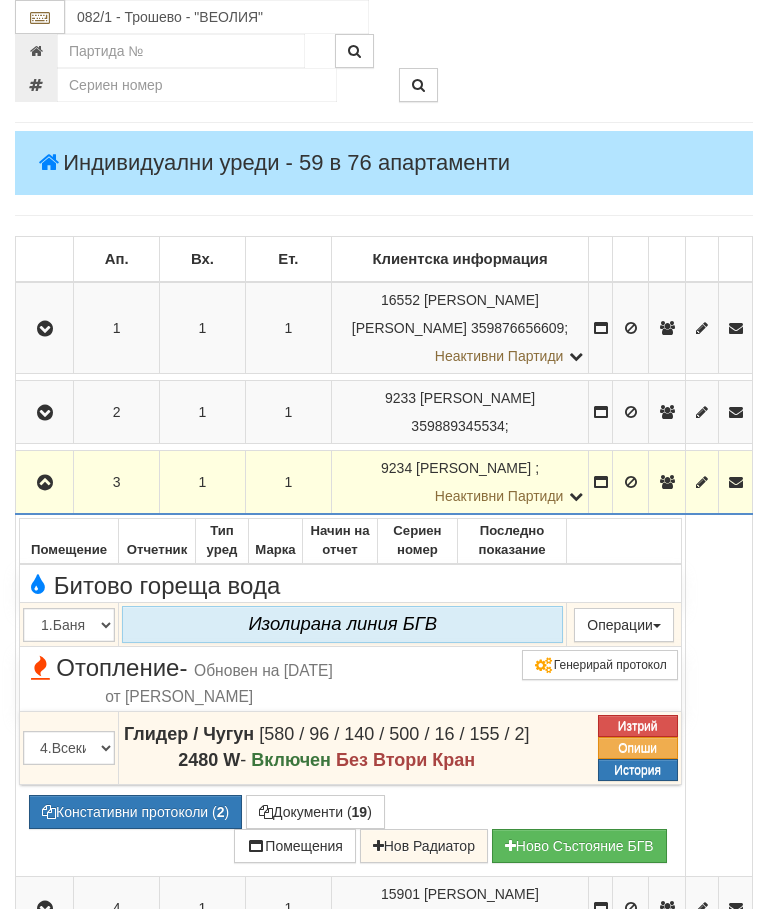 click at bounding box center (45, 483) 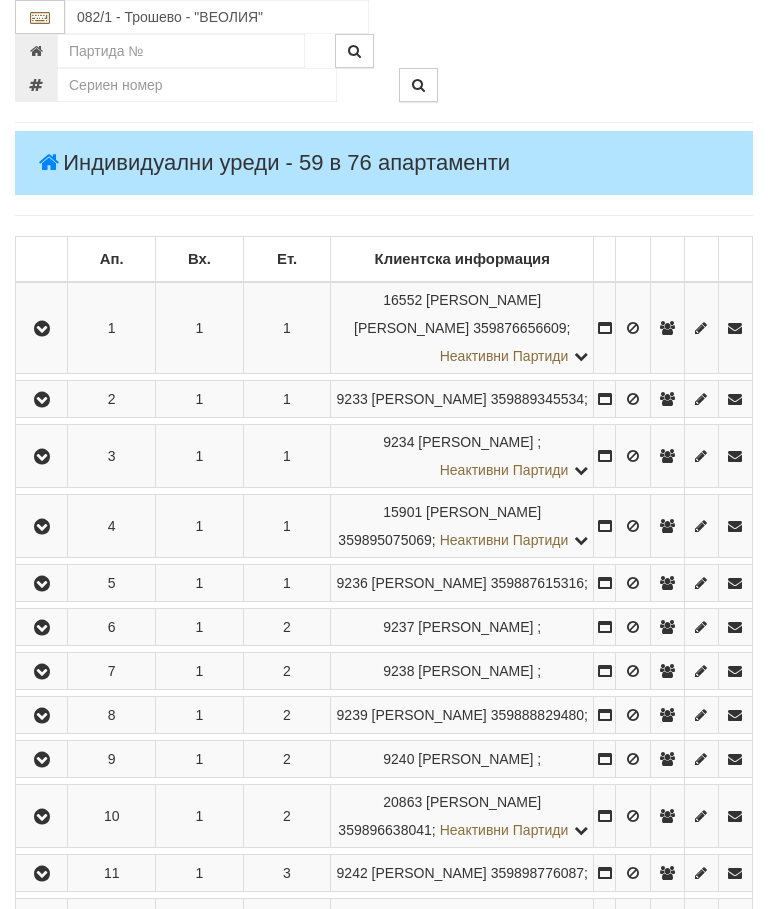 click at bounding box center [42, 457] 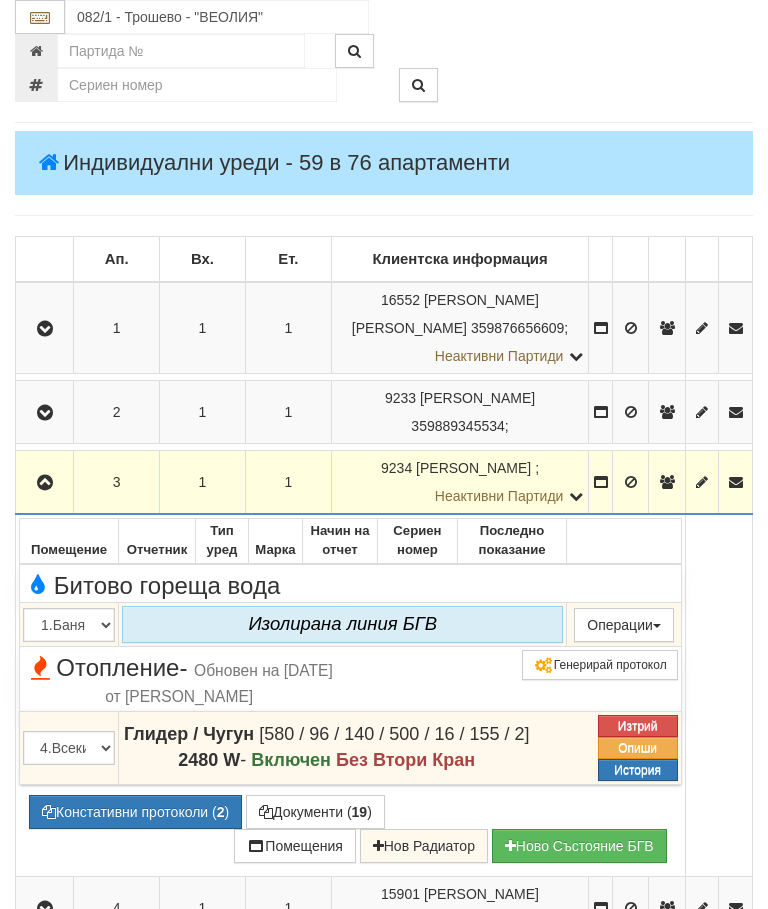 click on "Констативни протоколи ( 2 )" at bounding box center [135, 812] 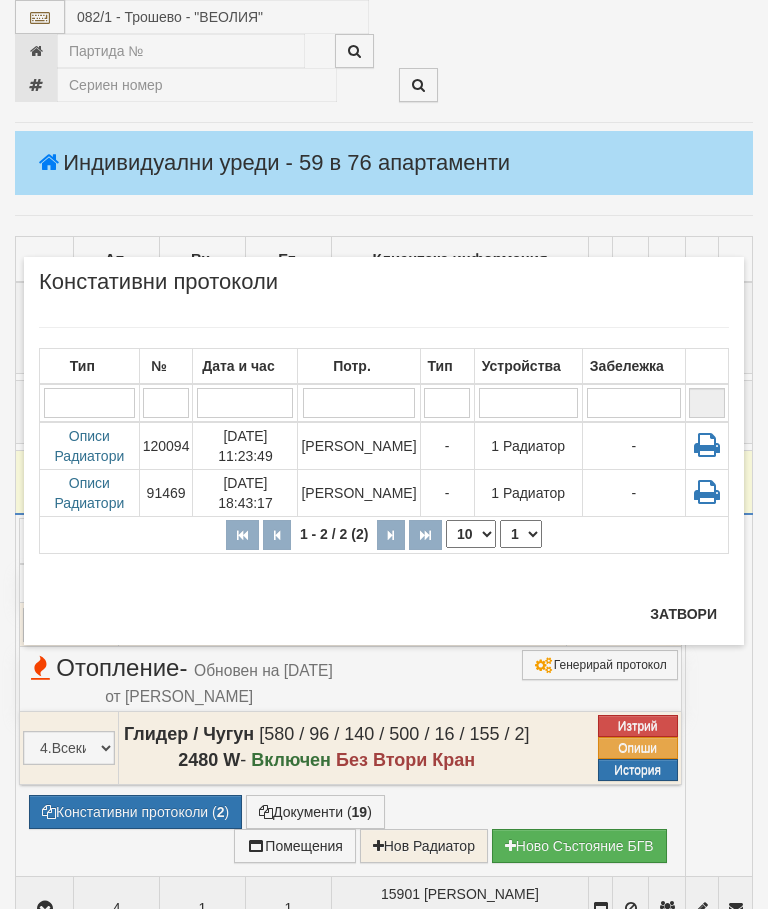 click on "Затвори" at bounding box center (683, 614) 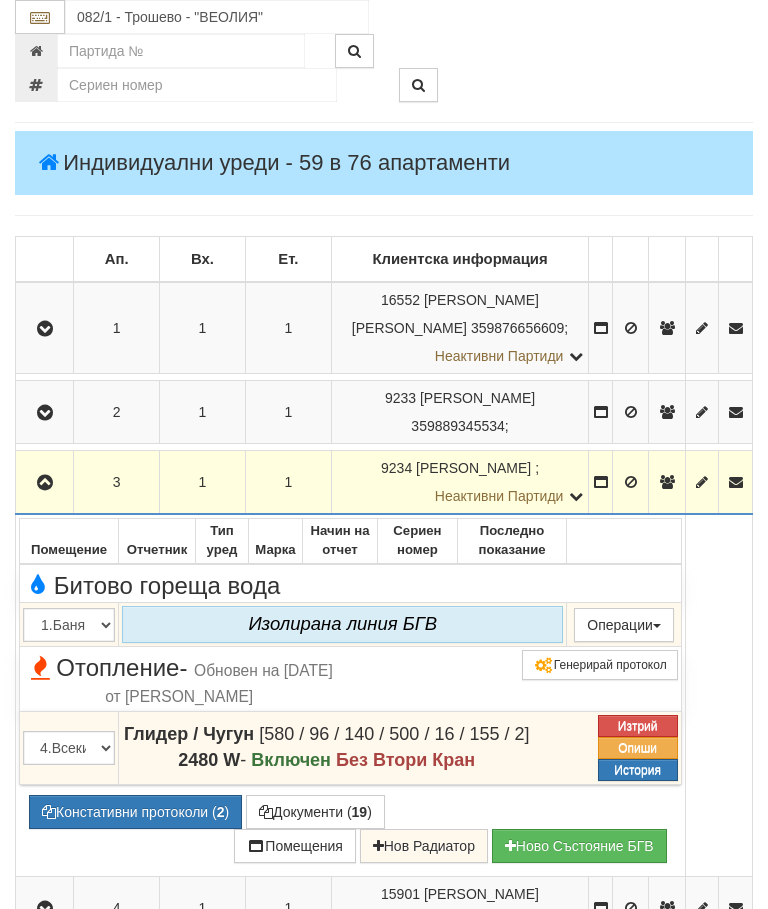 click at bounding box center [45, 483] 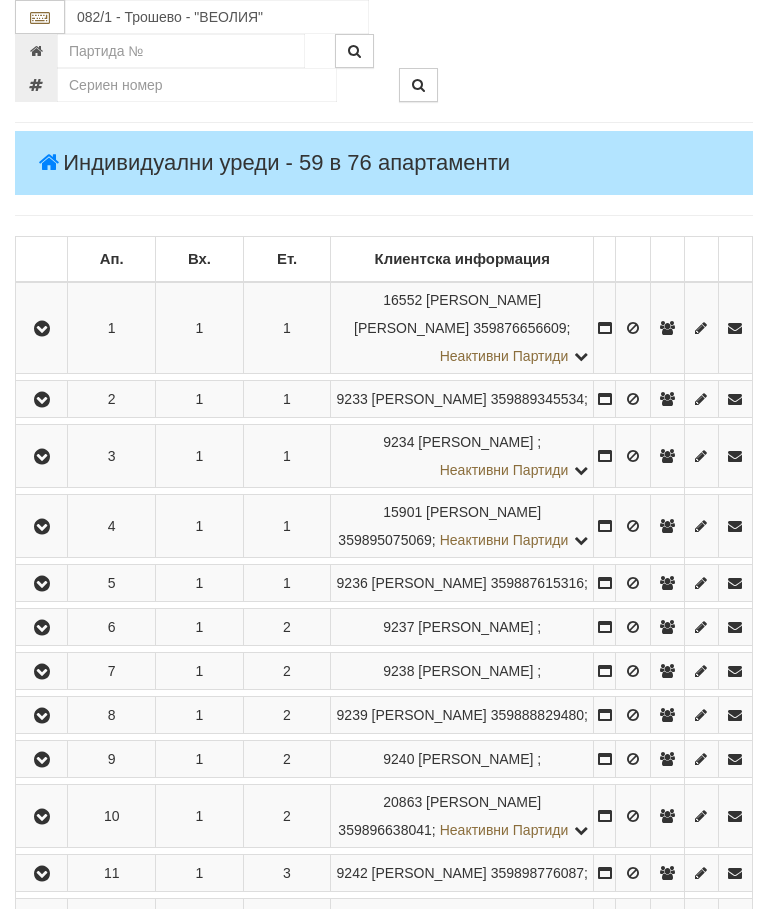 click at bounding box center (41, 399) 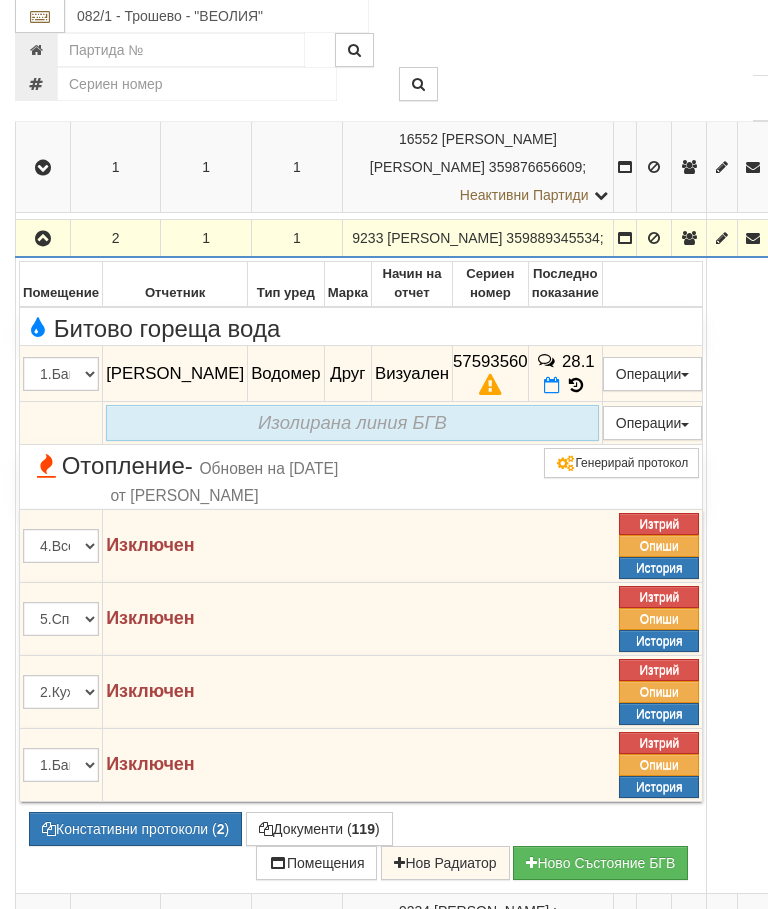 click on "Констативни протоколи ( 2 )" at bounding box center (135, 830) 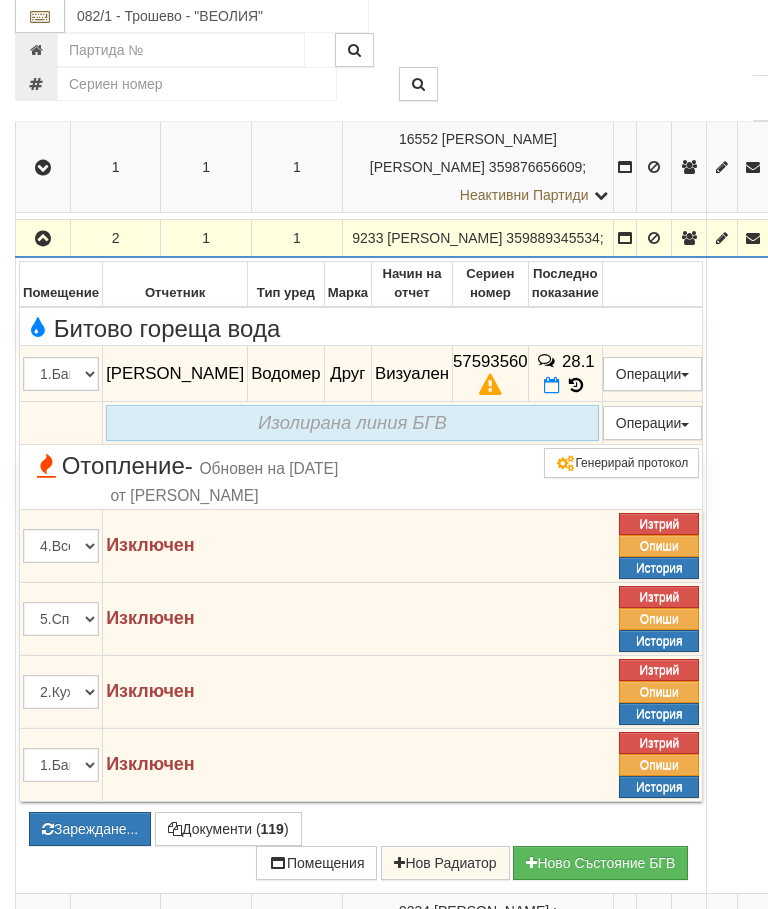 scroll, scrollTop: 447, scrollLeft: 0, axis: vertical 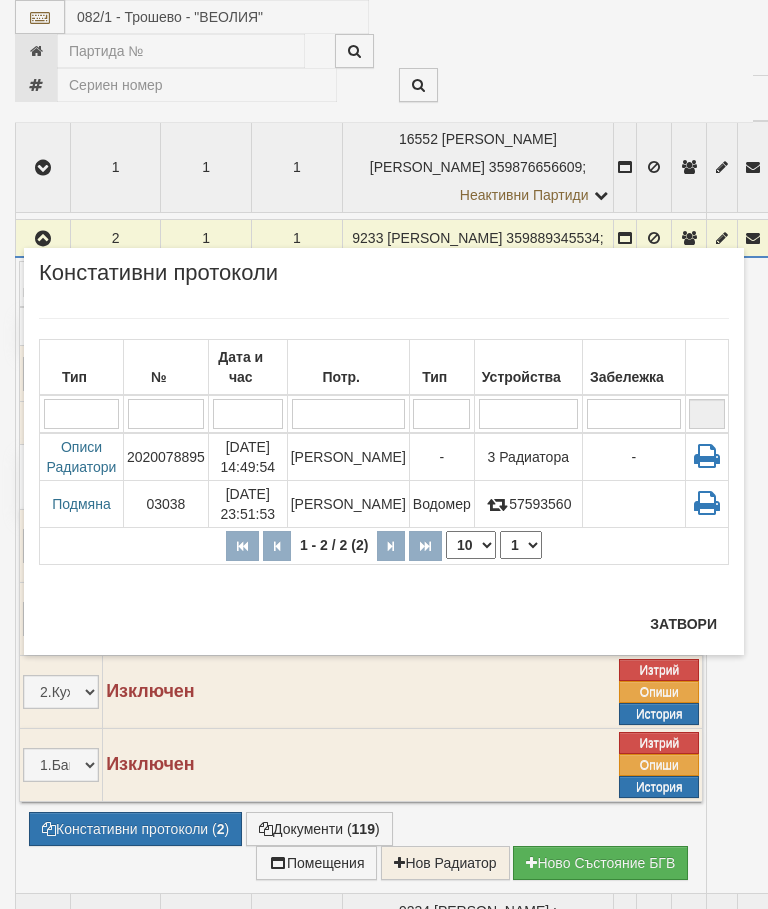 click on "Затвори" at bounding box center (683, 624) 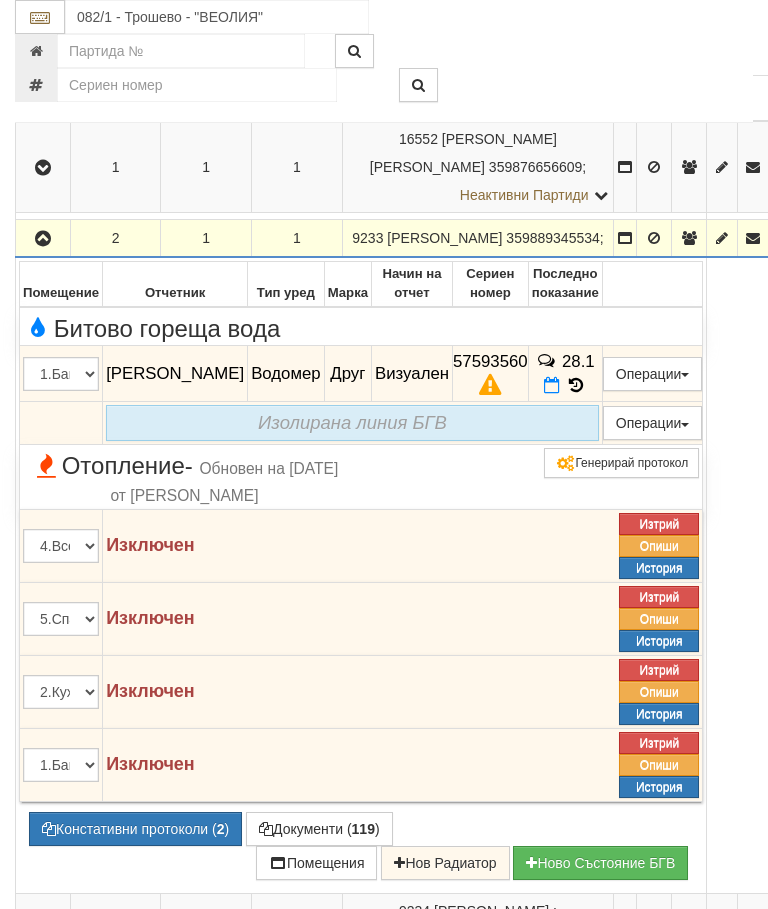 click at bounding box center [43, 238] 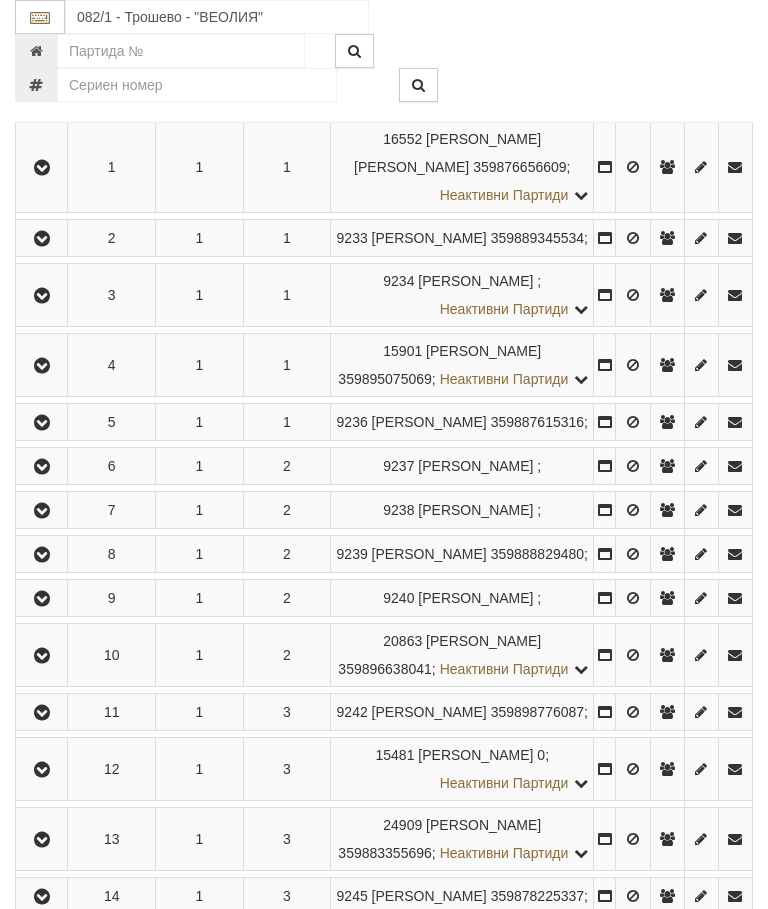 click at bounding box center (41, 167) 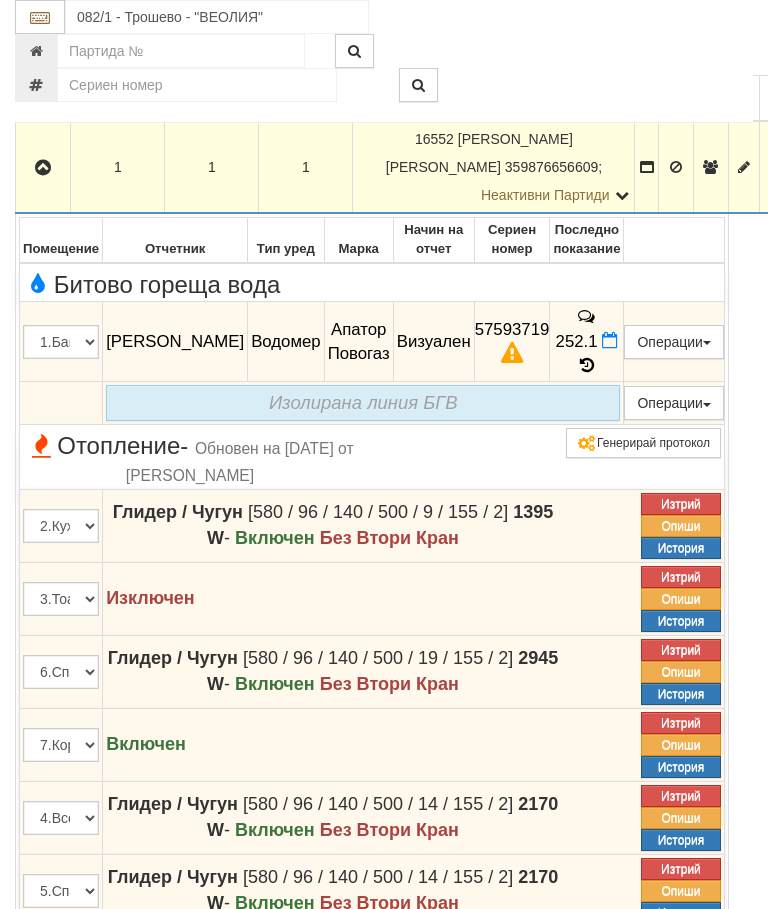 click on "Констативни протоколи ( 3 )" at bounding box center (135, 1028) 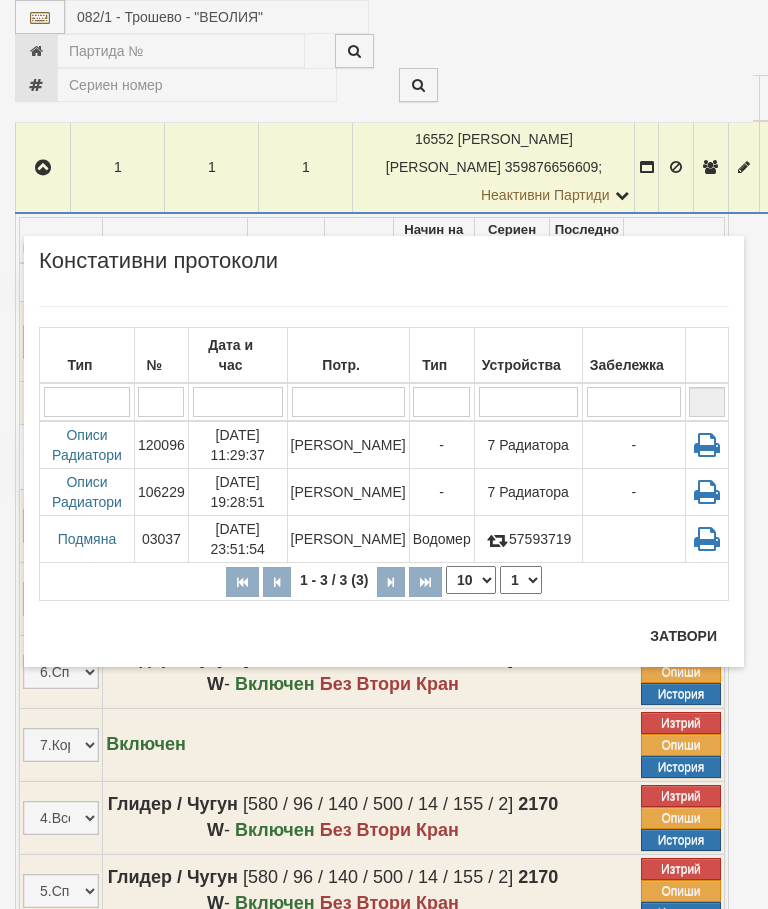 click on "Затвори" at bounding box center (683, 636) 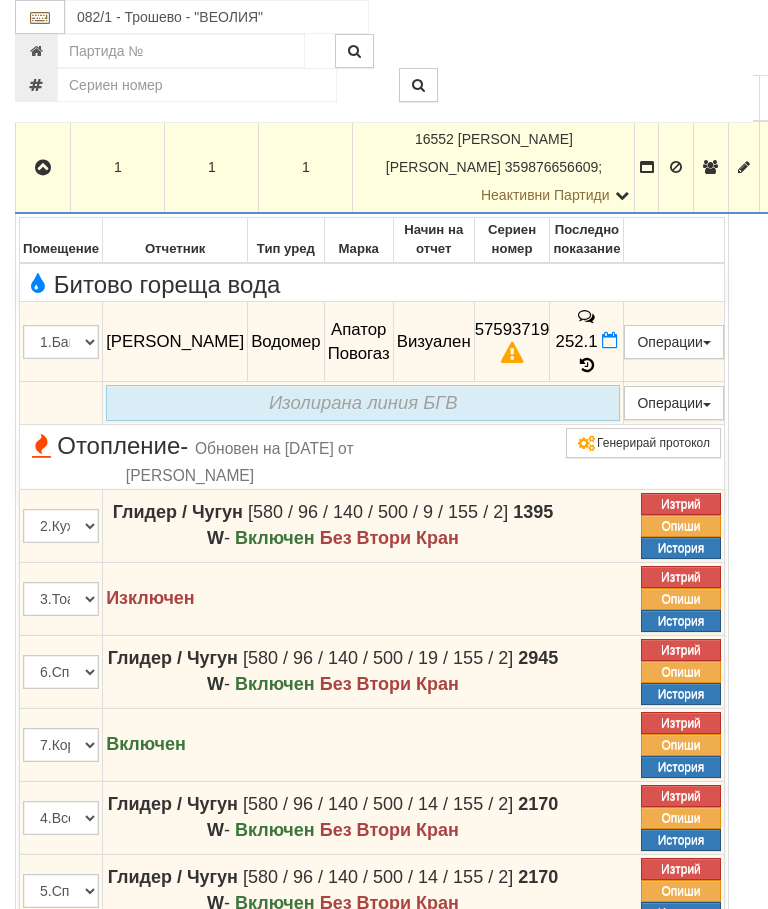 click at bounding box center (43, 168) 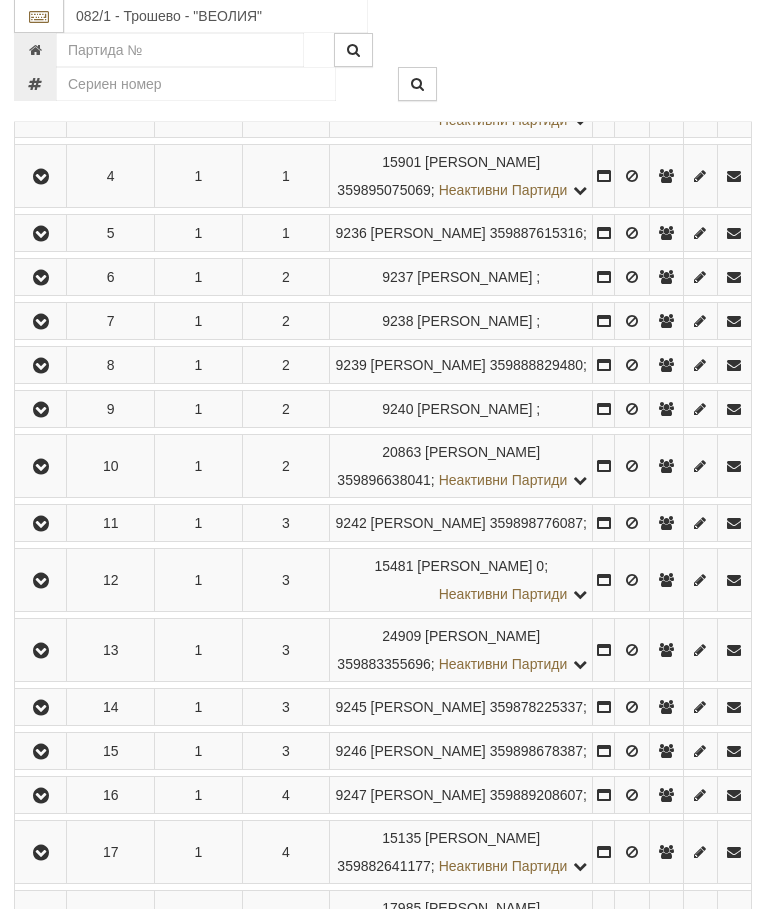 scroll, scrollTop: 638, scrollLeft: 0, axis: vertical 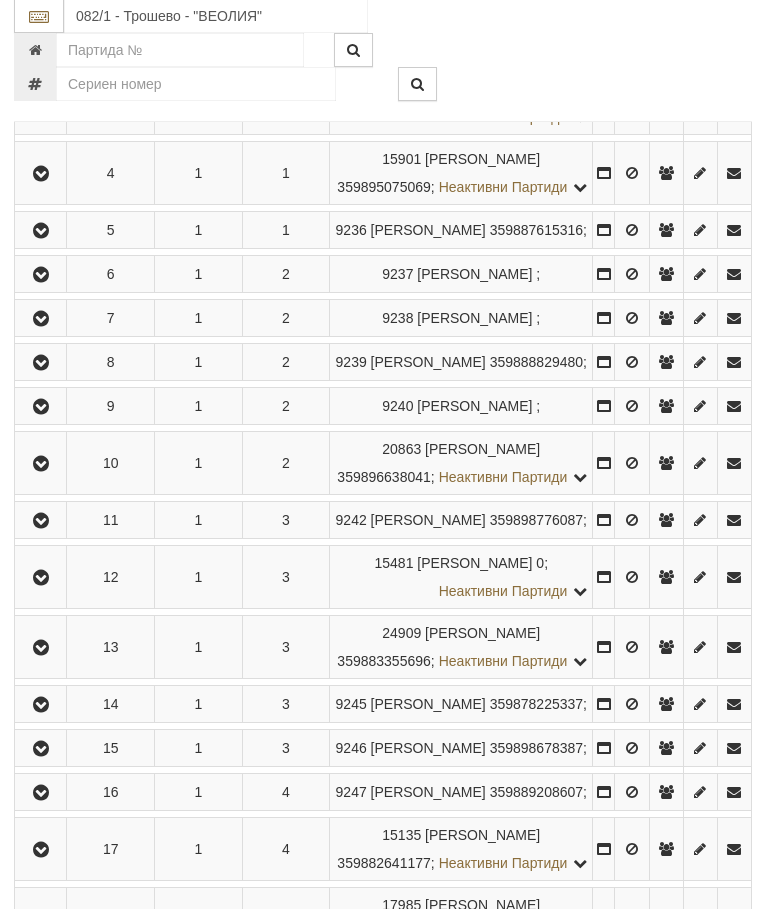click at bounding box center [42, 465] 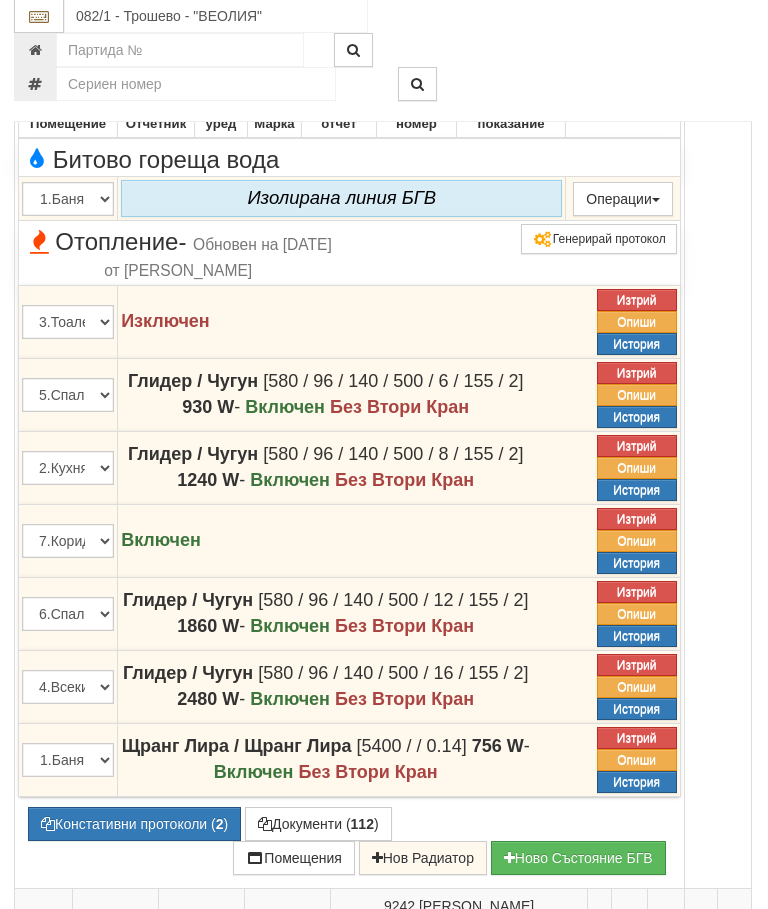 scroll, scrollTop: 1127, scrollLeft: 0, axis: vertical 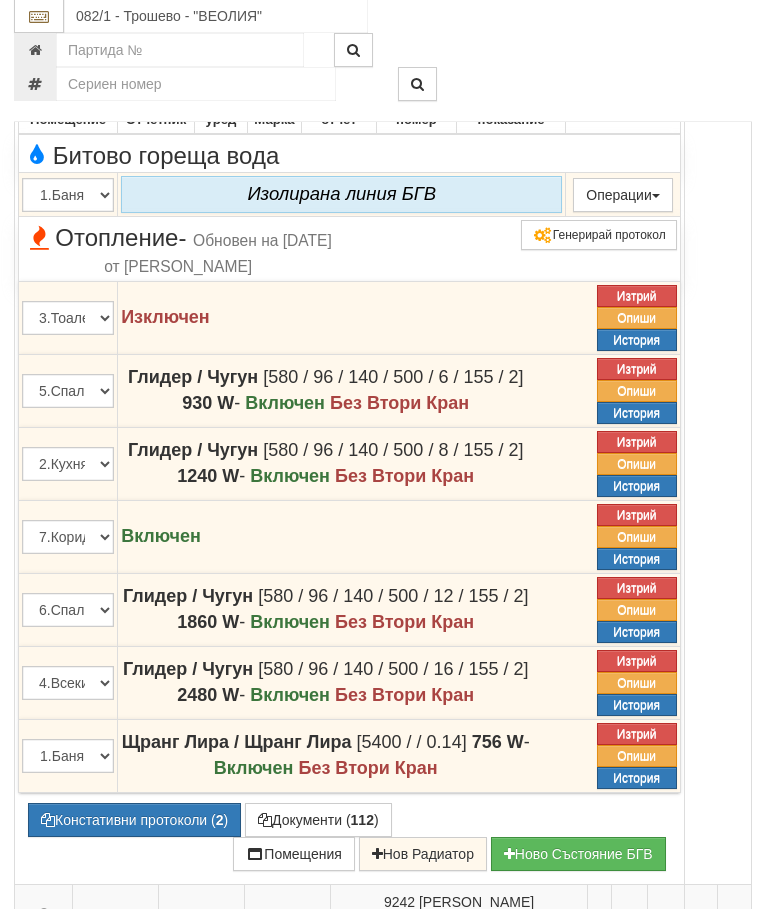 click on "Констативни протоколи ( 2 )" at bounding box center [135, 821] 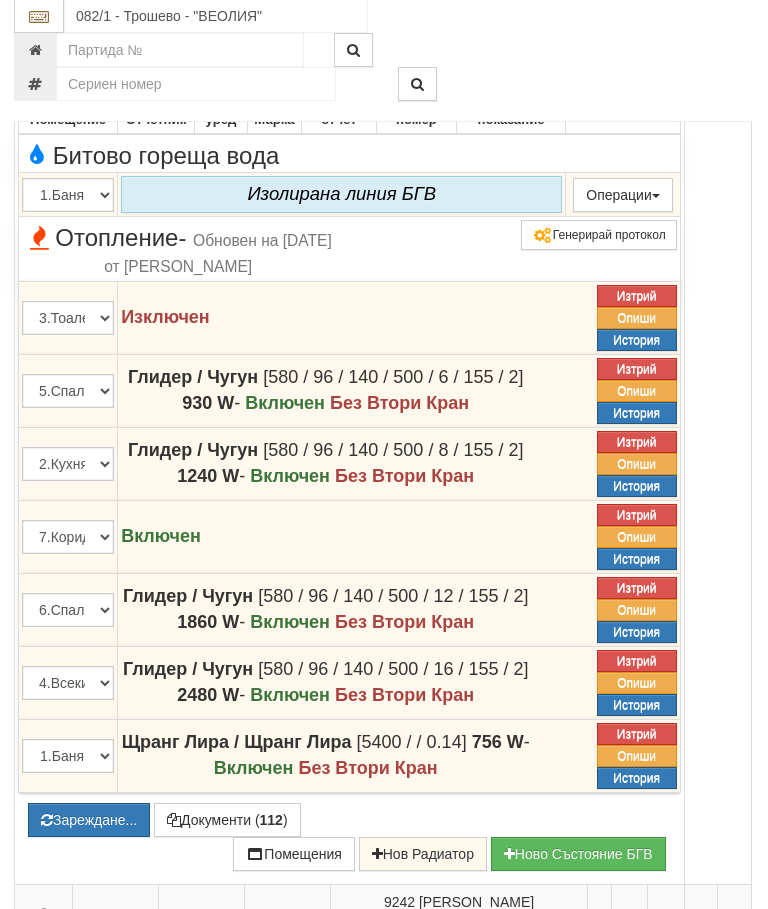 scroll, scrollTop: 1128, scrollLeft: 1, axis: both 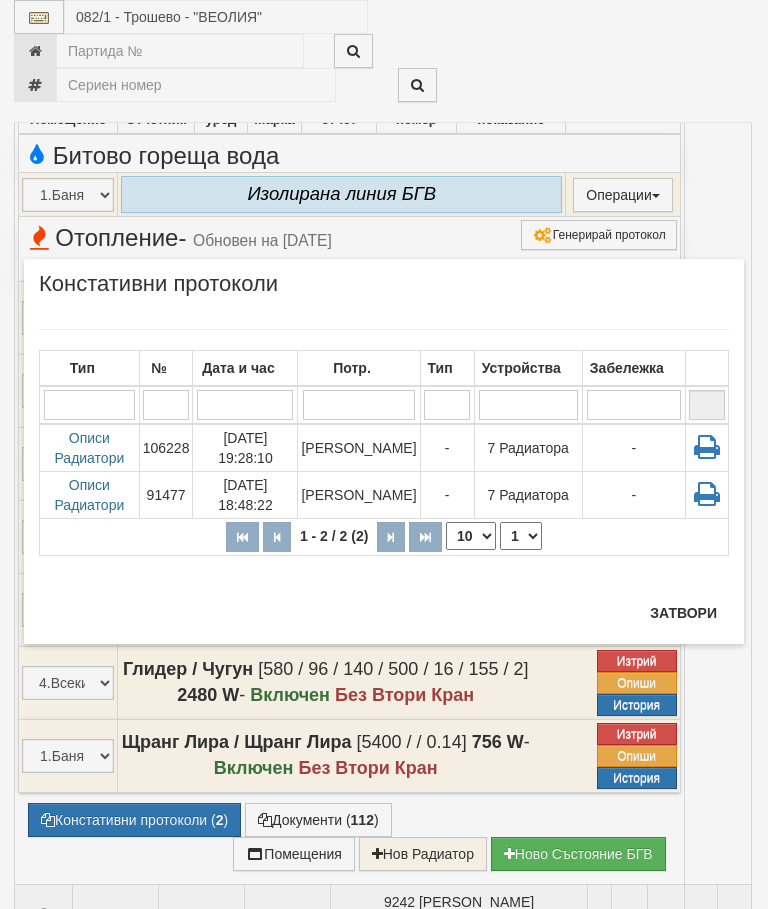 click on "Затвори" at bounding box center [683, 613] 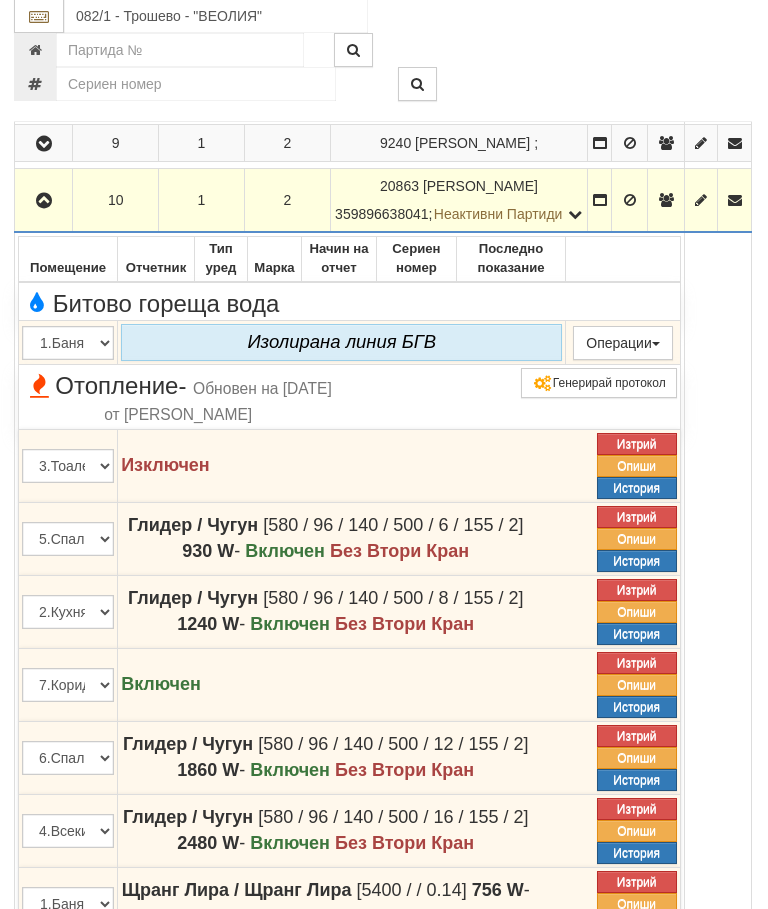 scroll, scrollTop: 975, scrollLeft: 0, axis: vertical 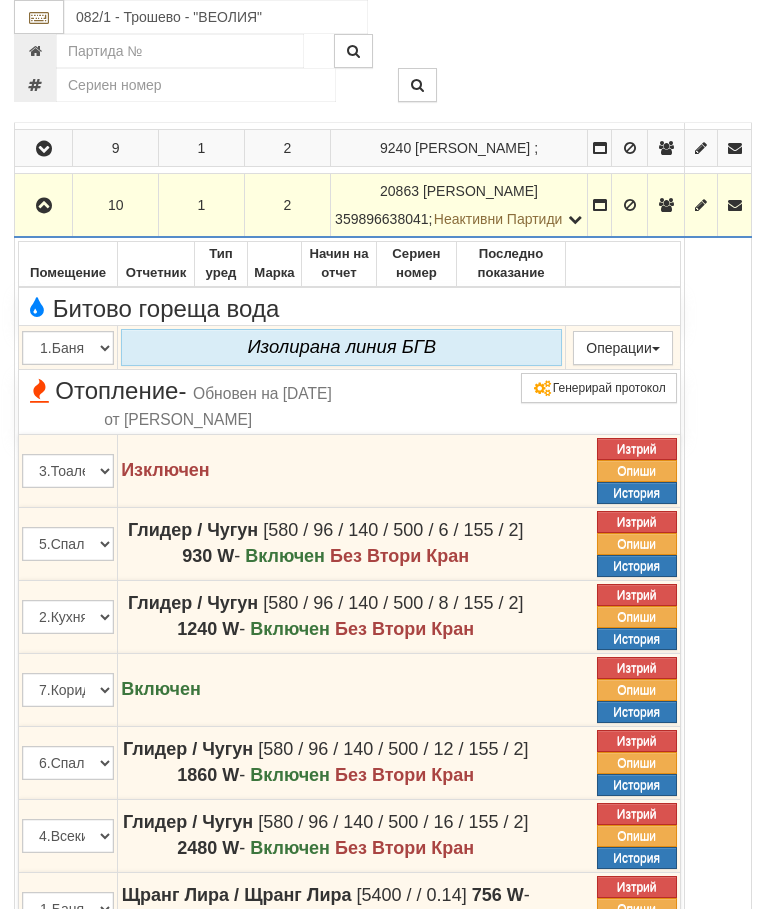 click at bounding box center (44, 205) 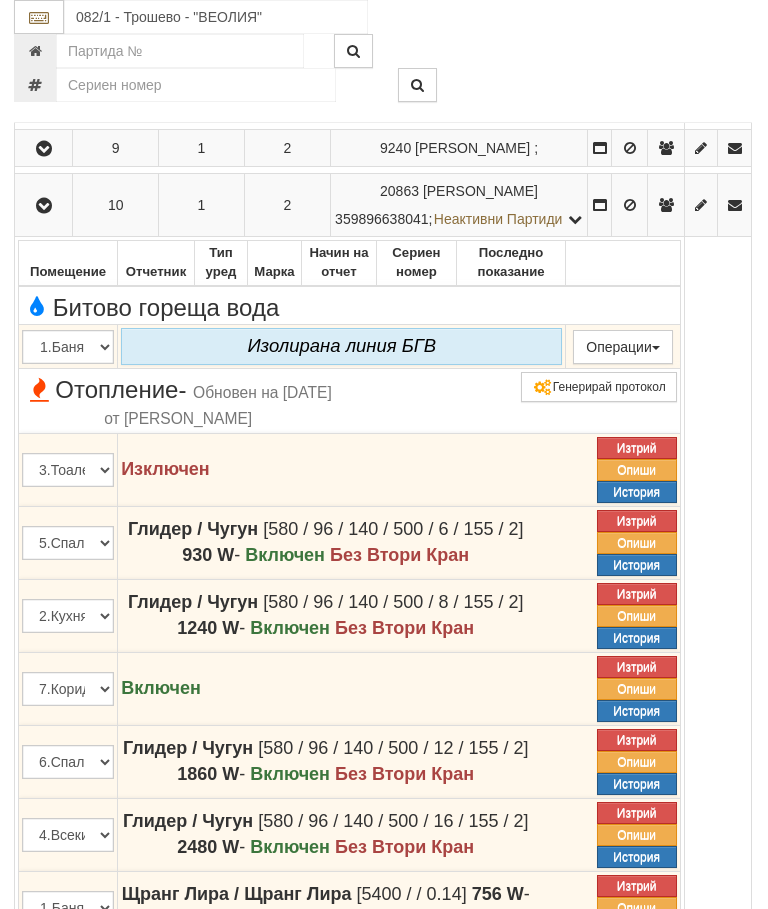 scroll, scrollTop: 975, scrollLeft: 1, axis: both 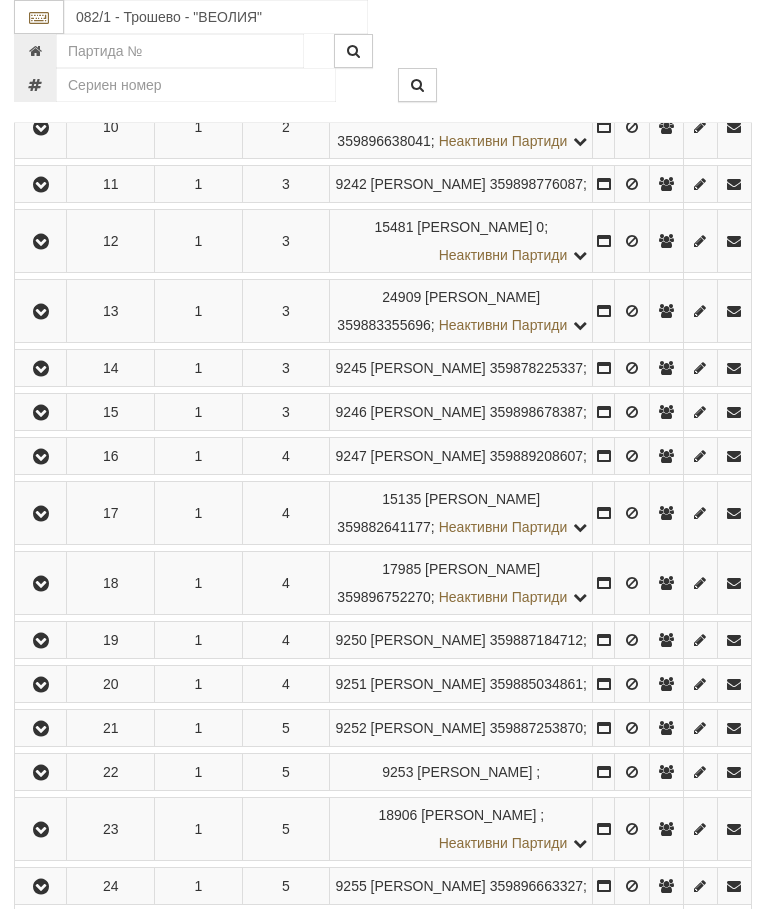 click at bounding box center (41, 71) 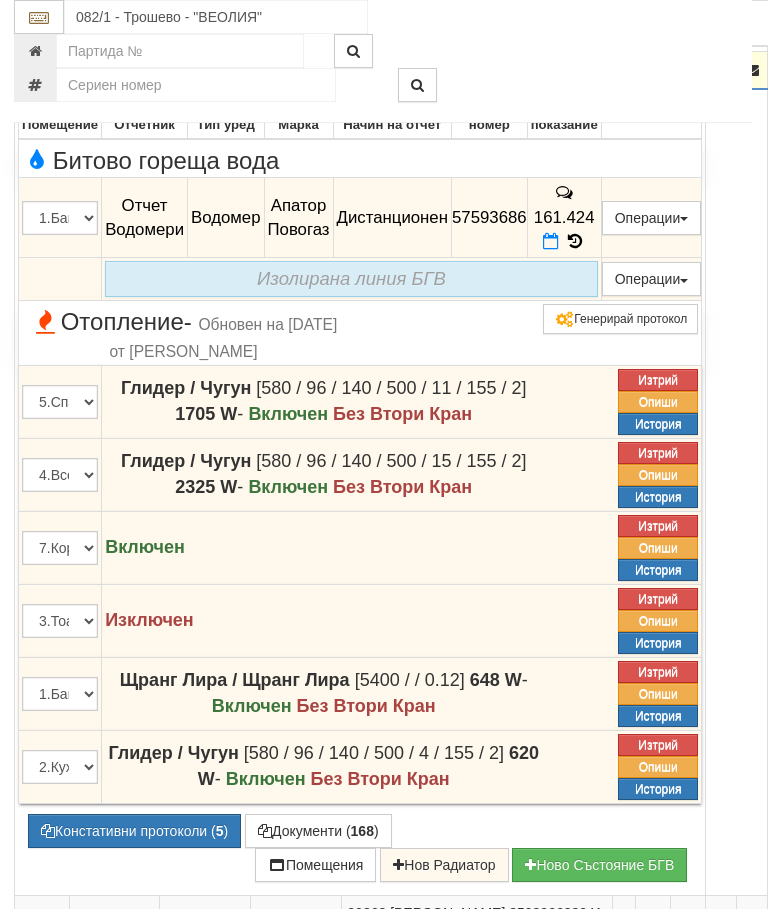 click on "Констативни протоколи ( 5 )" at bounding box center [134, 831] 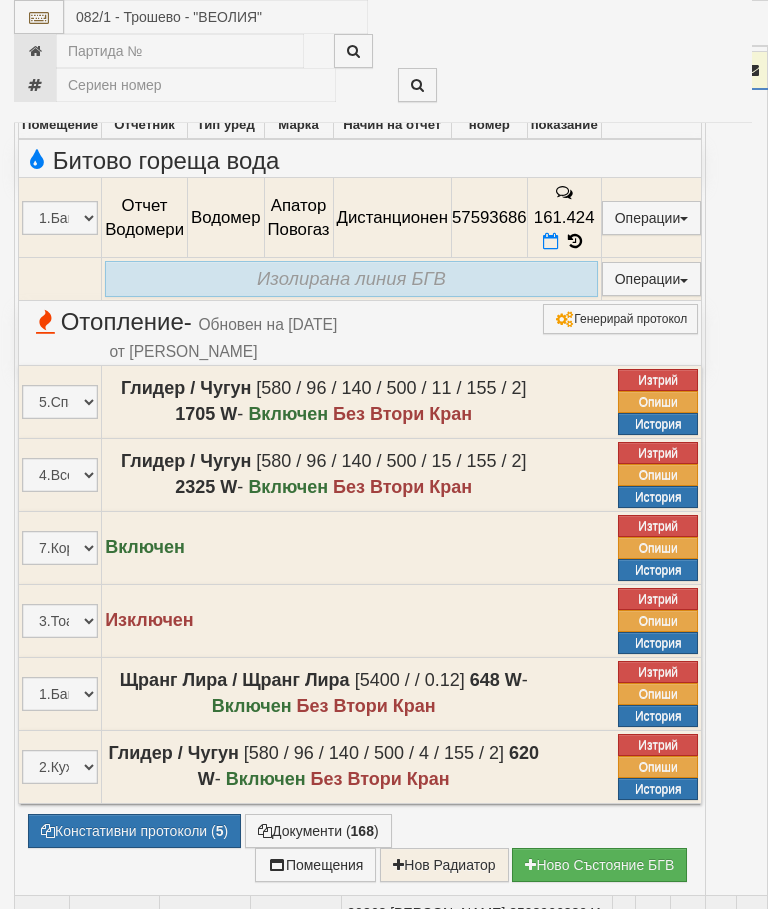 select on "10" 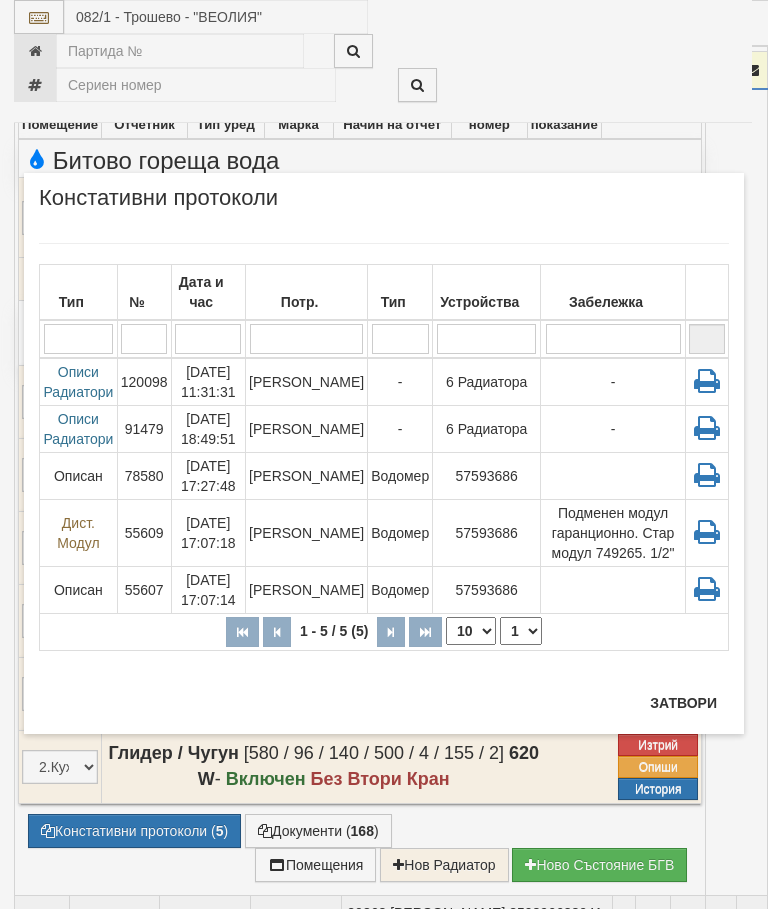 click on "Затвори" at bounding box center (683, 703) 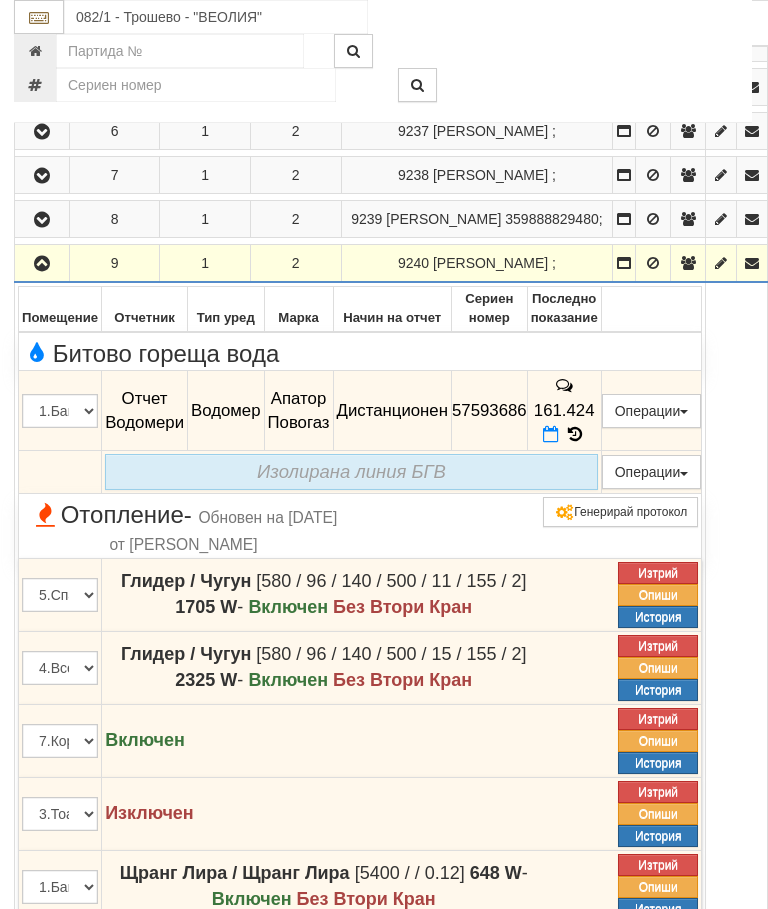 scroll, scrollTop: 781, scrollLeft: 0, axis: vertical 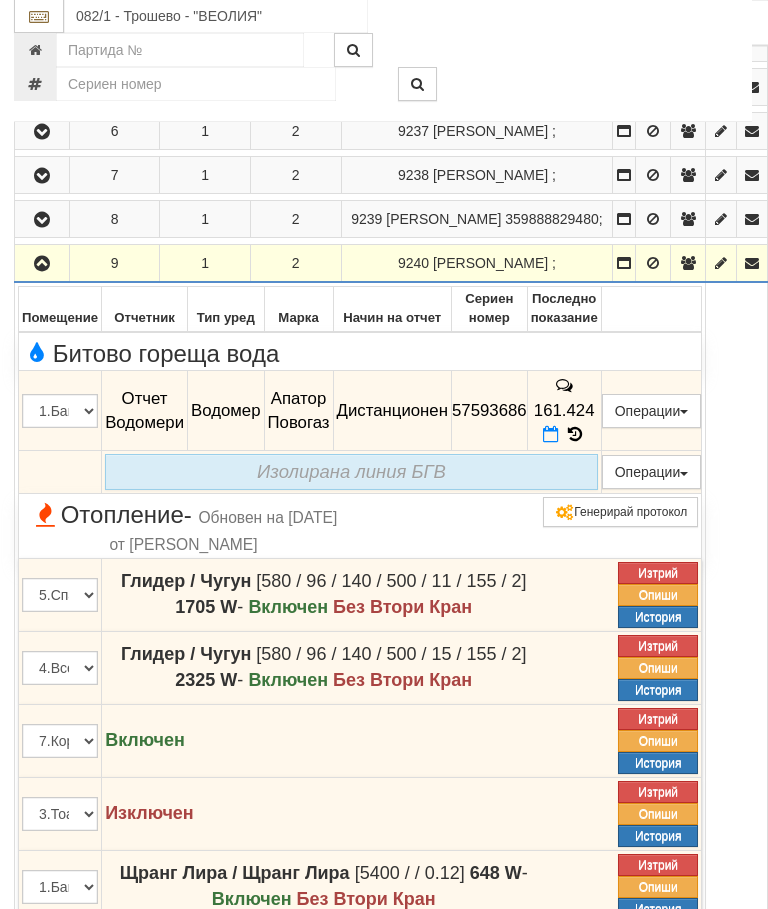 click at bounding box center (43, 264) 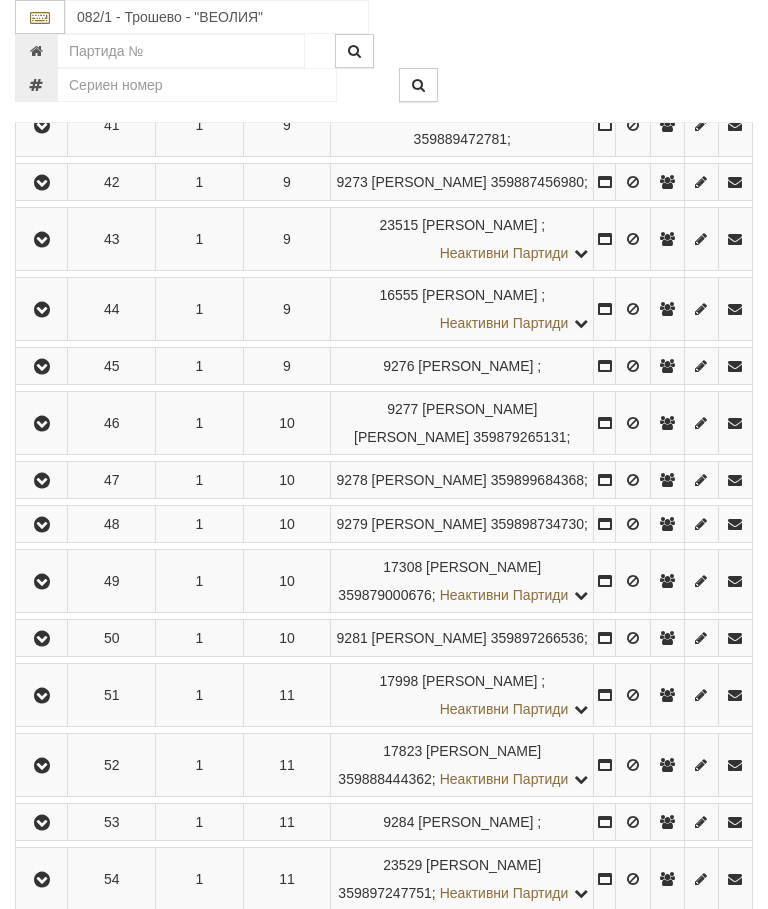 scroll, scrollTop: 4677, scrollLeft: 0, axis: vertical 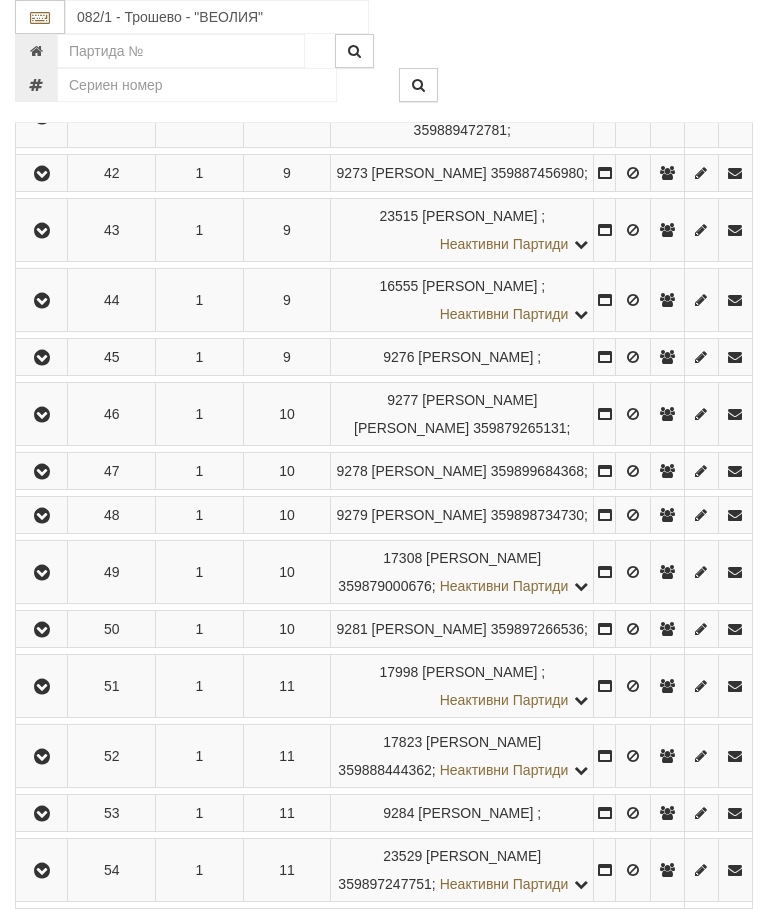 click on "082/1 - Трошево - "ВЕОЛИЯ"" at bounding box center (384, 61) 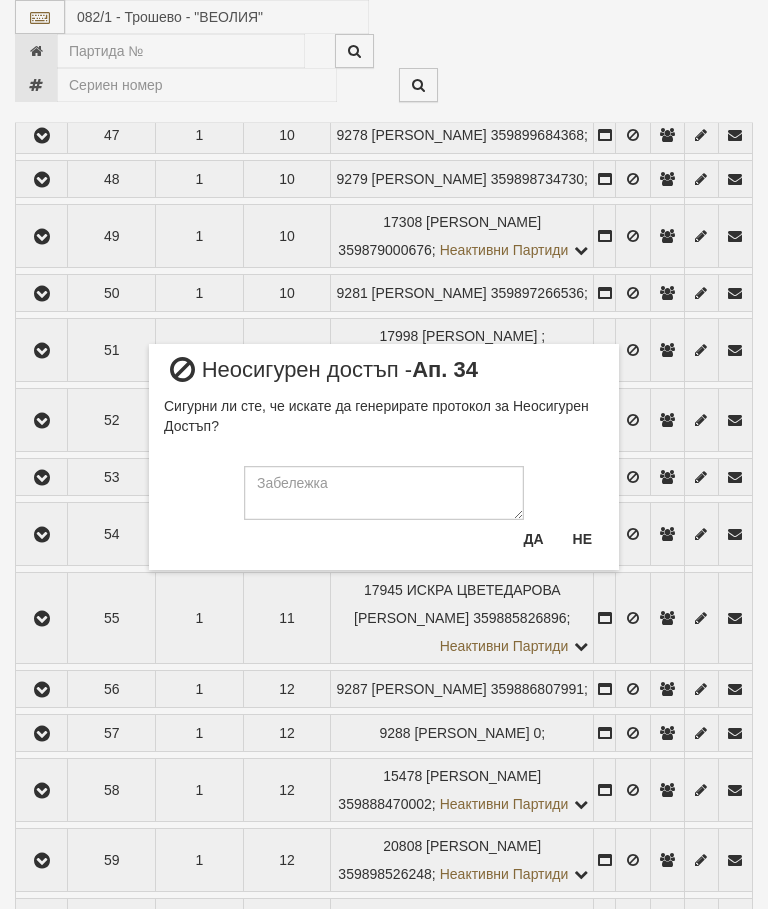scroll, scrollTop: 5021, scrollLeft: 0, axis: vertical 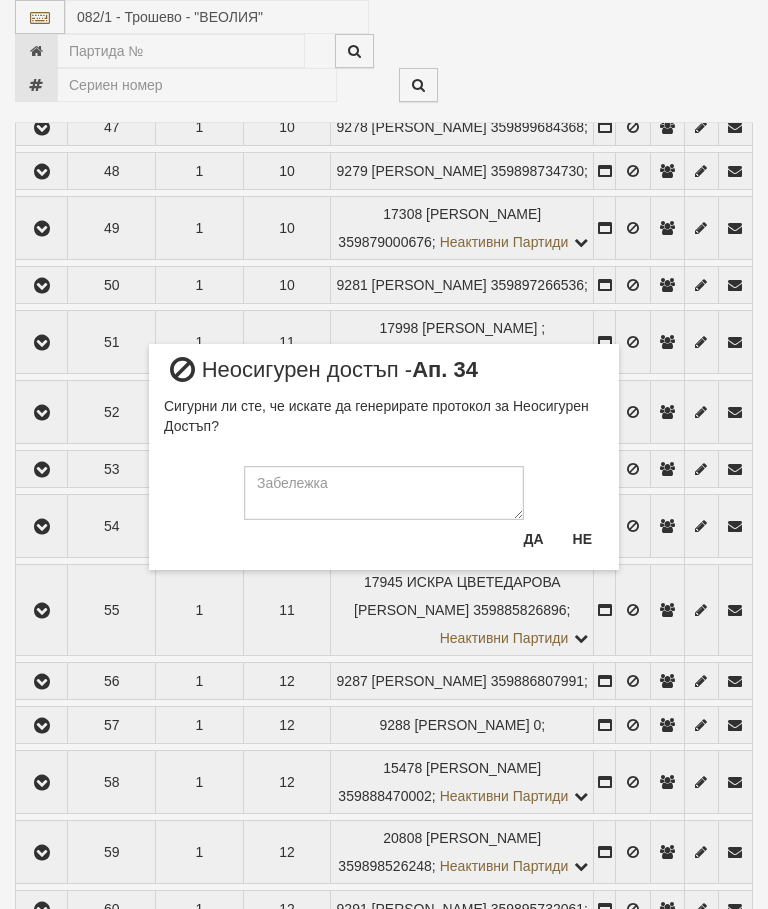 click on "Не" at bounding box center (582, 539) 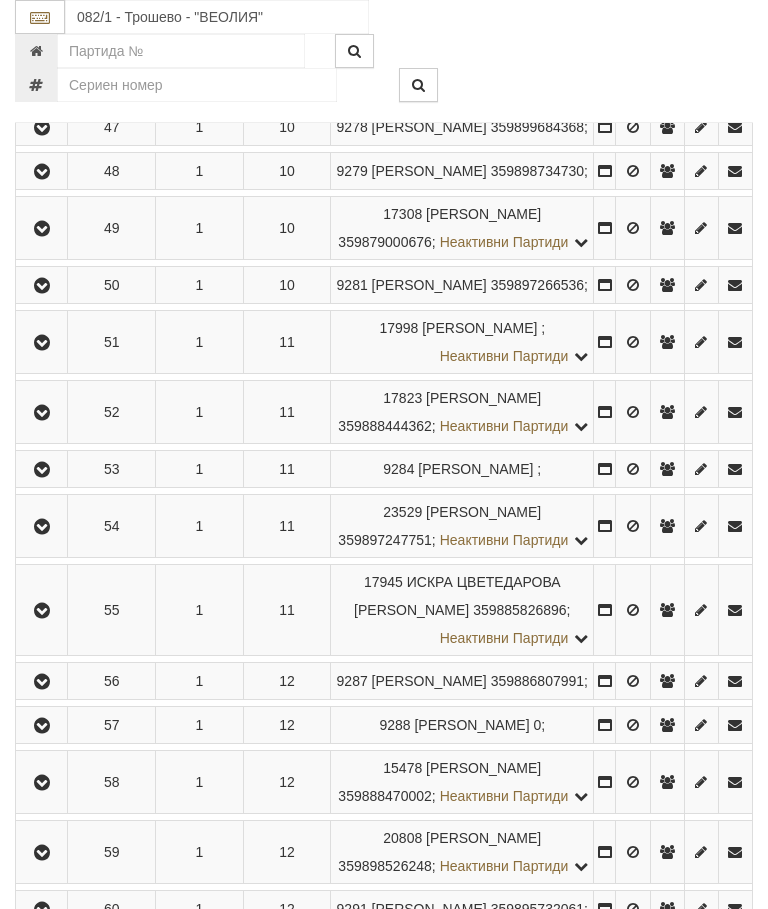 click at bounding box center (544, 51) 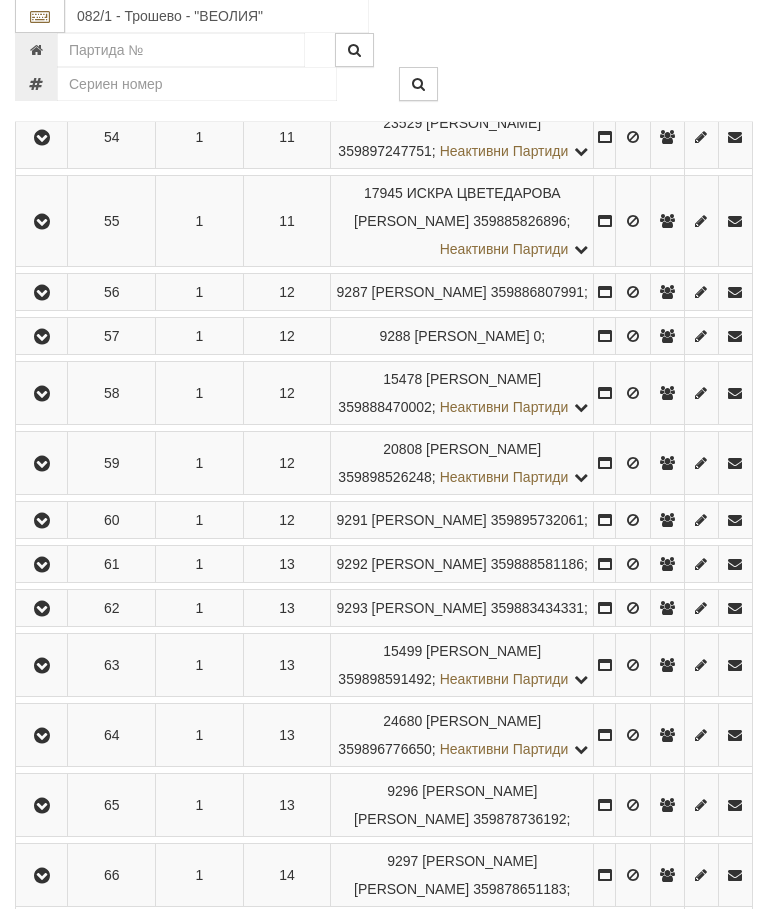 scroll, scrollTop: 5410, scrollLeft: 0, axis: vertical 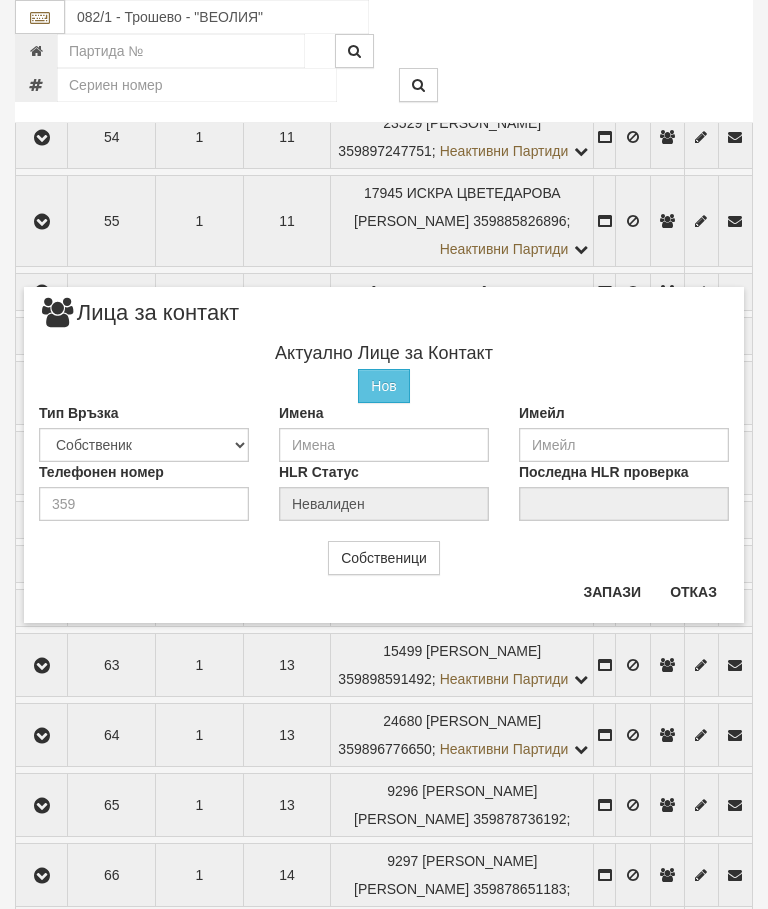click on "Собственици" at bounding box center [384, 558] 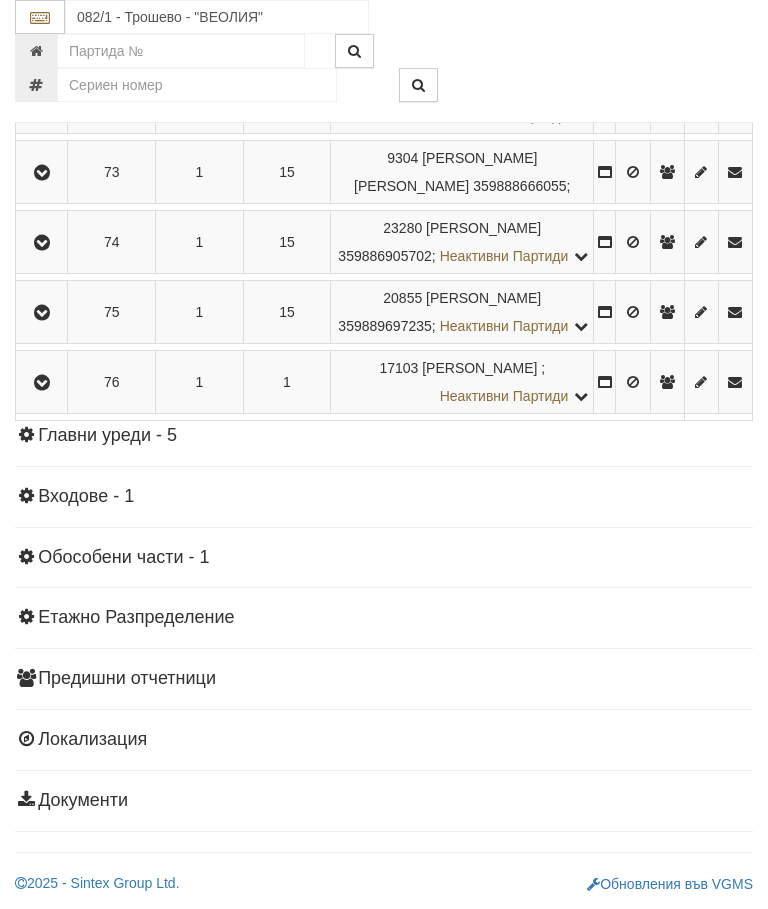 scroll, scrollTop: 7810, scrollLeft: 0, axis: vertical 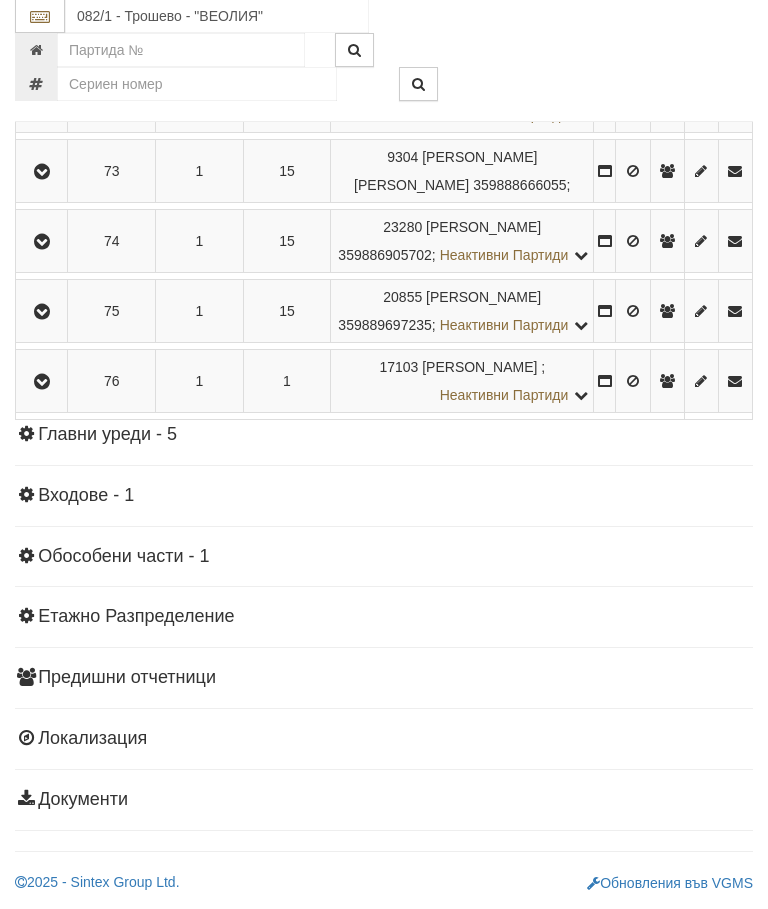 click at bounding box center [41, 102] 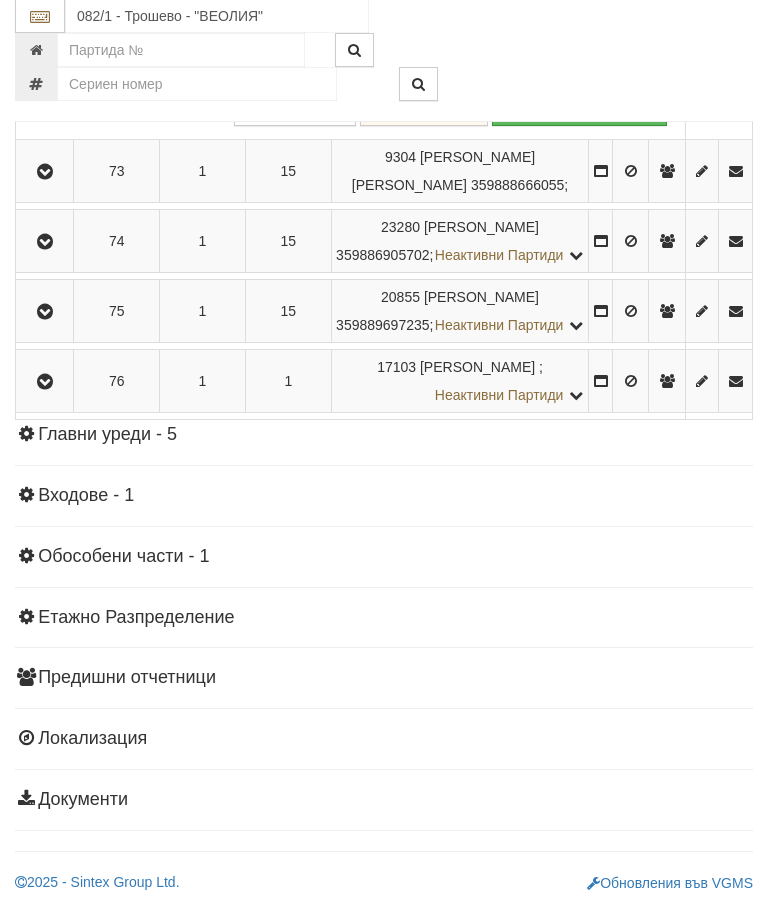 scroll, scrollTop: 8027, scrollLeft: 0, axis: vertical 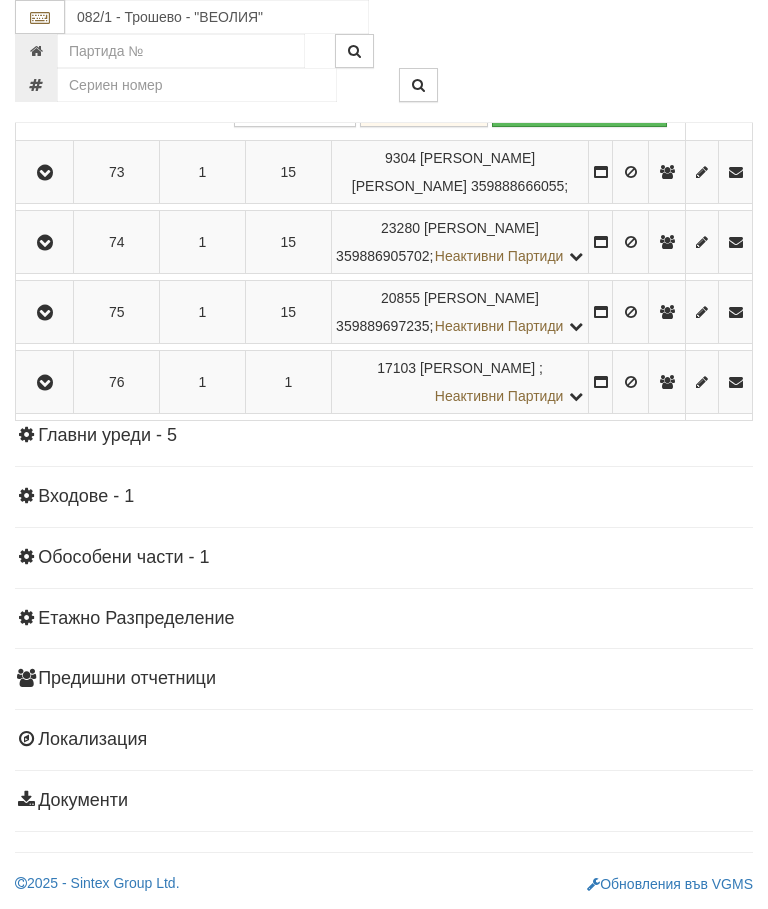 click on "Констативни протоколи ( 3 )" at bounding box center (135, 76) 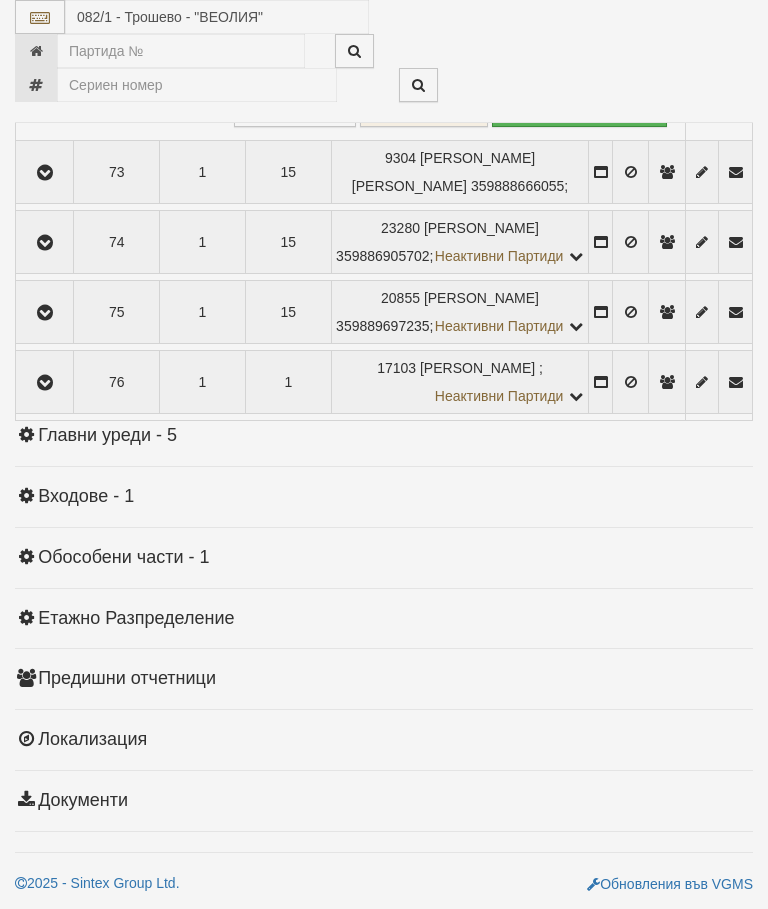 select on "10" 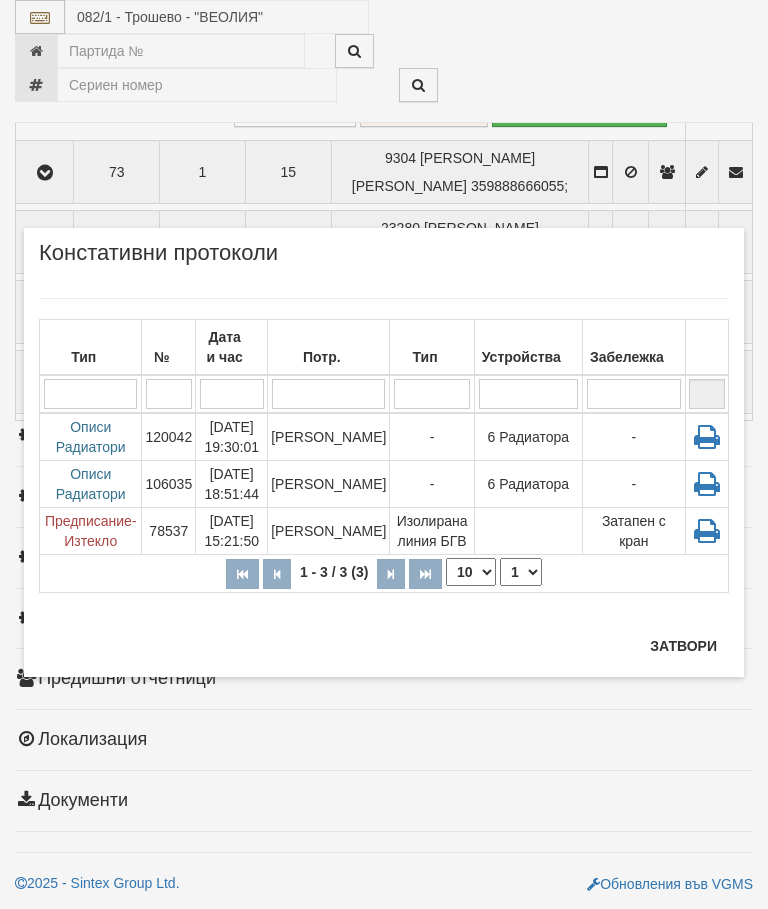 click on "Затвори" at bounding box center [683, 646] 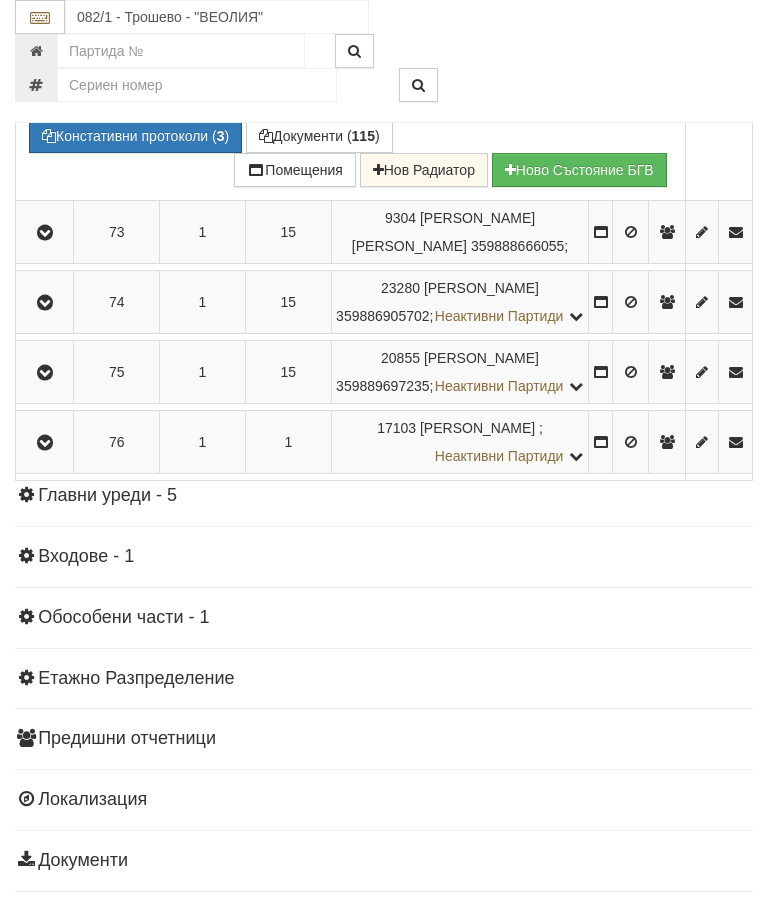 scroll, scrollTop: 7890, scrollLeft: 0, axis: vertical 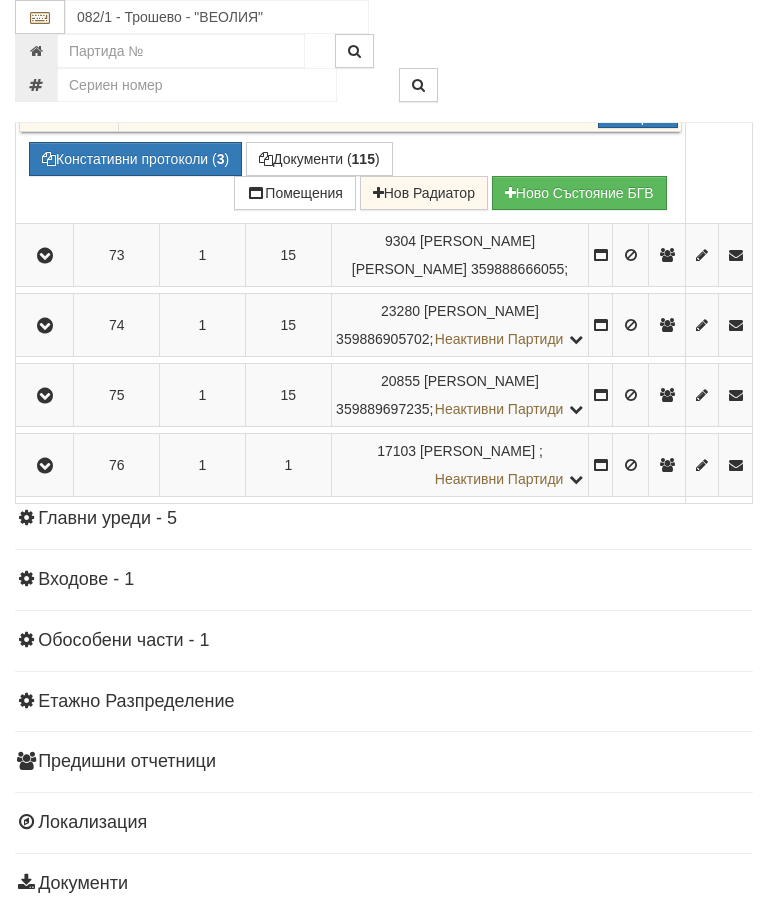 click at bounding box center (45, -534) 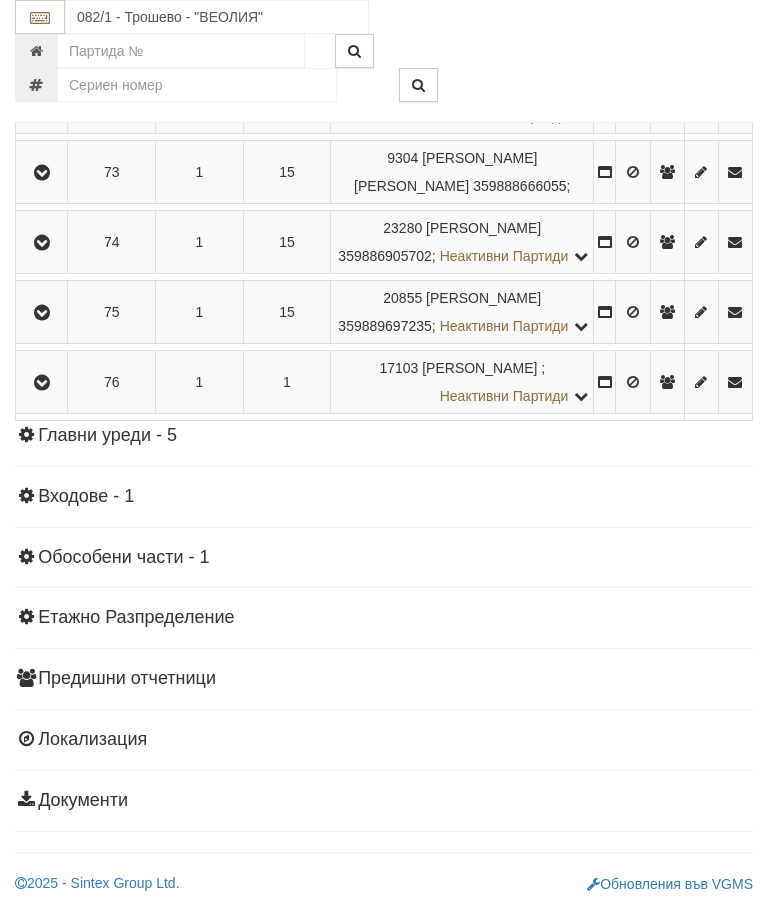click at bounding box center (42, -37) 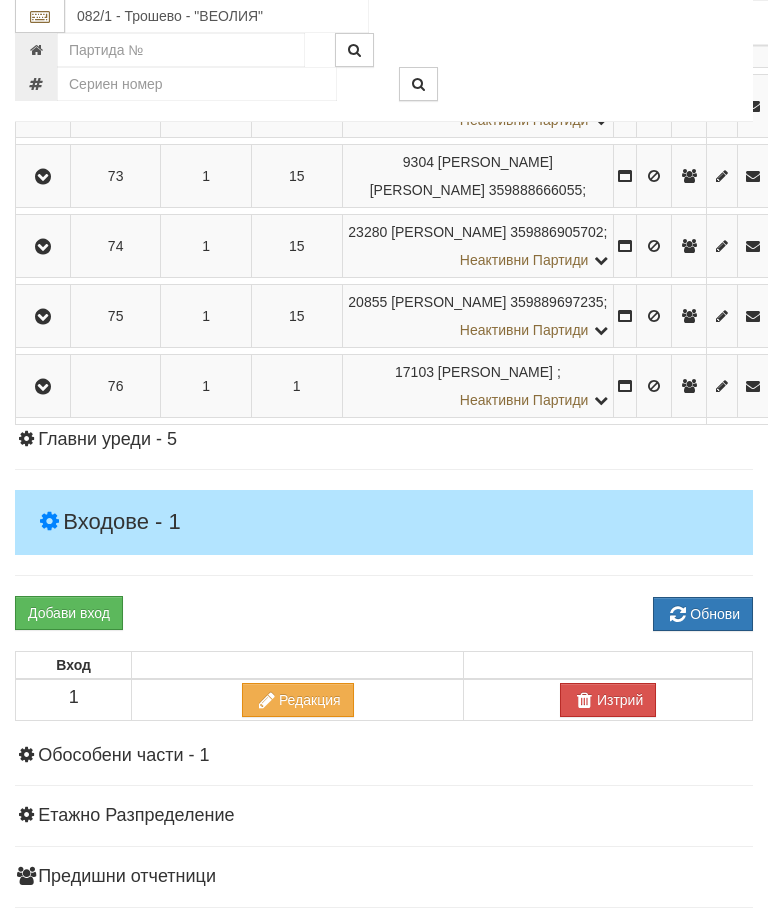 scroll, scrollTop: 7409, scrollLeft: 0, axis: vertical 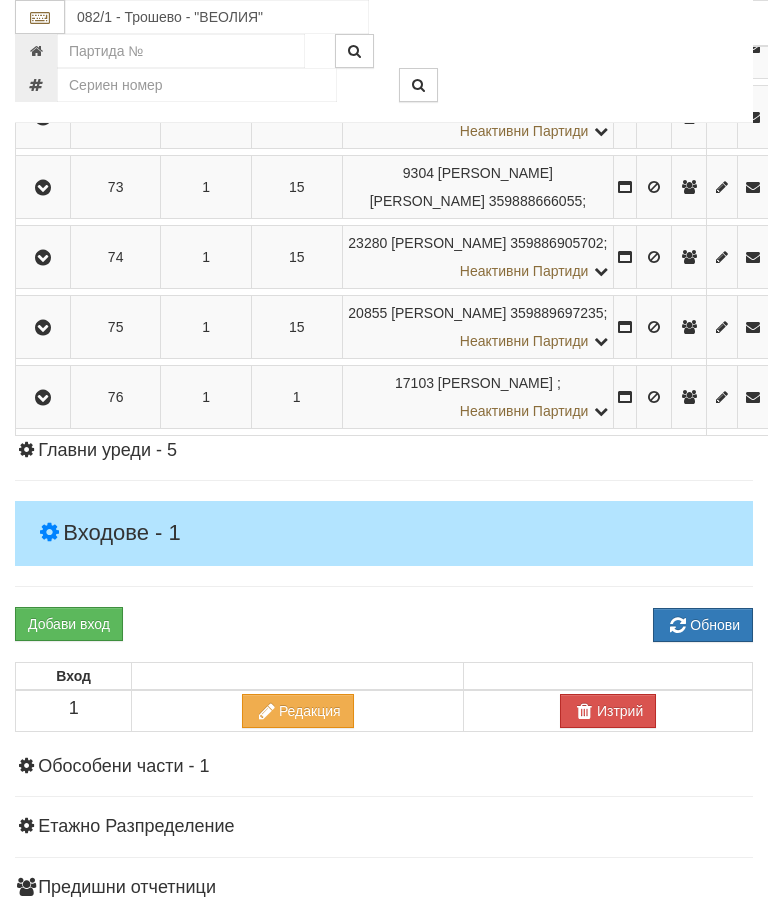 click on "Документи ( 173 )" at bounding box center [319, -49] 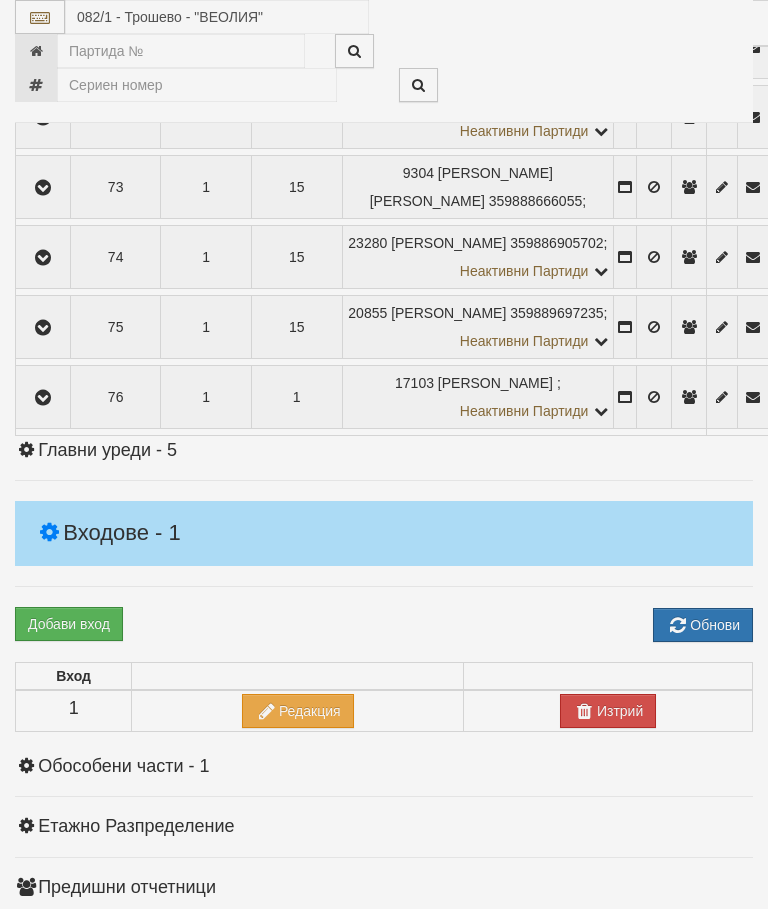 select on "10" 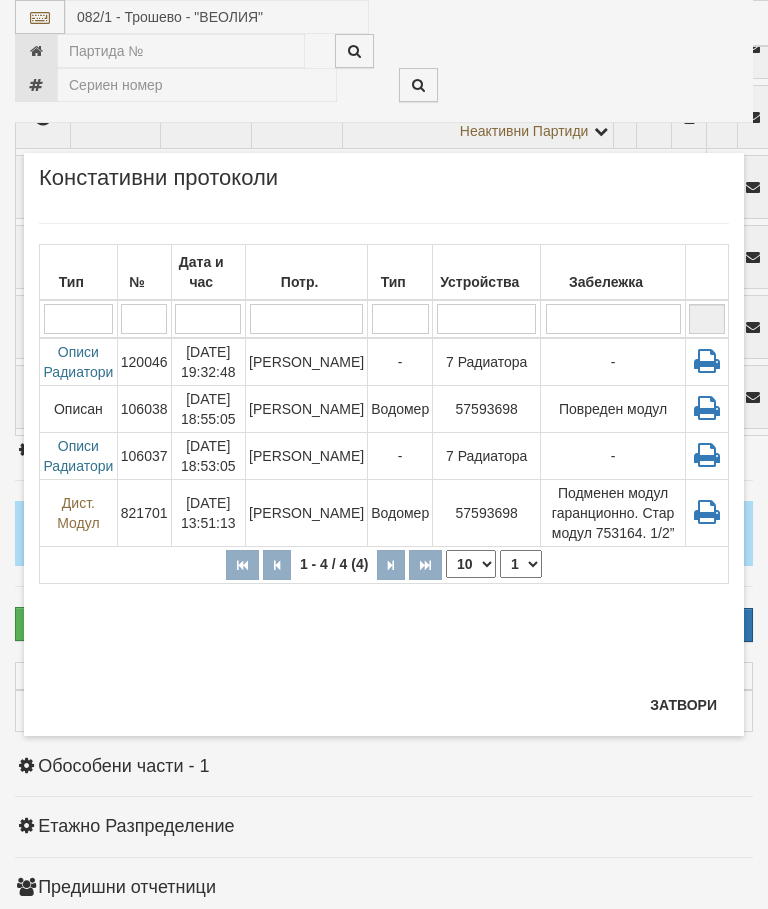 click on "Затвори" at bounding box center [683, 705] 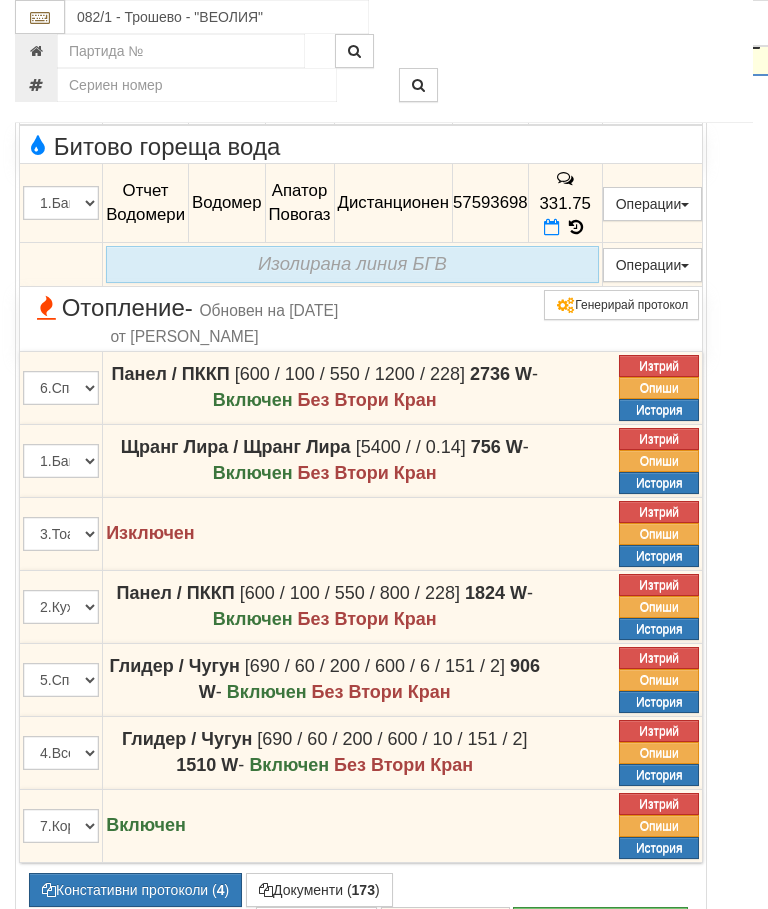 scroll, scrollTop: 6466, scrollLeft: 0, axis: vertical 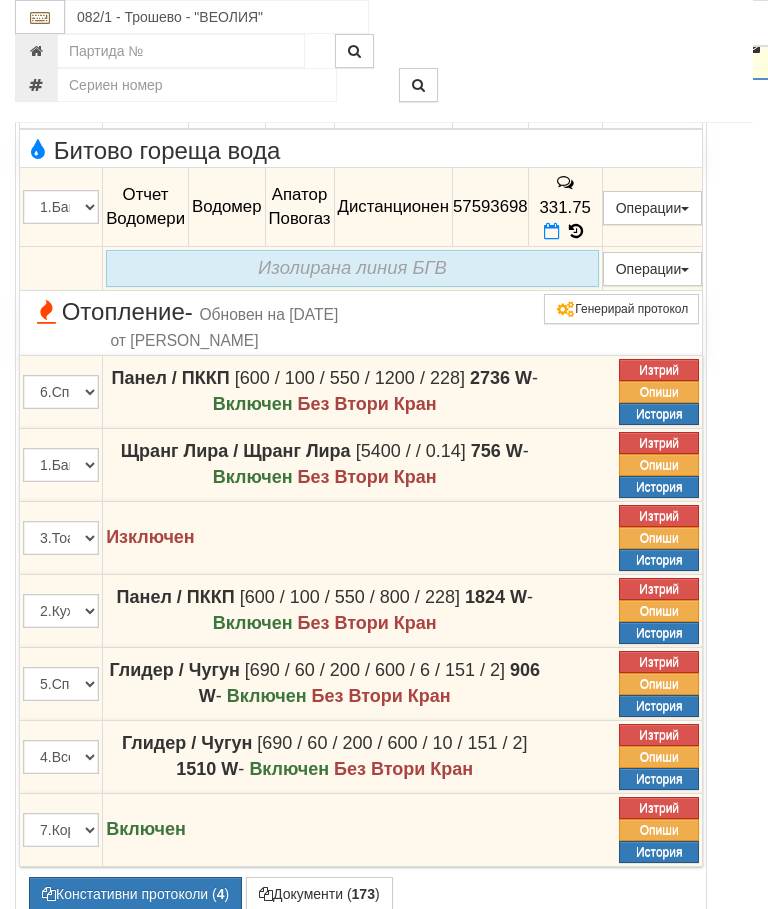 click at bounding box center (43, 48) 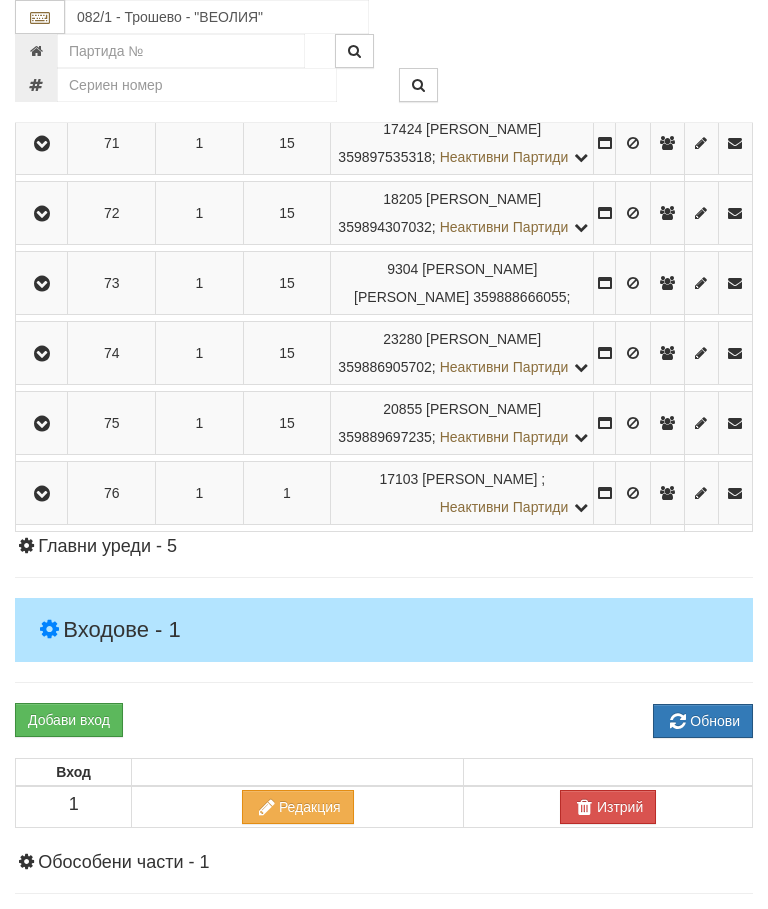 click at bounding box center (42, -918) 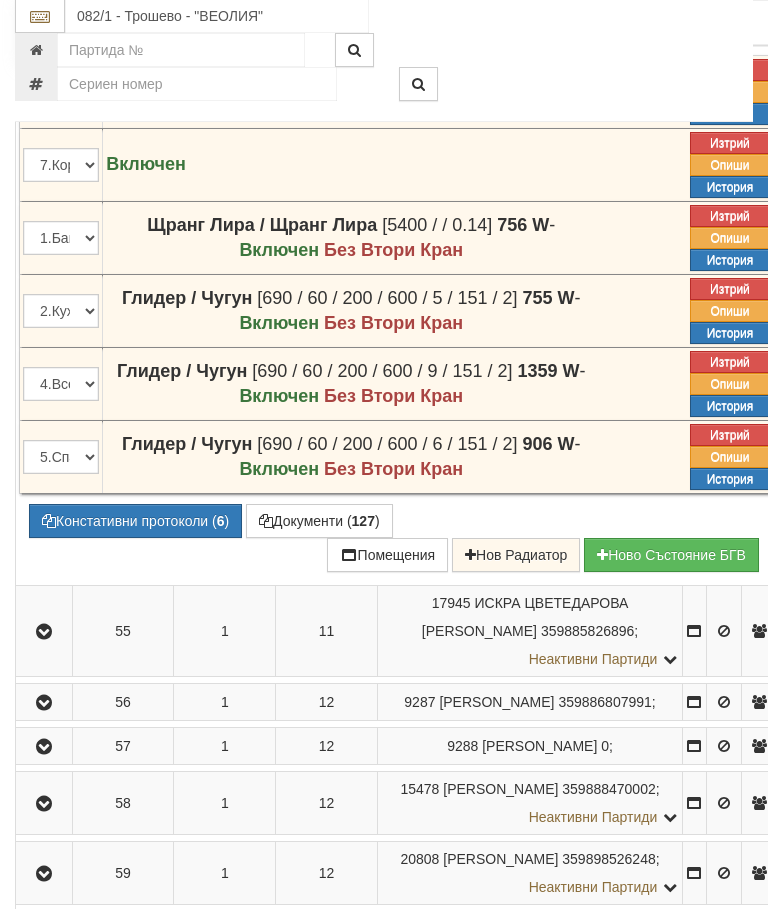 scroll, scrollTop: 5776, scrollLeft: 0, axis: vertical 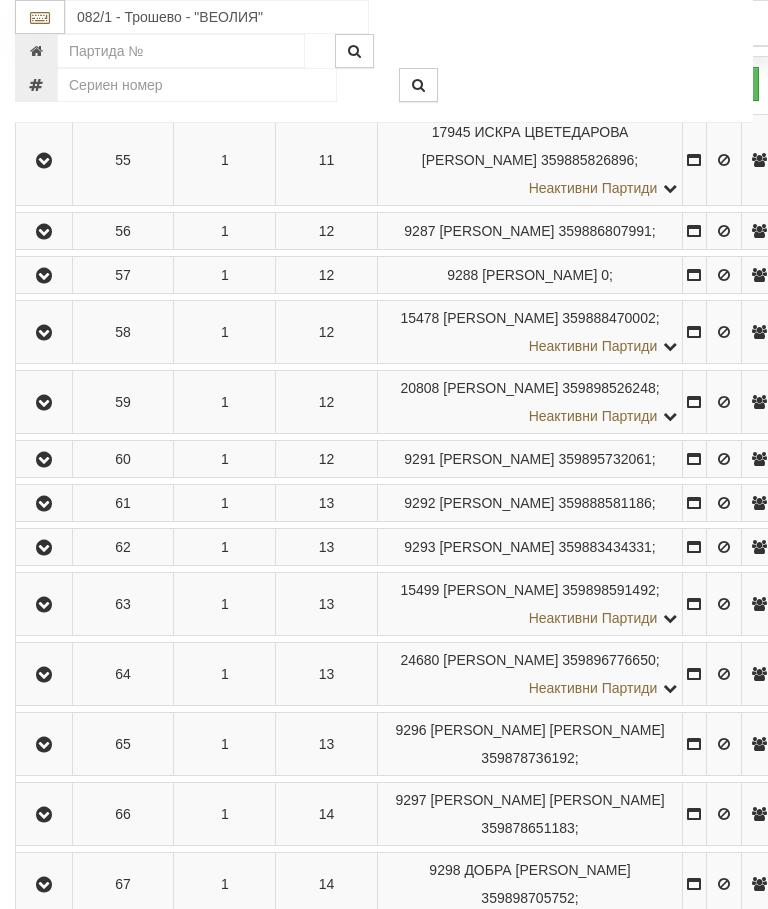 click on "61" at bounding box center [123, 503] 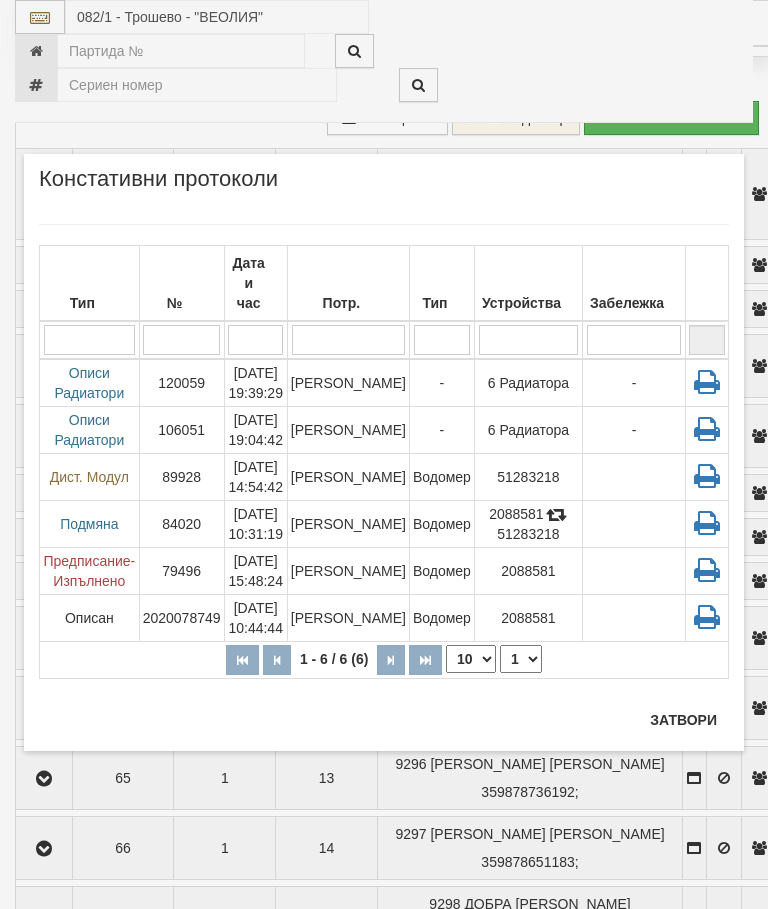click on "Затвори" at bounding box center [683, 720] 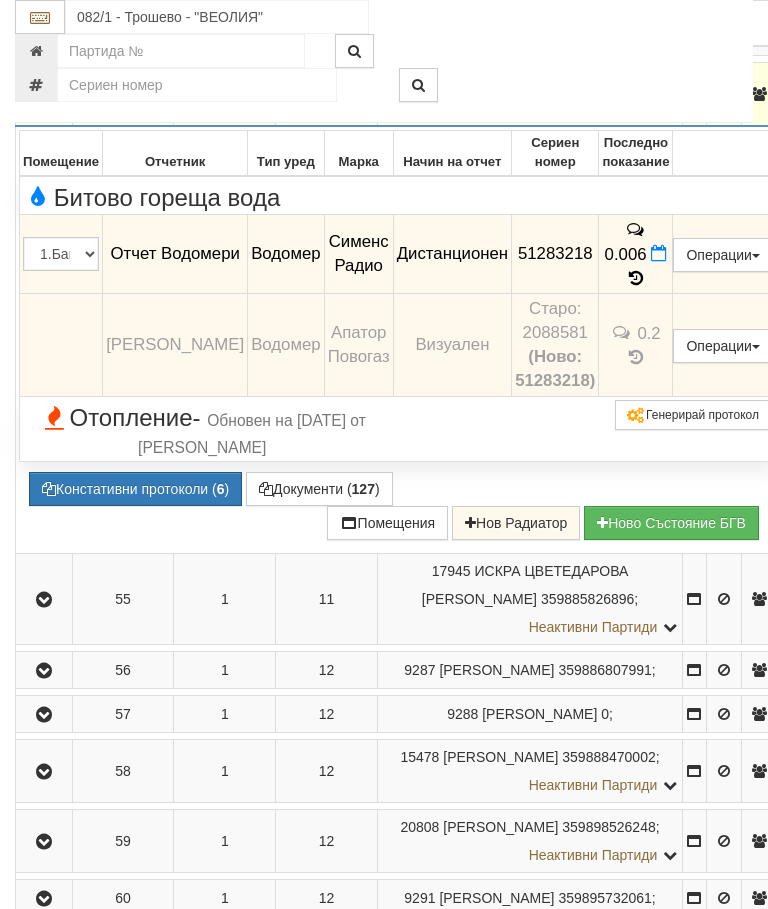 scroll, scrollTop: 5351, scrollLeft: 0, axis: vertical 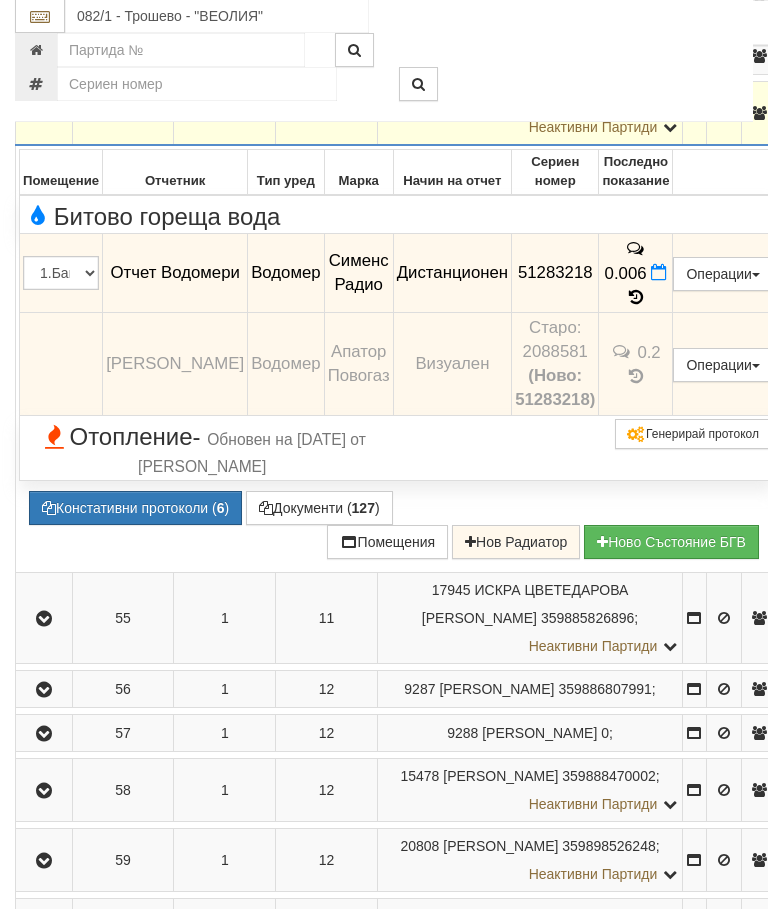 click at bounding box center [44, 115] 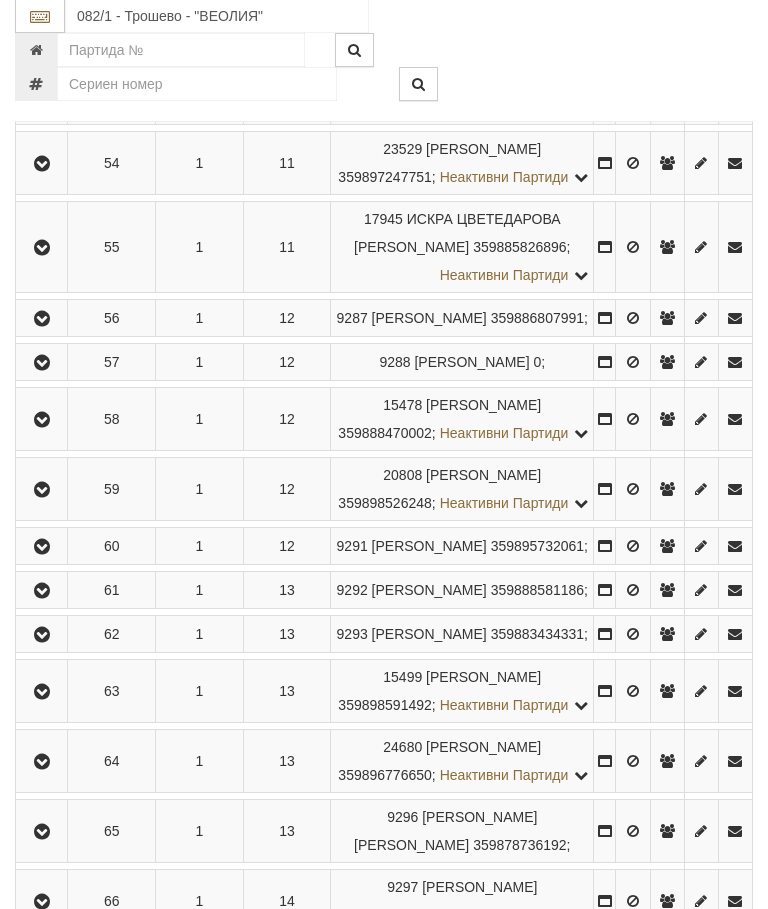 scroll, scrollTop: 5385, scrollLeft: 0, axis: vertical 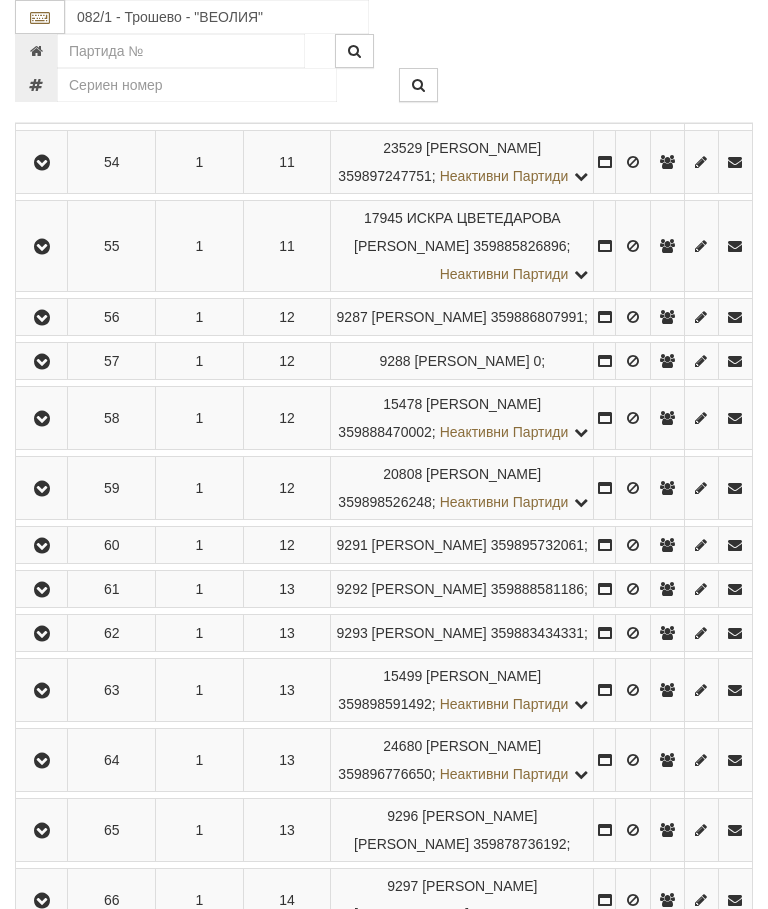 click at bounding box center [41, -294] 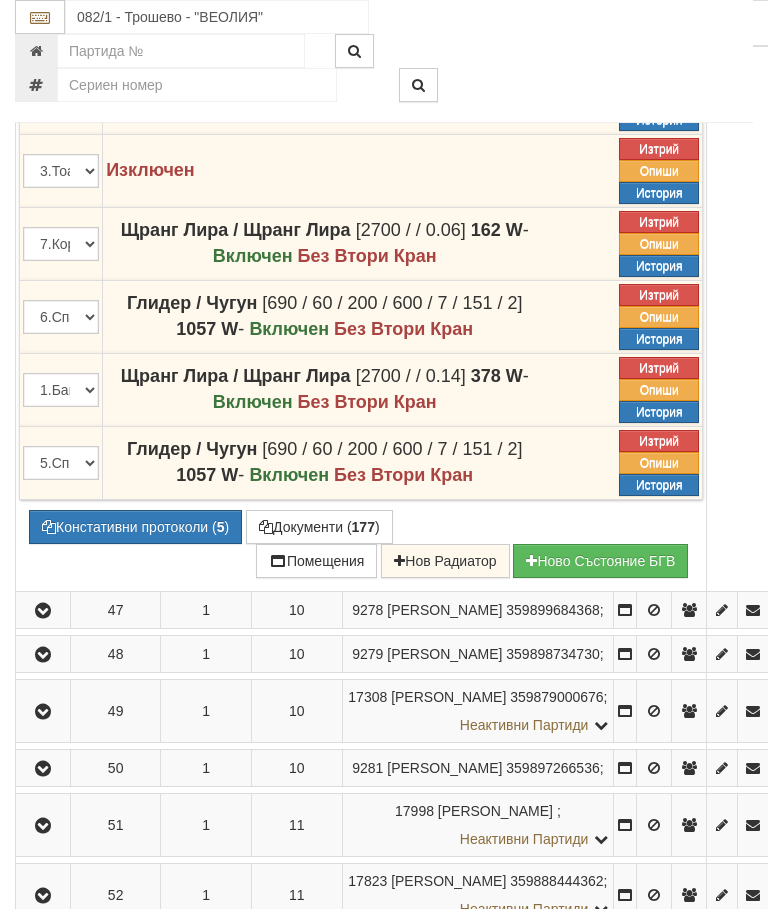scroll, scrollTop: 5358, scrollLeft: 0, axis: vertical 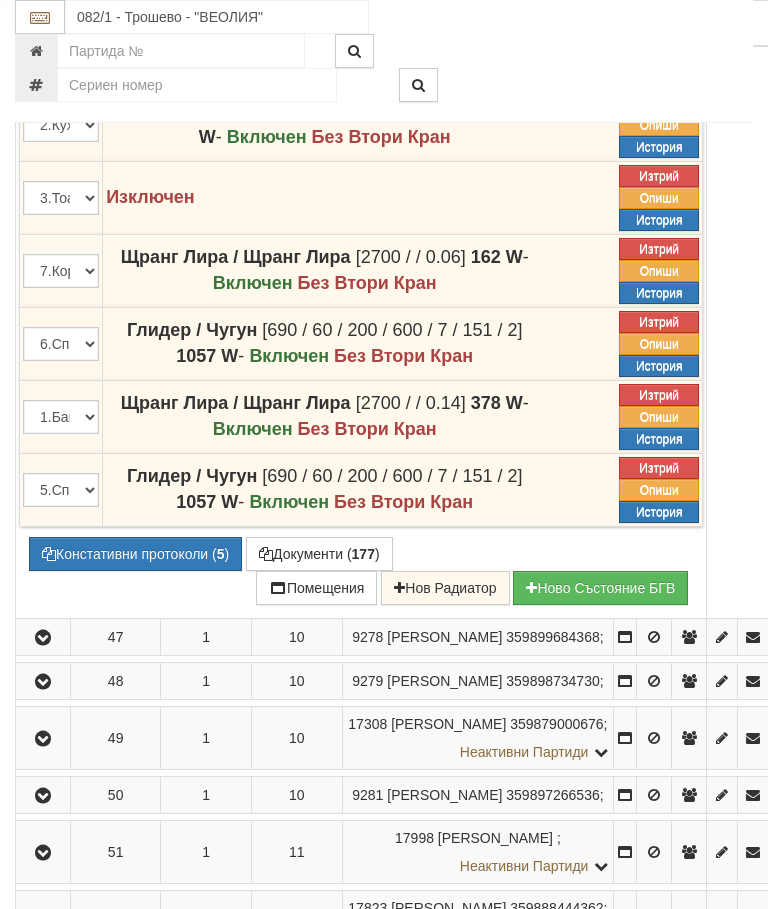 click on "Констативни протоколи ( 5 )" at bounding box center (135, 554) 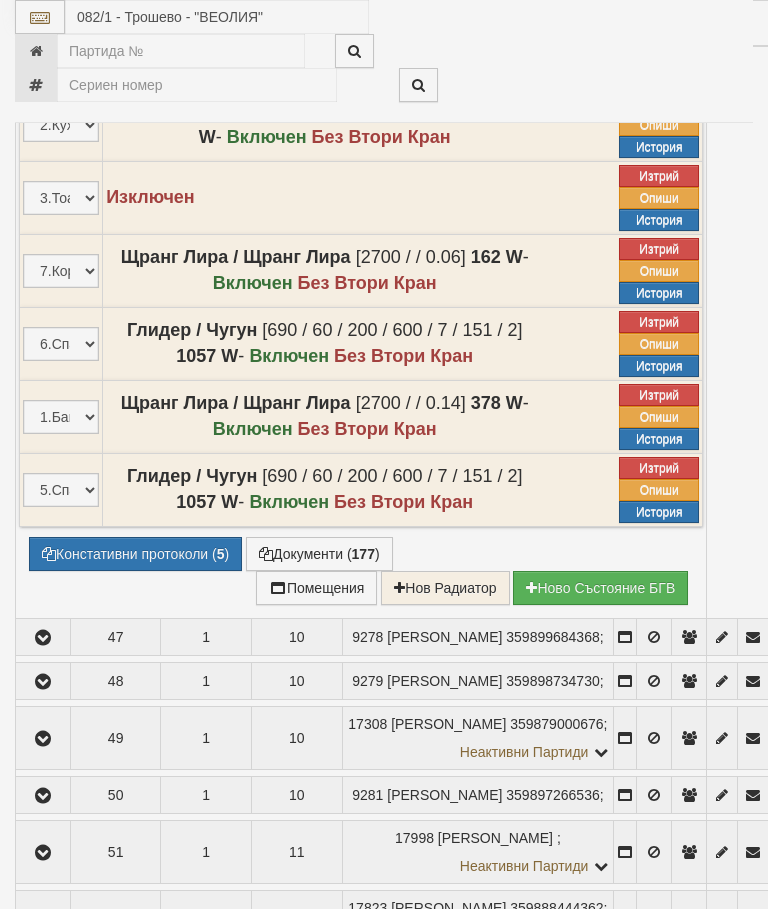 select on "10" 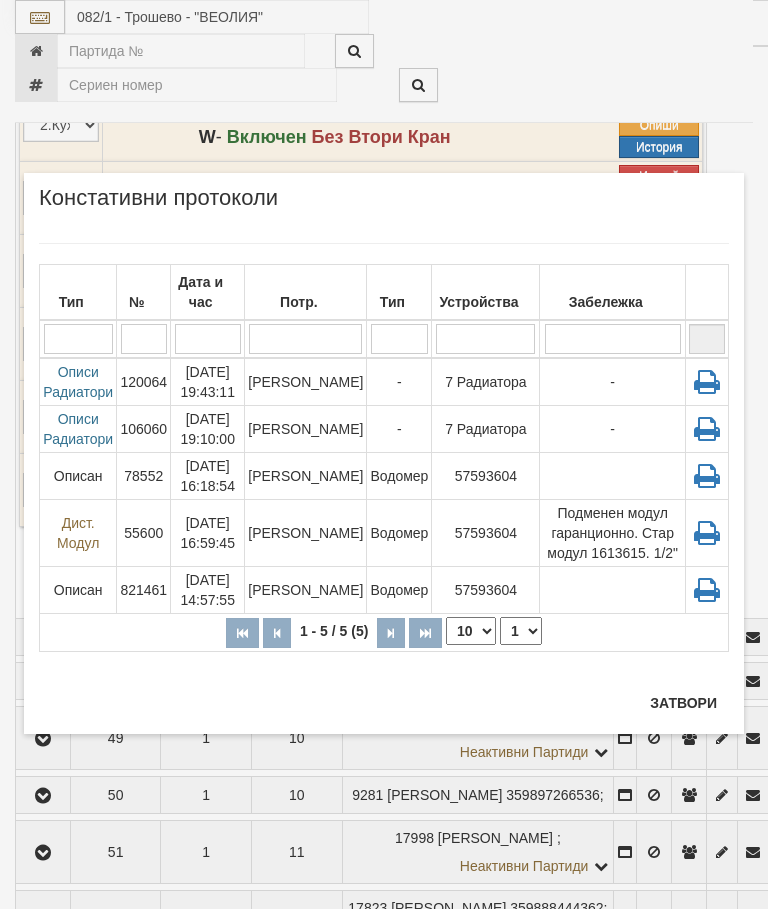click on "Затвори" at bounding box center (683, 703) 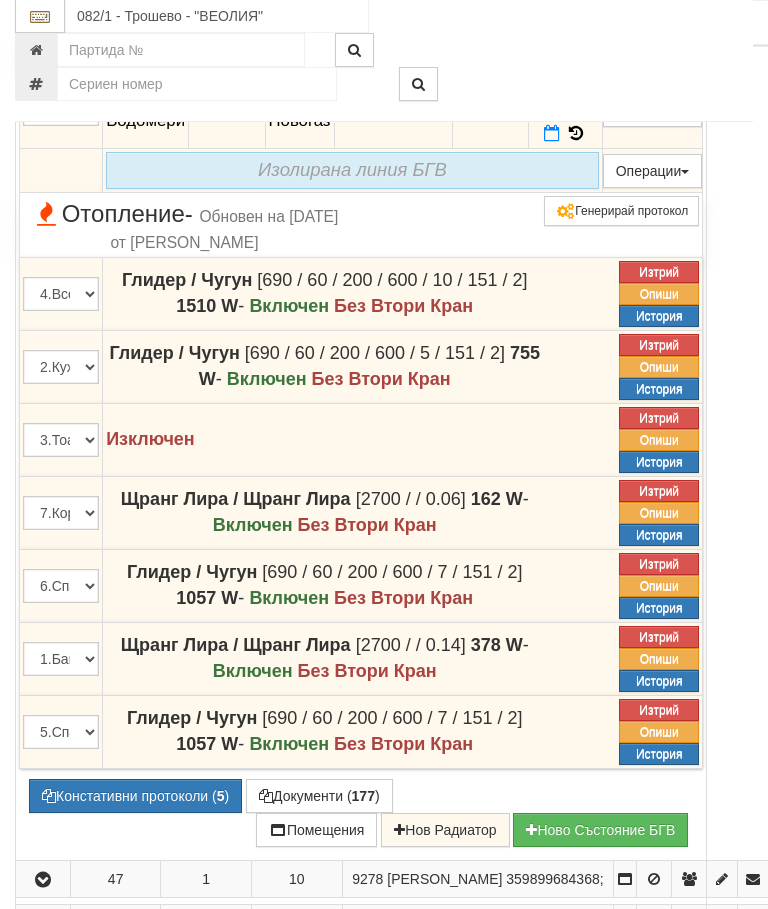 scroll, scrollTop: 5115, scrollLeft: 0, axis: vertical 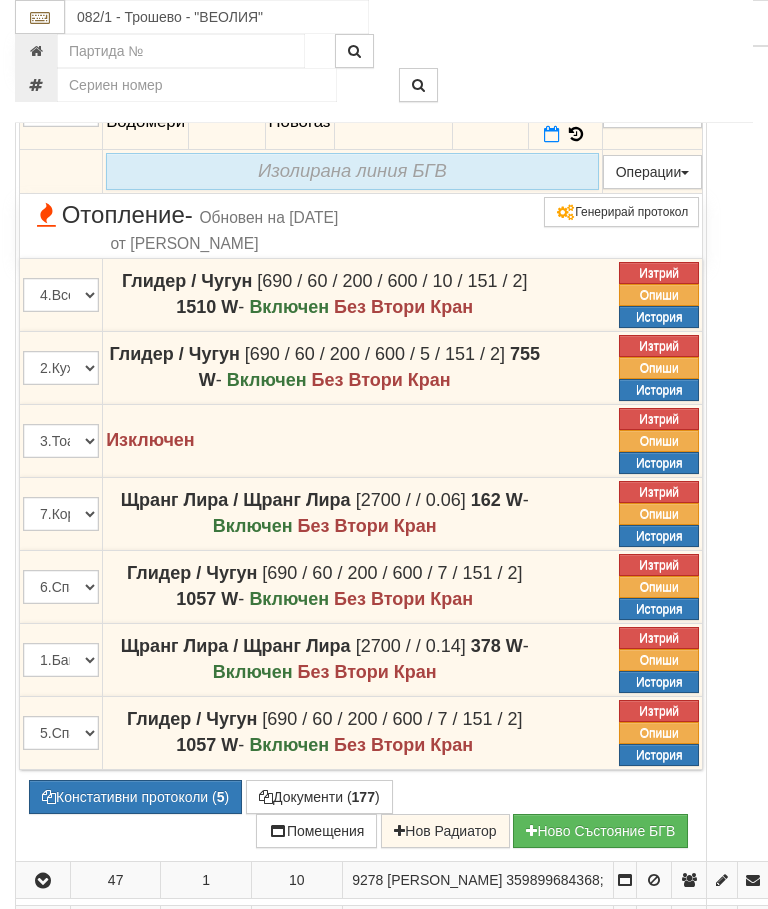 click at bounding box center (43, -49) 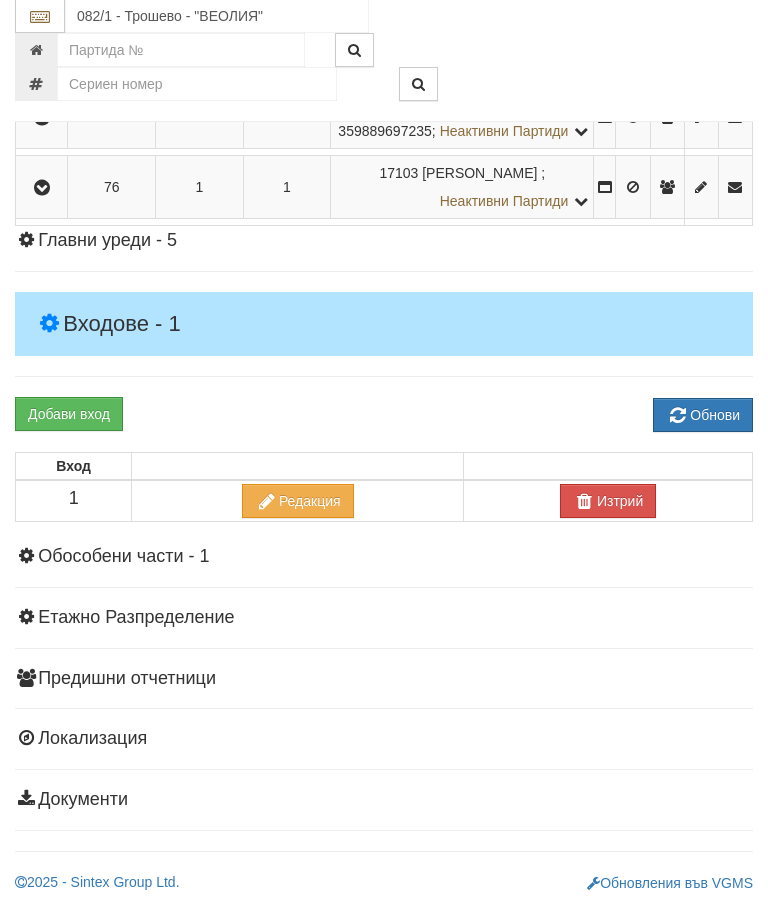 scroll, scrollTop: 8060, scrollLeft: 0, axis: vertical 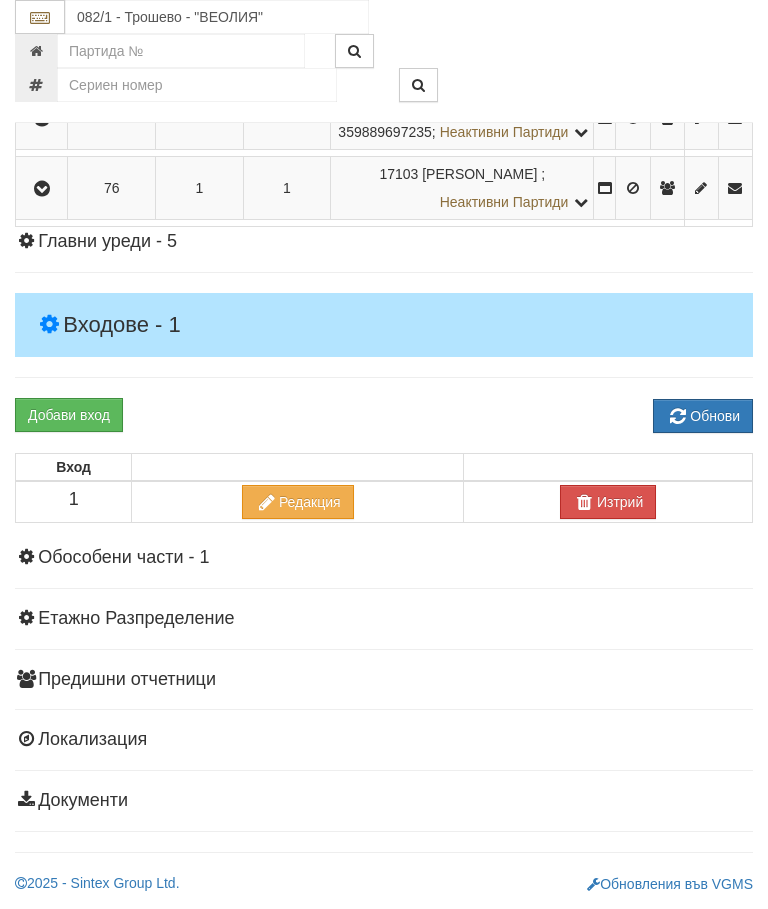 click at bounding box center [42, 189] 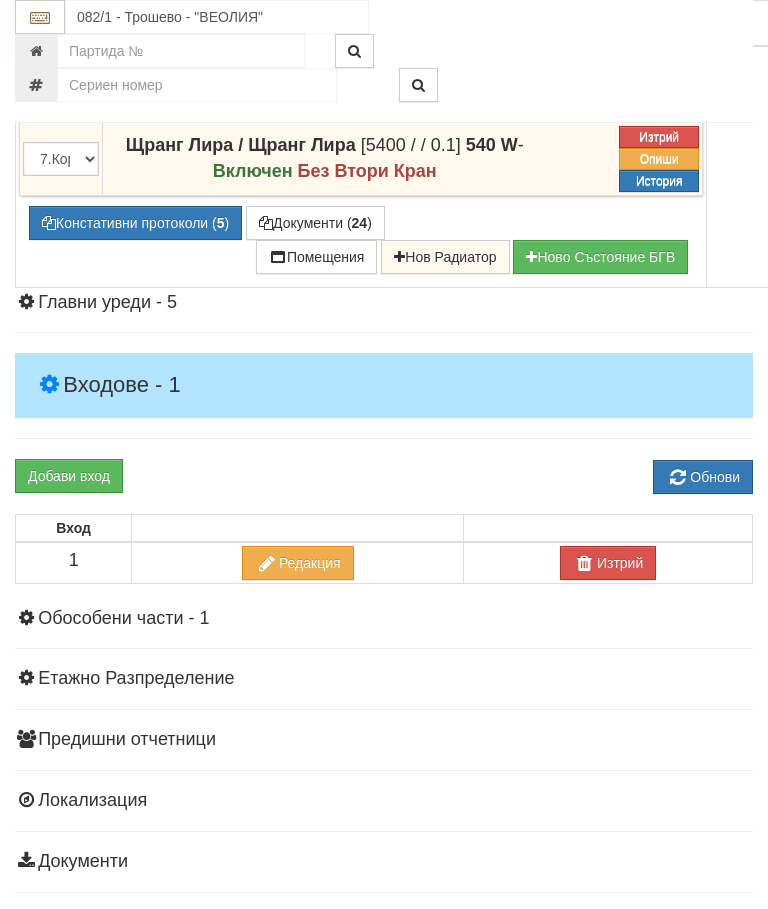 scroll, scrollTop: 7167, scrollLeft: 0, axis: vertical 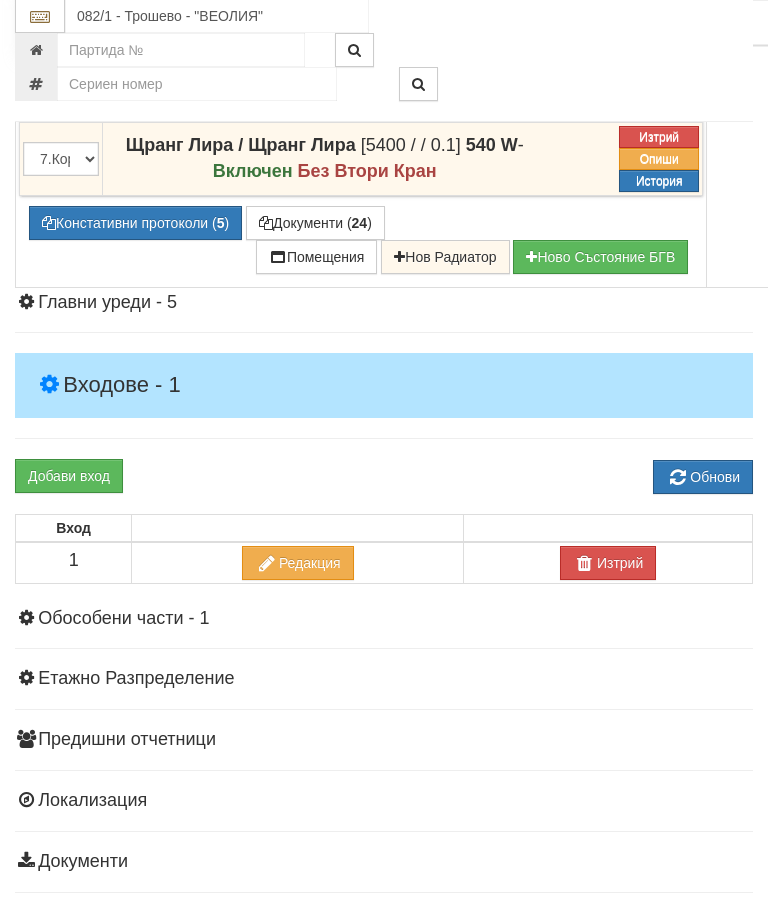 click on "Констативни протоколи ( 5 )" at bounding box center [135, 224] 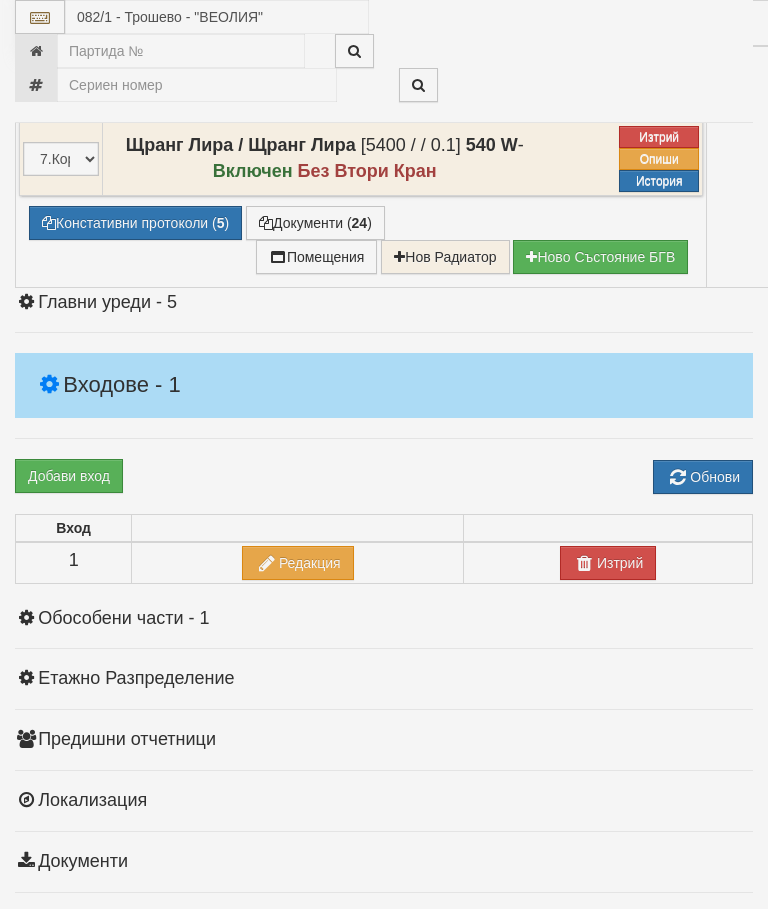 select on "10" 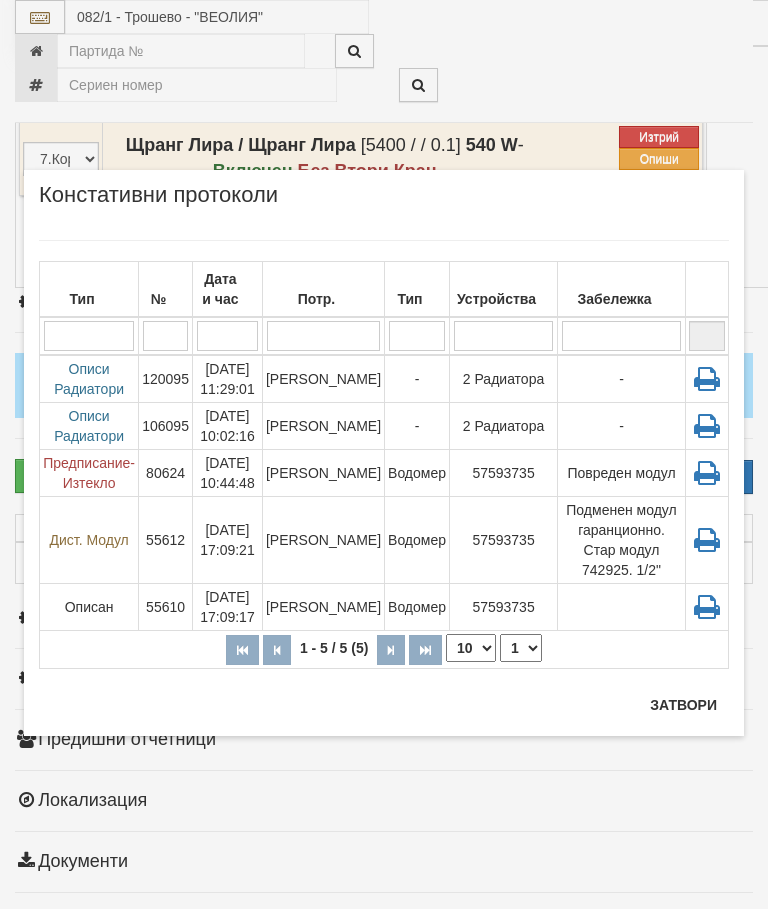 click on "Затвори" at bounding box center (683, 705) 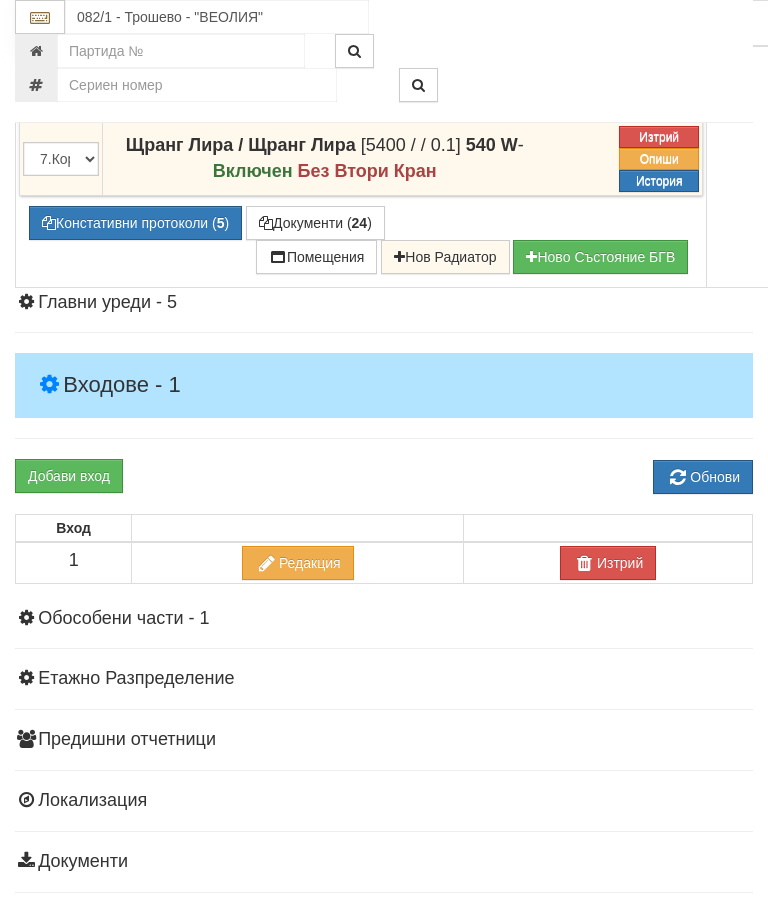 click on "135" at bounding box center (565, -87) 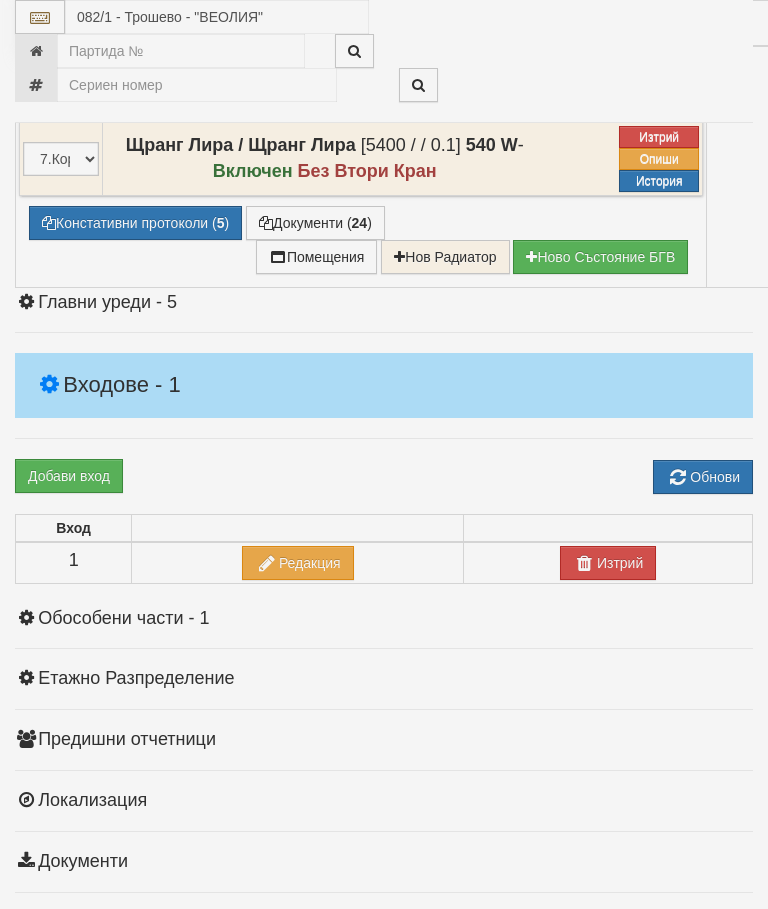 select on "10" 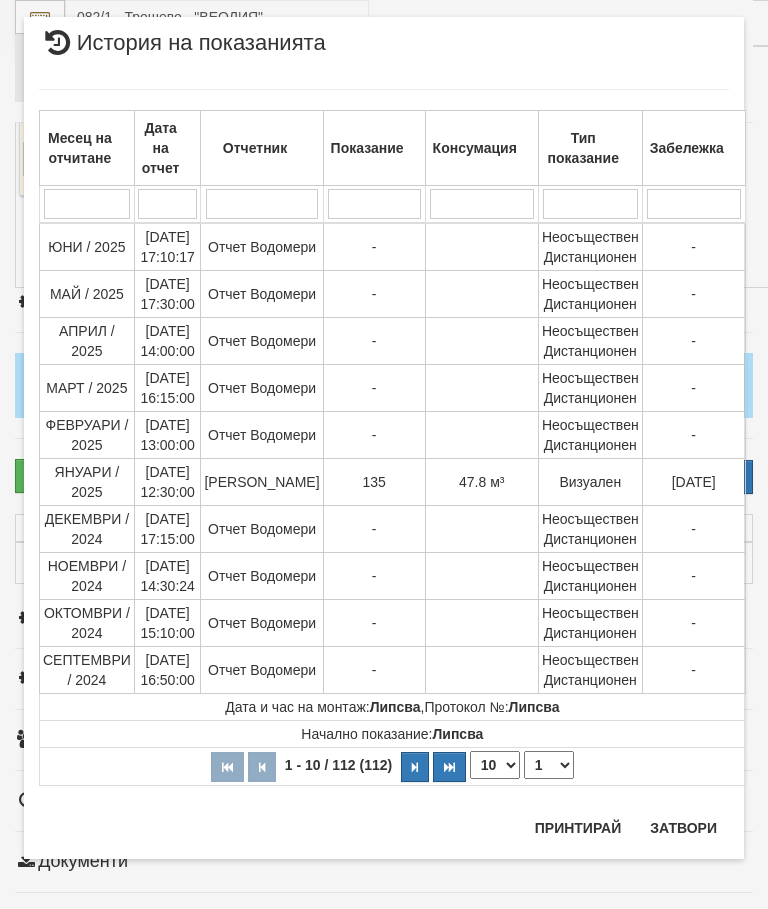 scroll, scrollTop: 2647, scrollLeft: 0, axis: vertical 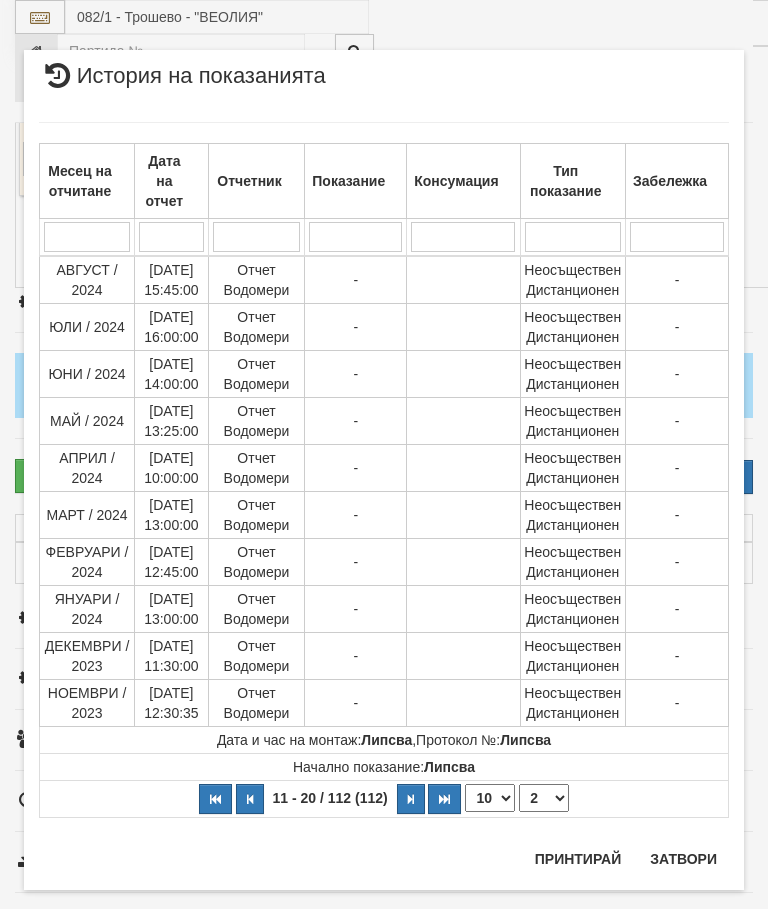 click on "1 2 3 4 5 6 7 8 9 10 11 12" at bounding box center (544, 798) 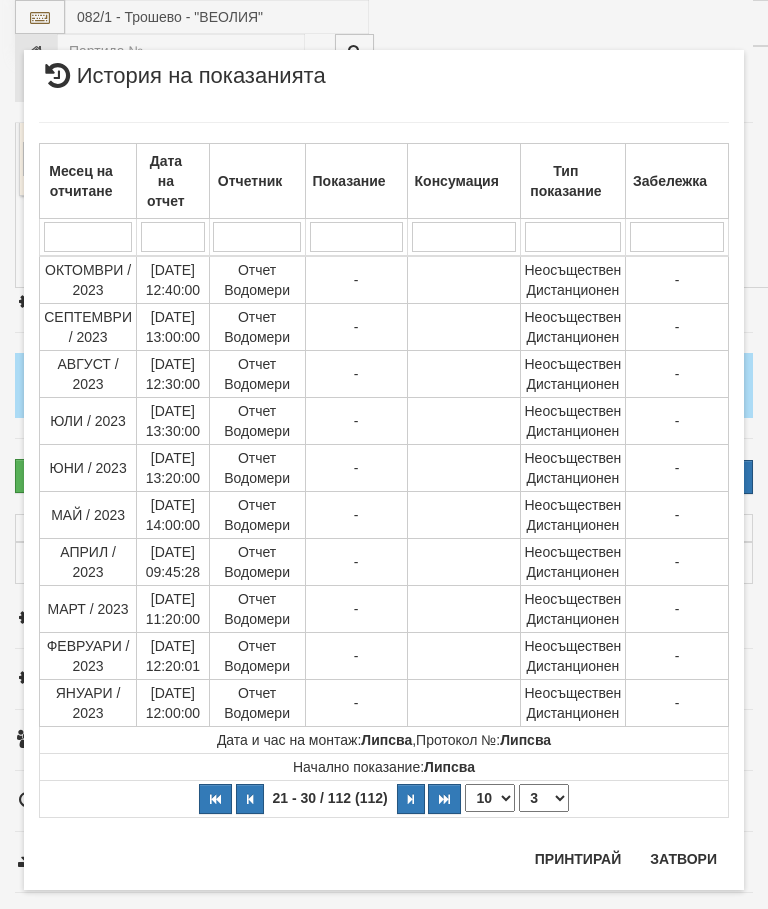 click on "1 2 3 4 5 6 7 8 9 10 11 12" at bounding box center (544, 798) 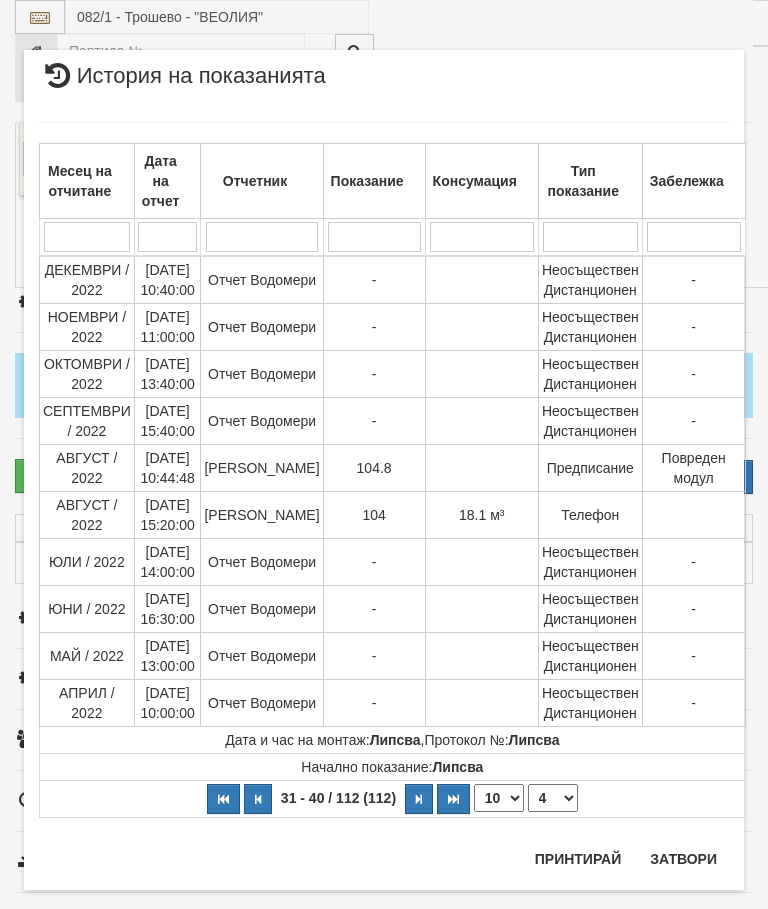 click on "1 2 3 4 5 6 7 8 9 10 11 12" at bounding box center [553, 798] 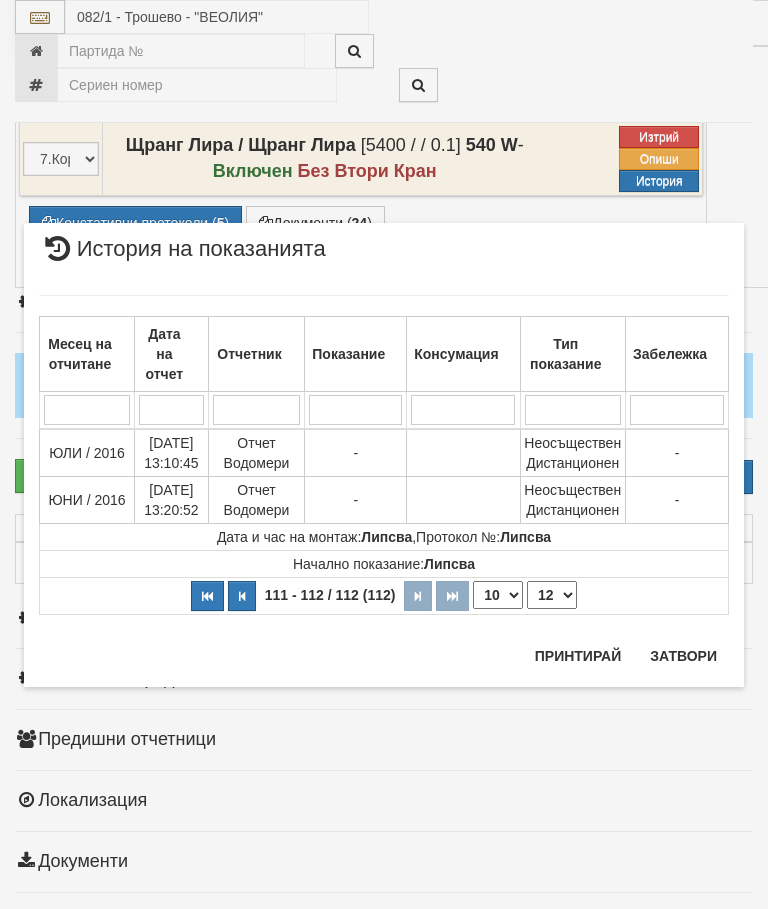 click on "1 2 3 4 5 6 7 8 9 10 11 12" at bounding box center [552, 595] 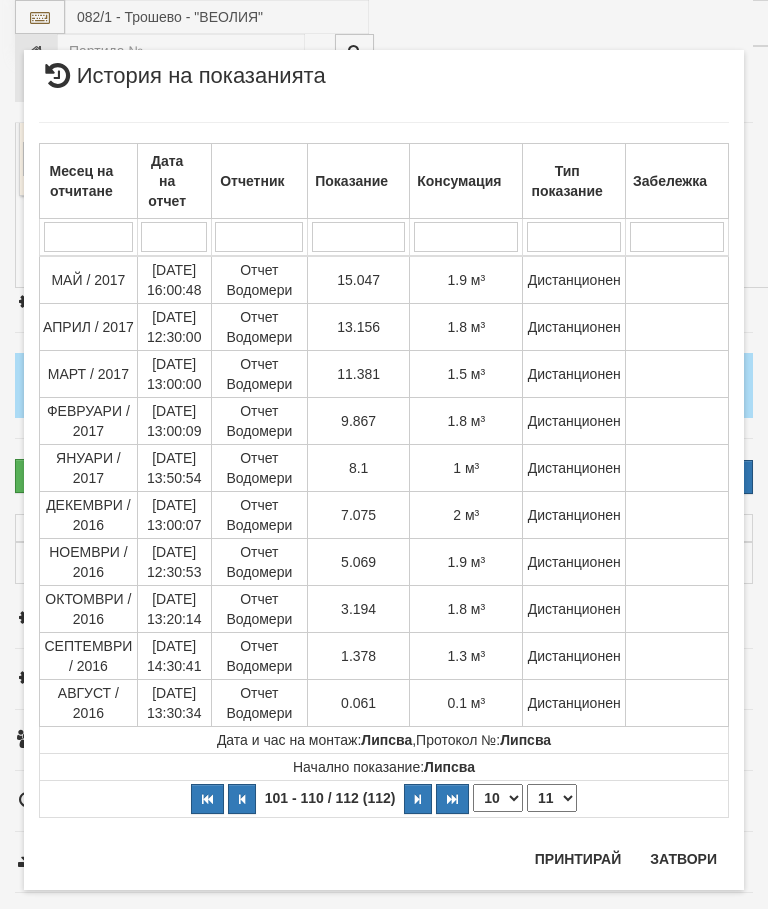 click on "1 2 3 4 5 6 7 8 9 10 11 12" at bounding box center (552, 798) 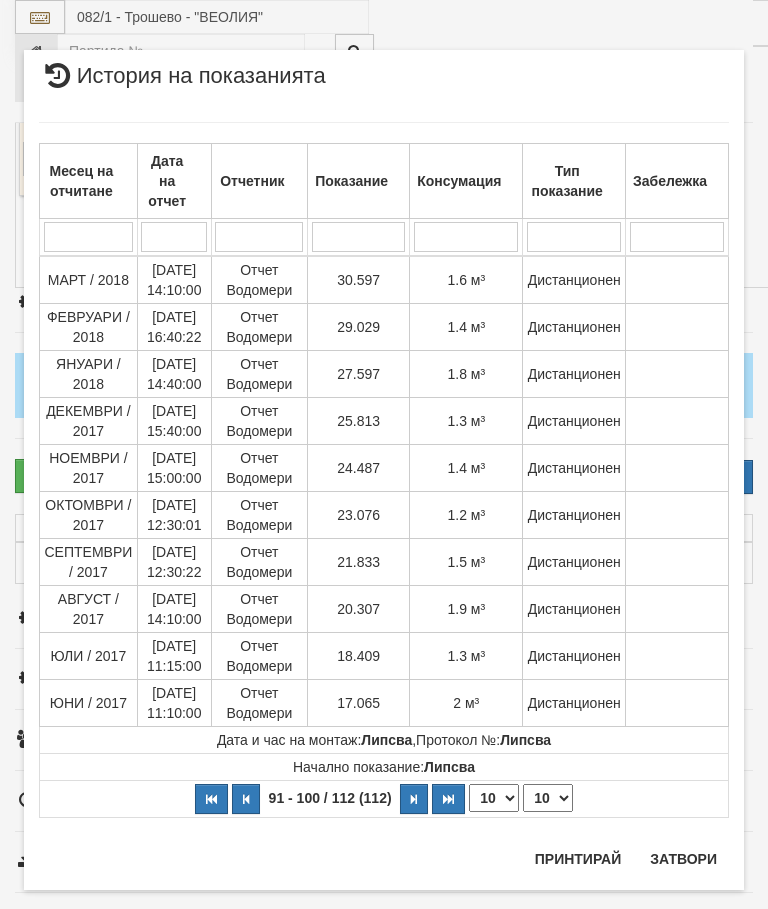 click on "1 2 3 4 5 6 7 8 9 10 11 12" at bounding box center (548, 798) 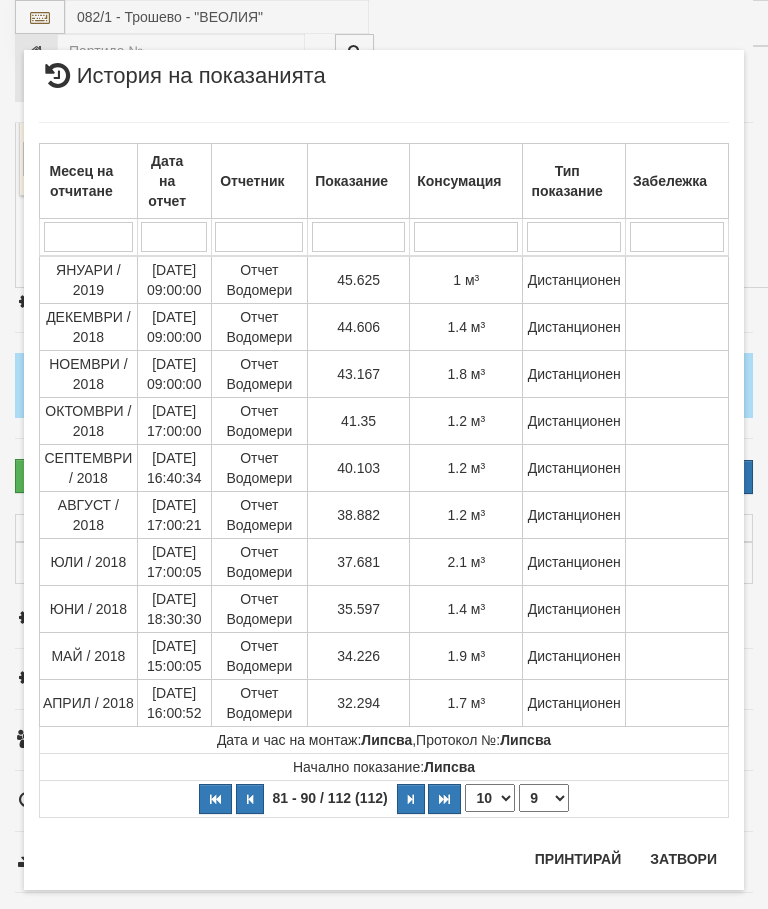 click on "1 2 3 4 5 6 7 8 9 10 11 12" at bounding box center (544, 798) 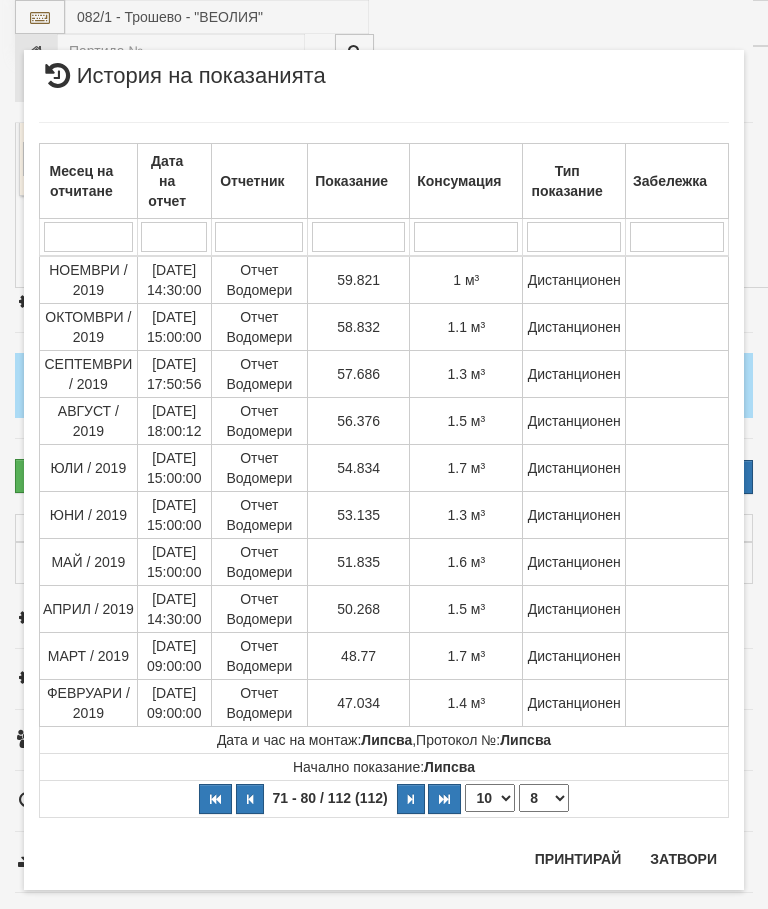 click on "1 2 3 4 5 6 7 8 9 10 11 12" at bounding box center [544, 798] 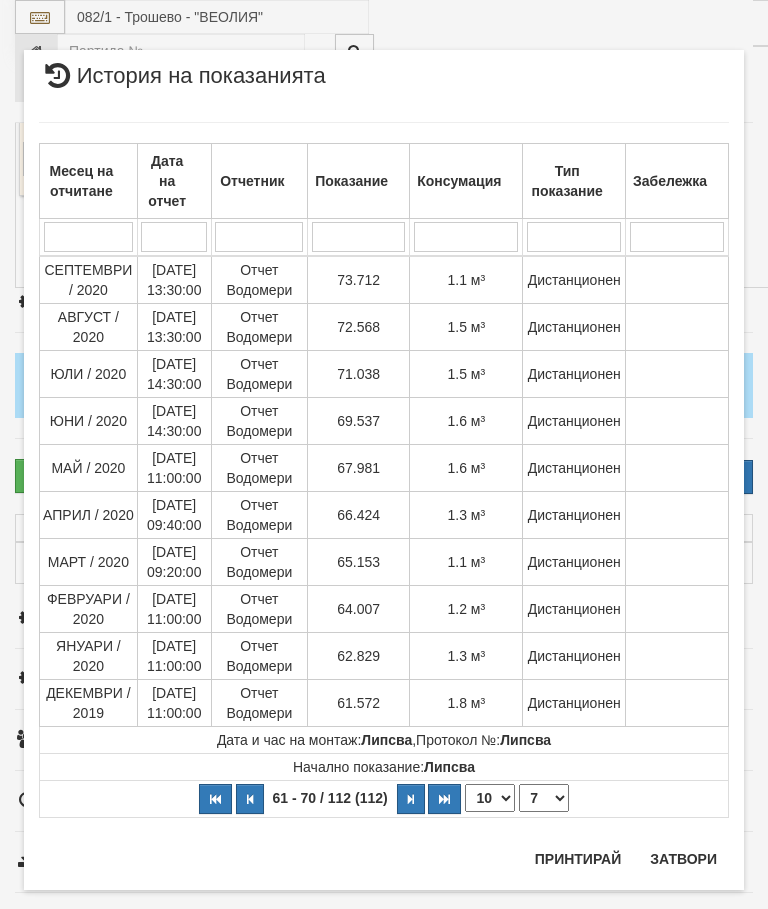click on "1 2 3 4 5 6 7 8 9 10 11 12" at bounding box center (544, 798) 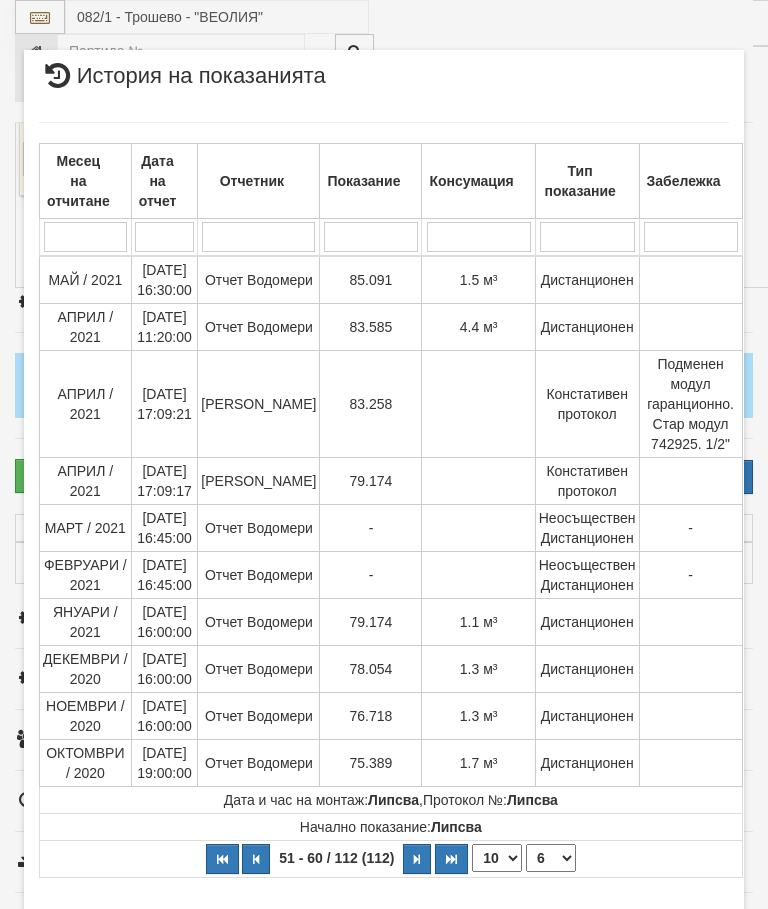 click on "1 2 3 4 5 6 7 8 9 10 11 12" at bounding box center [551, 858] 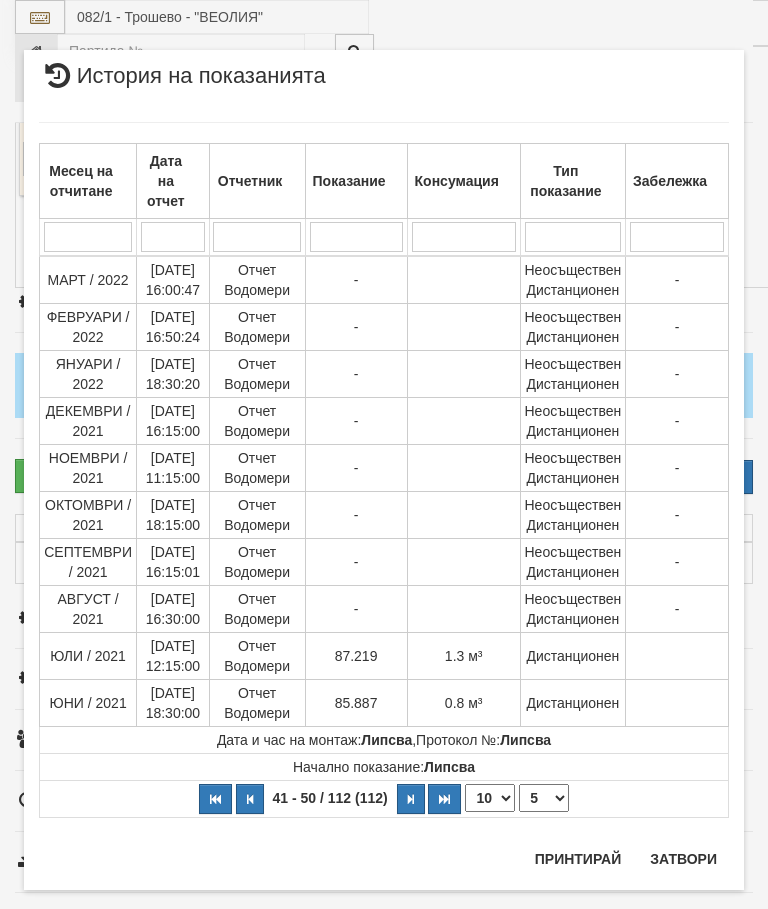 click on "1 2 3 4 5 6 7 8 9 10 11 12" at bounding box center (544, 798) 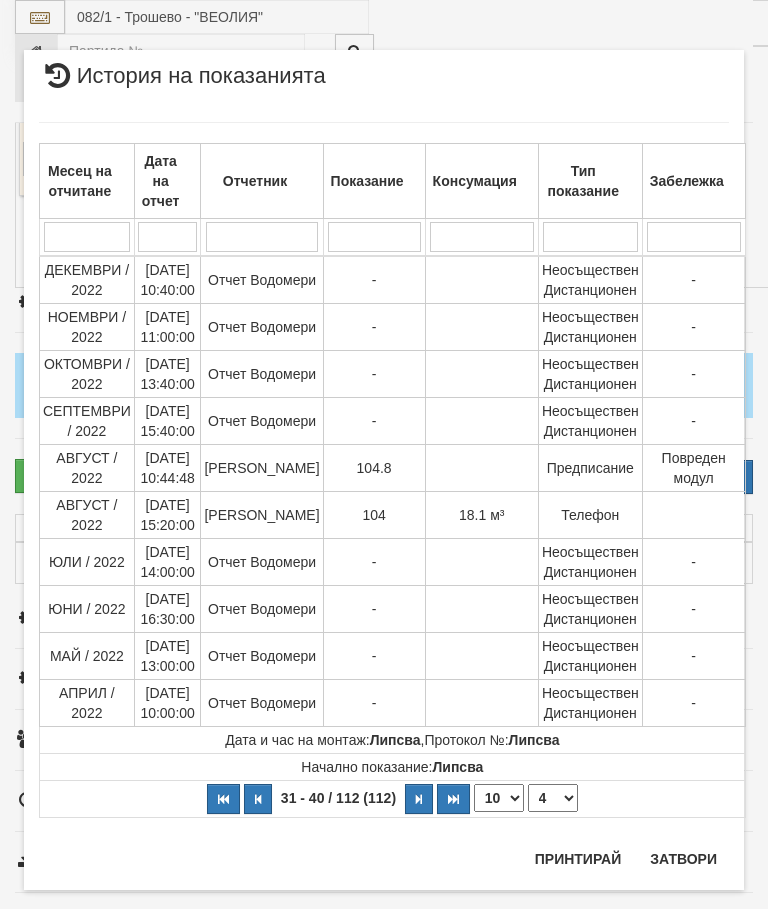 click on "1 2 3 4 5 6 7 8 9 10 11 12" at bounding box center [553, 798] 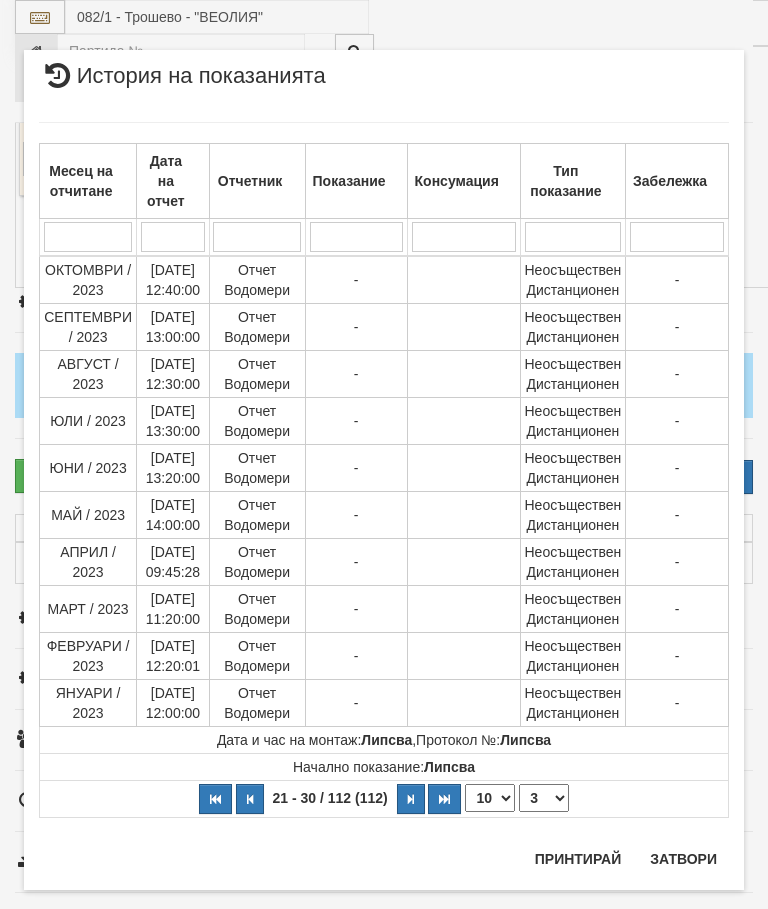 click on "1 2 3 4 5 6 7 8 9 10 11 12" at bounding box center [544, 798] 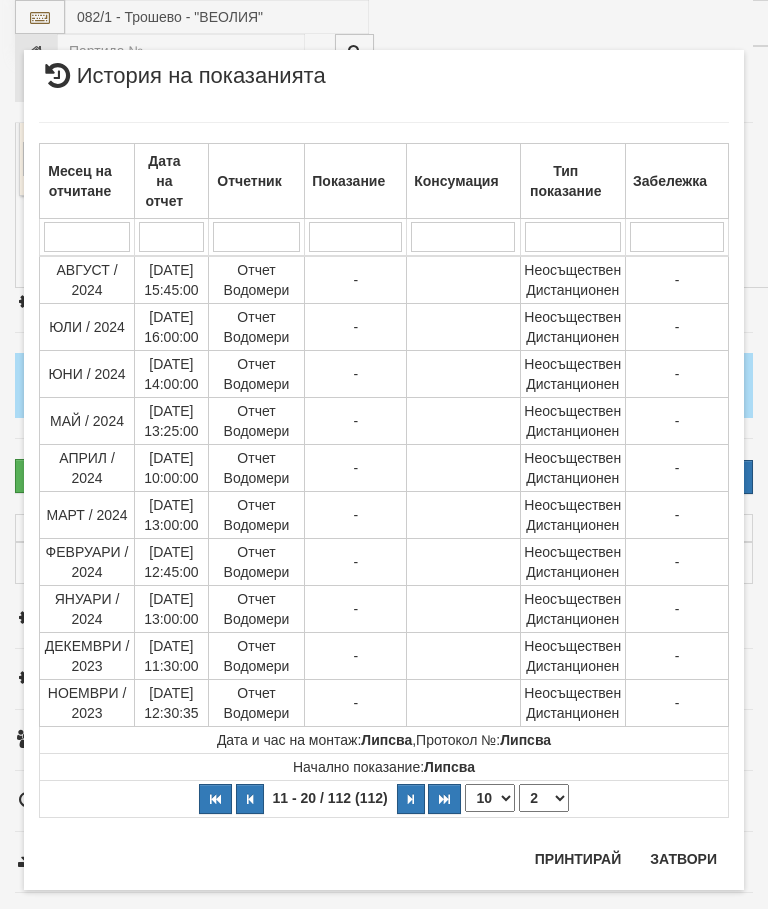click on "1 2 3 4 5 6 7 8 9 10 11 12" at bounding box center [544, 798] 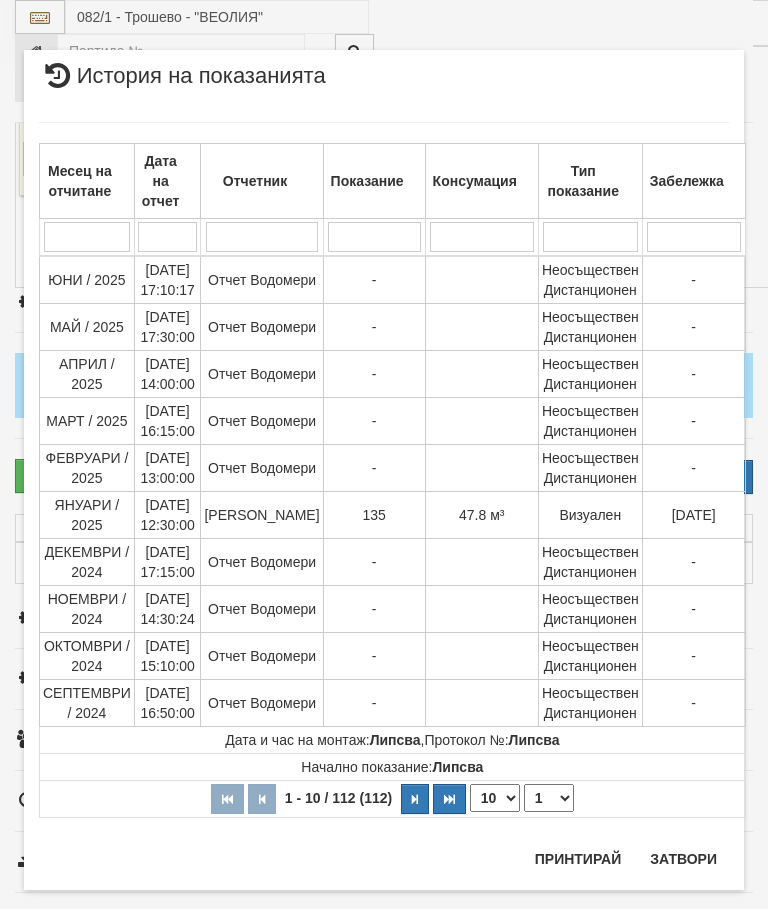 click on "Затвори" at bounding box center [683, 859] 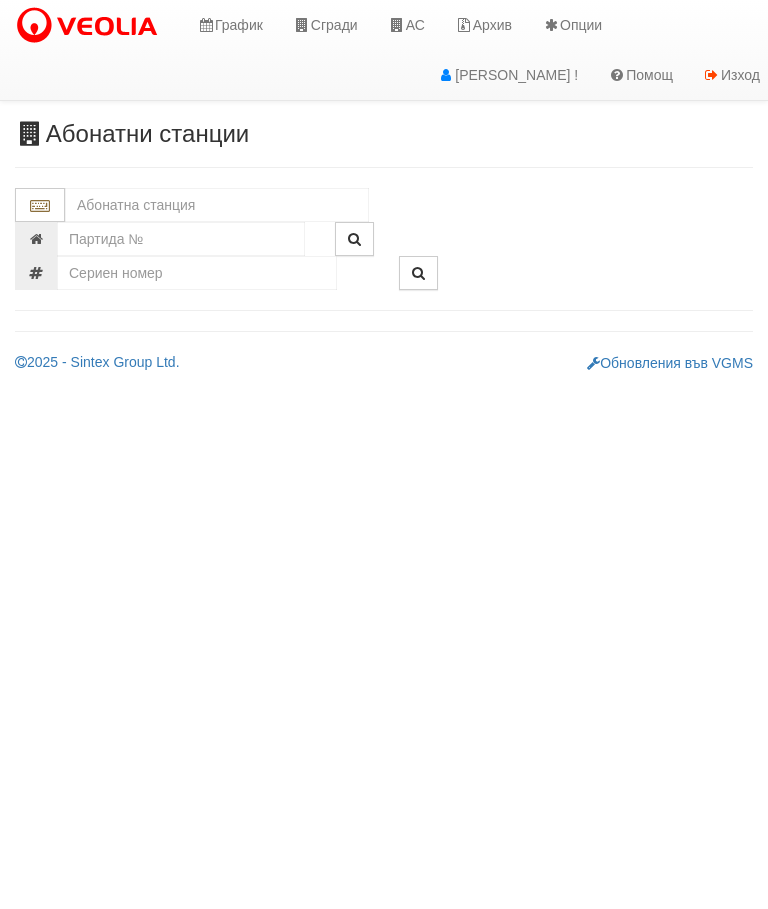scroll, scrollTop: 0, scrollLeft: 0, axis: both 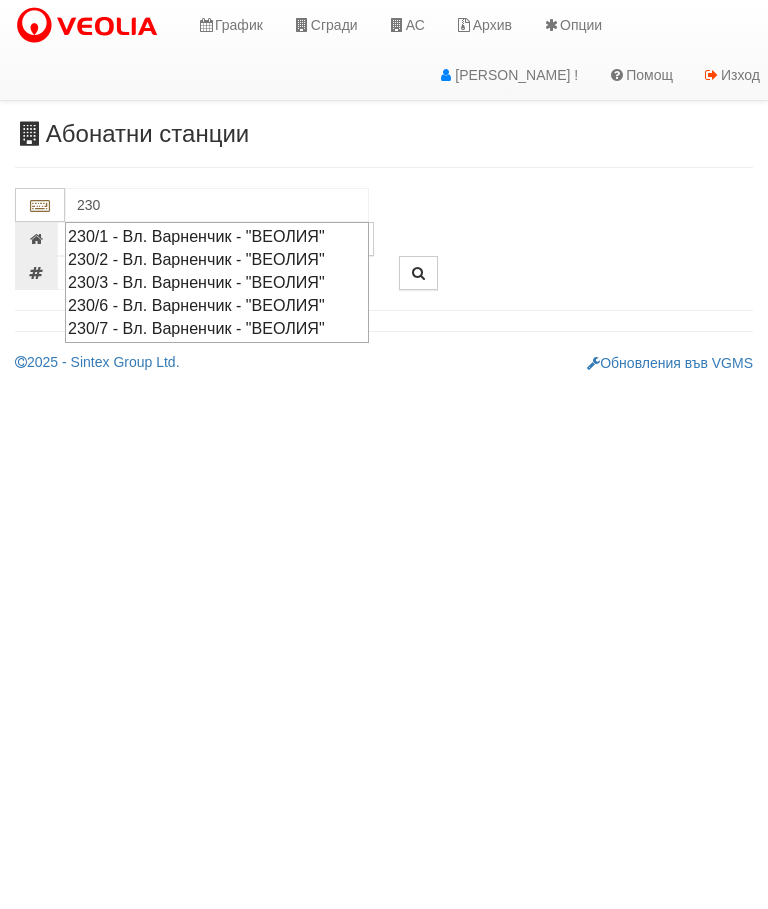 click on "230/7 - Вл. Варненчик - "ВЕОЛИЯ"" at bounding box center (217, 328) 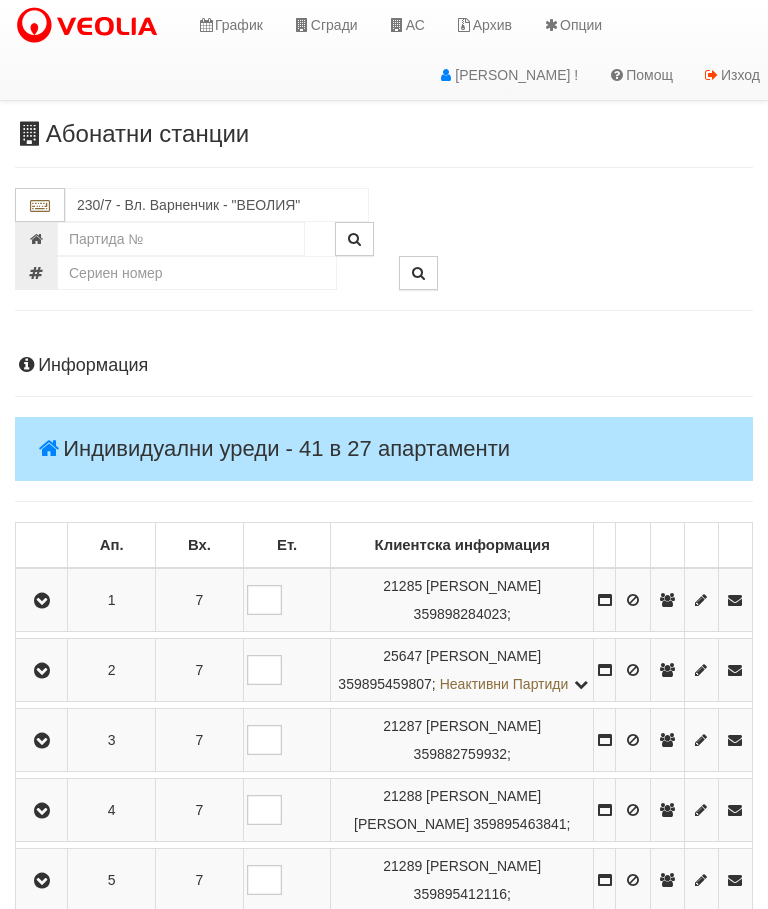 click at bounding box center [42, 601] 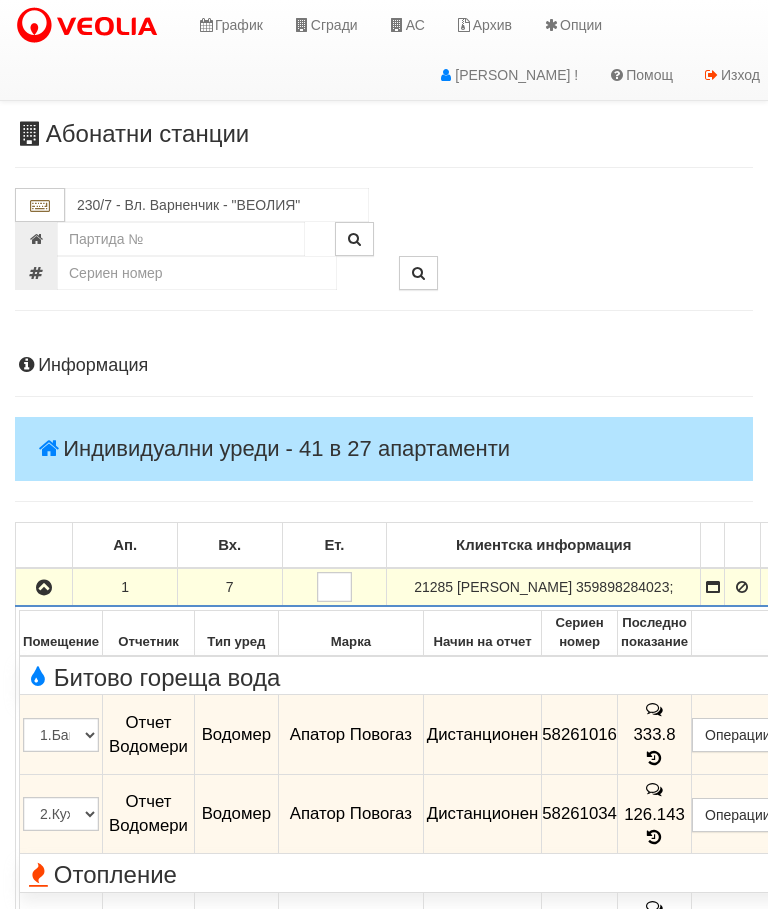 click at bounding box center (44, 587) 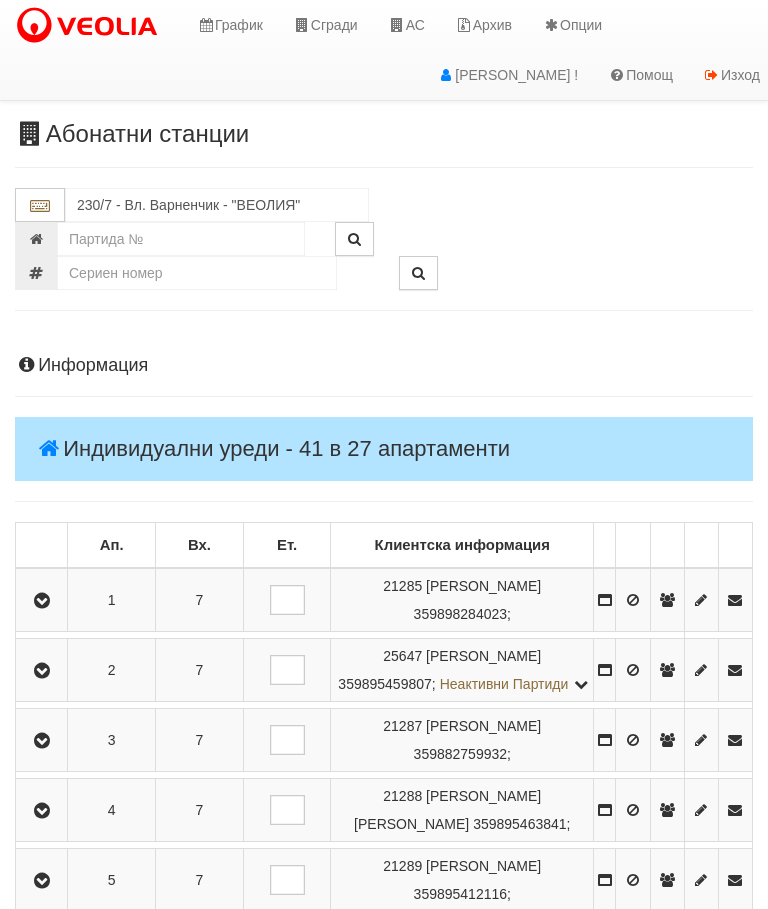 click at bounding box center (42, 671) 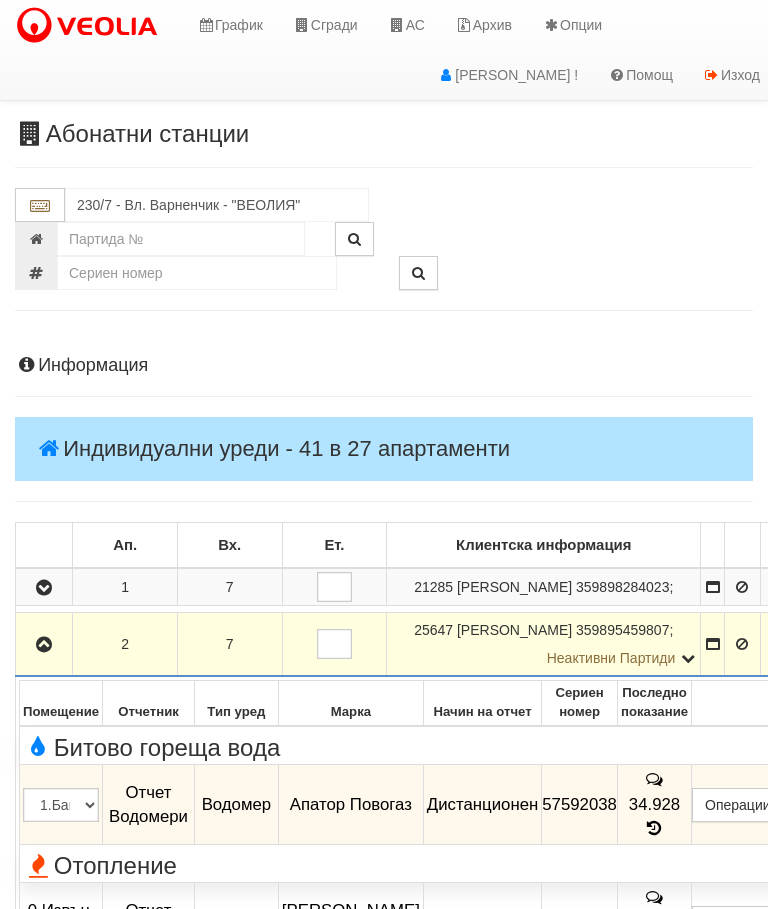 click at bounding box center (44, 644) 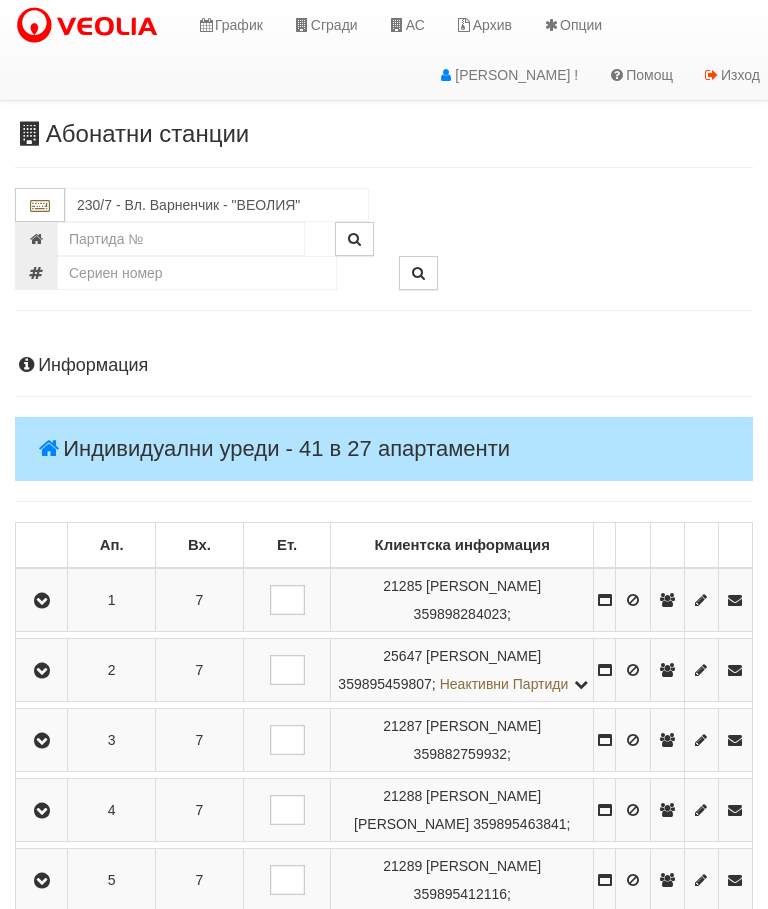 click at bounding box center (42, 741) 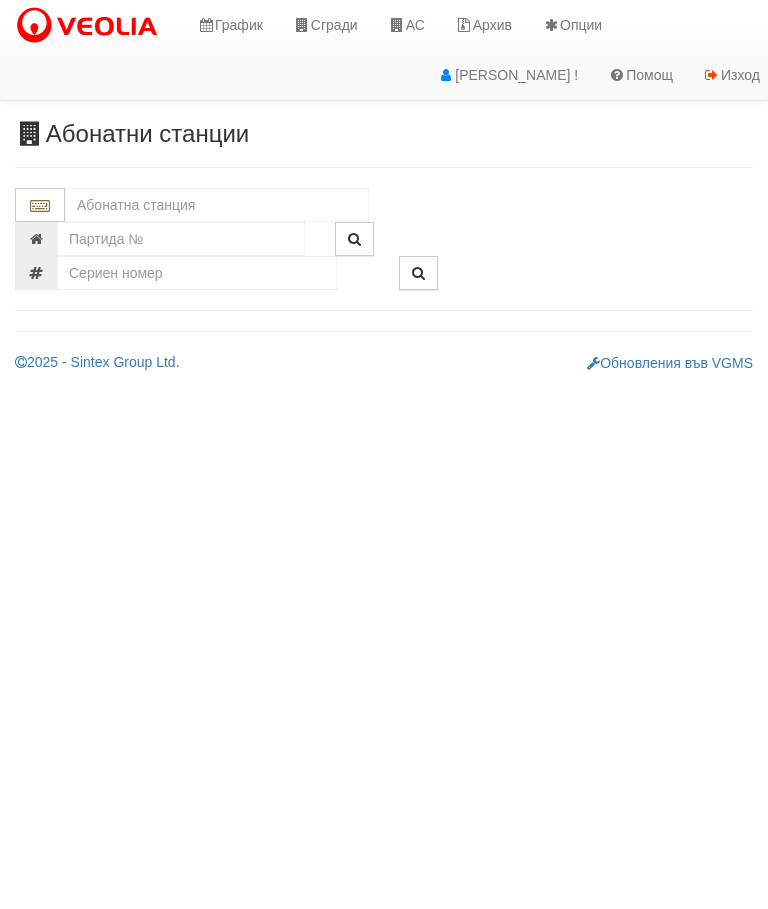 scroll, scrollTop: 0, scrollLeft: 0, axis: both 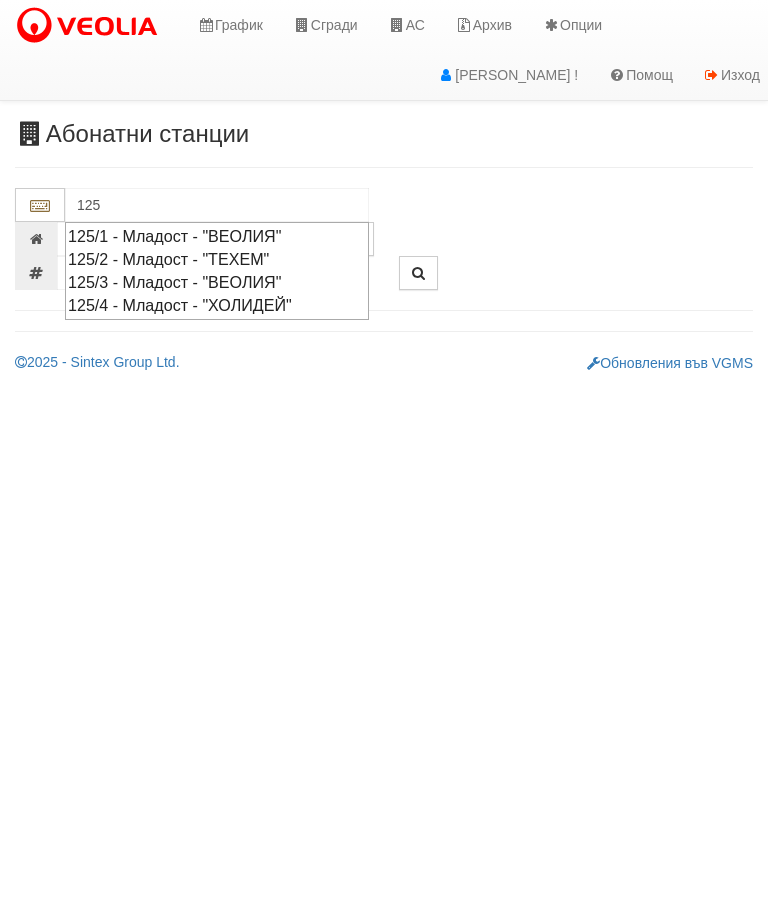 click on "125/3 - Младост - "ВЕОЛИЯ"" at bounding box center (217, 282) 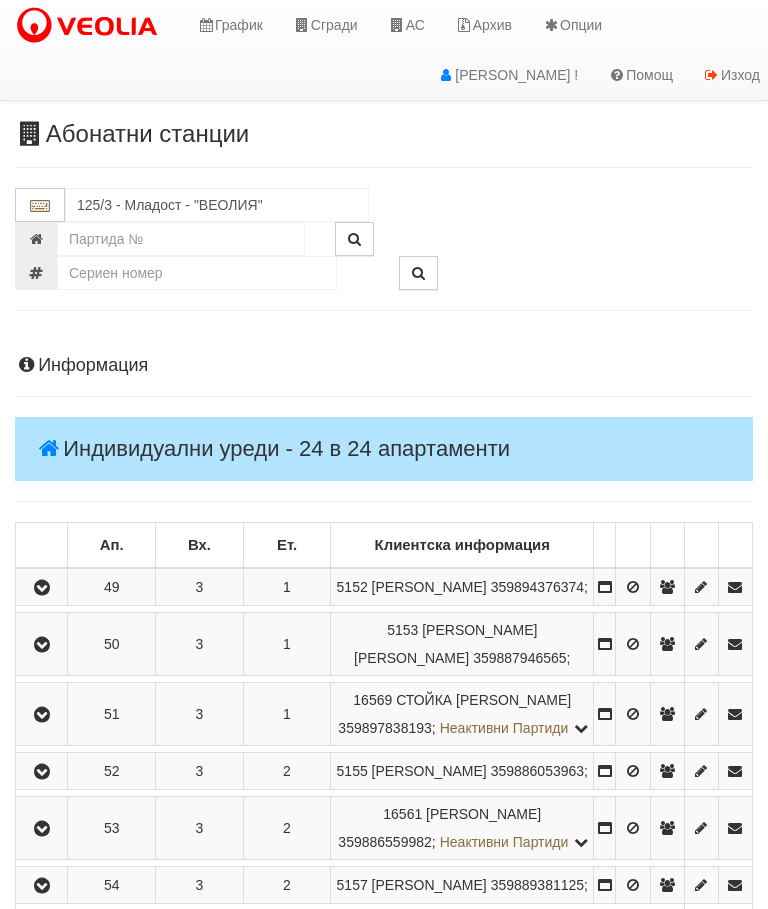 click at bounding box center (42, 588) 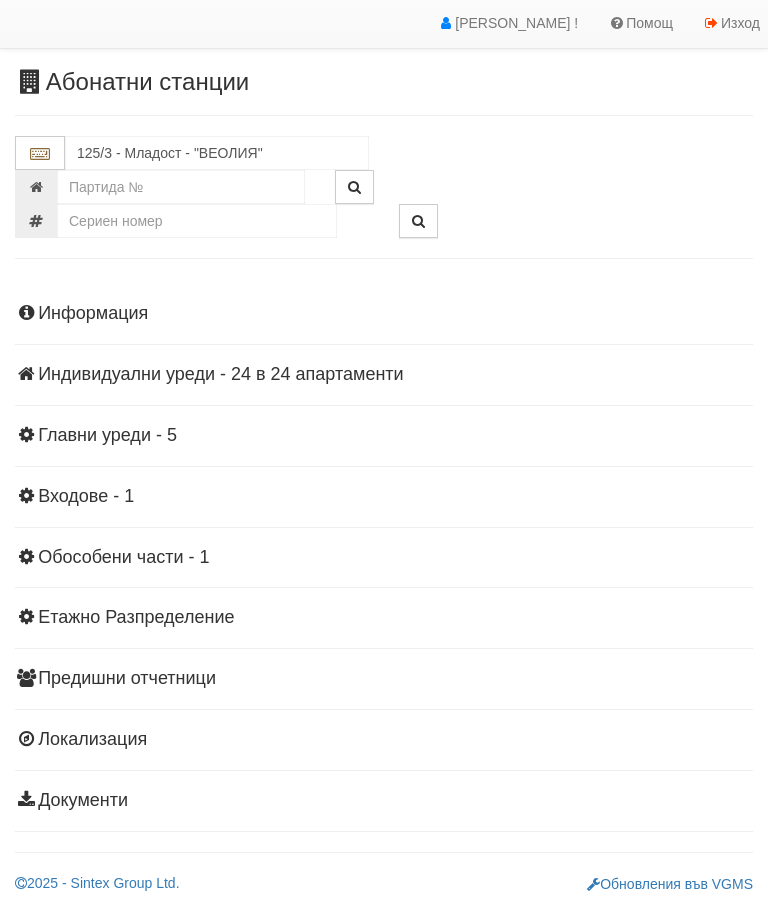 scroll, scrollTop: 0, scrollLeft: 0, axis: both 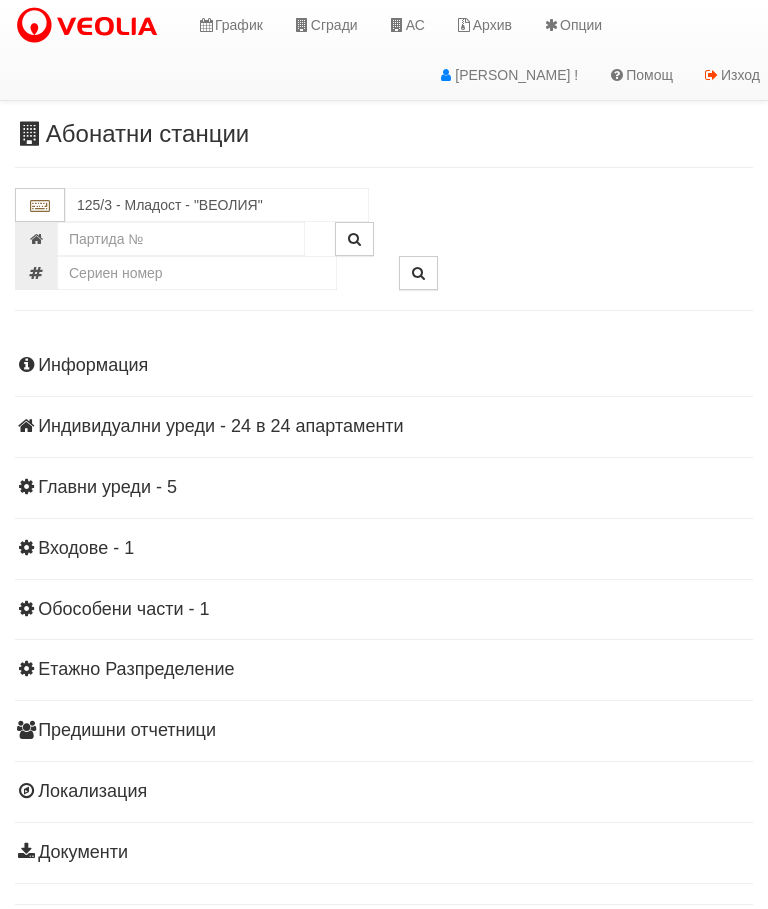 click on "Информация
Параметри
Брой Апартаменти:
24
Ползватели 06/2025
83  %
0  % 56" at bounding box center (384, 607) 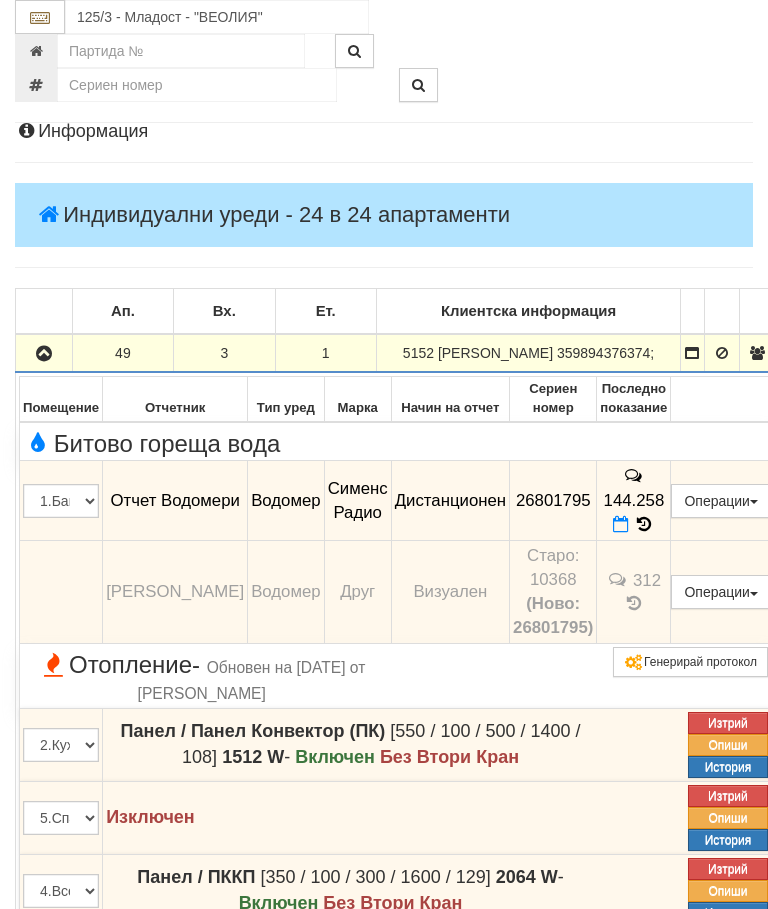 scroll, scrollTop: 240, scrollLeft: 0, axis: vertical 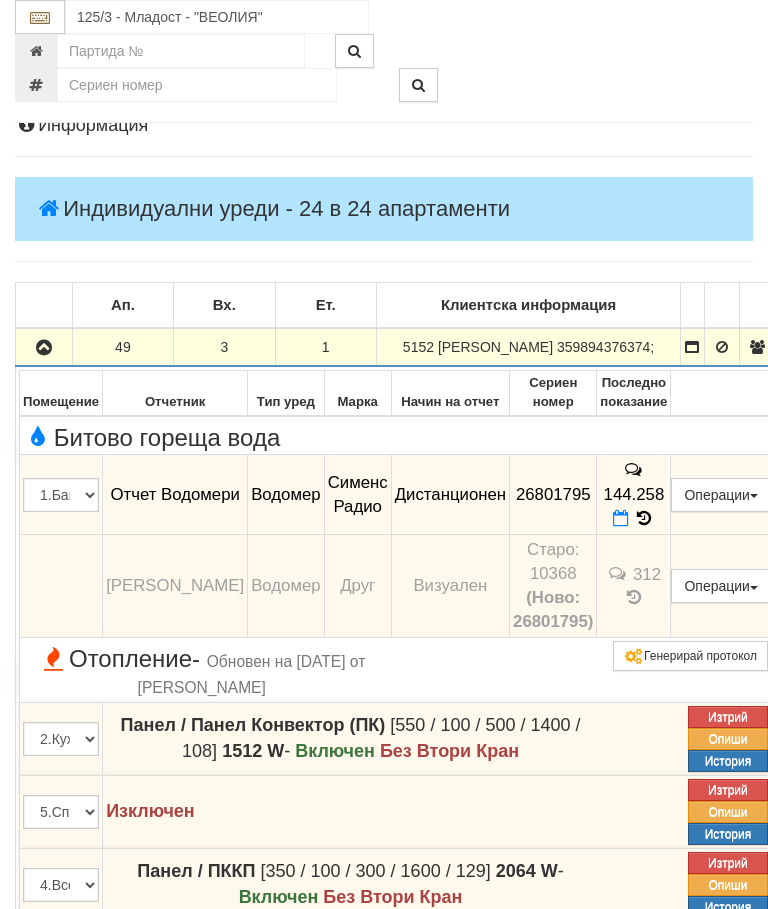 click at bounding box center [44, 347] 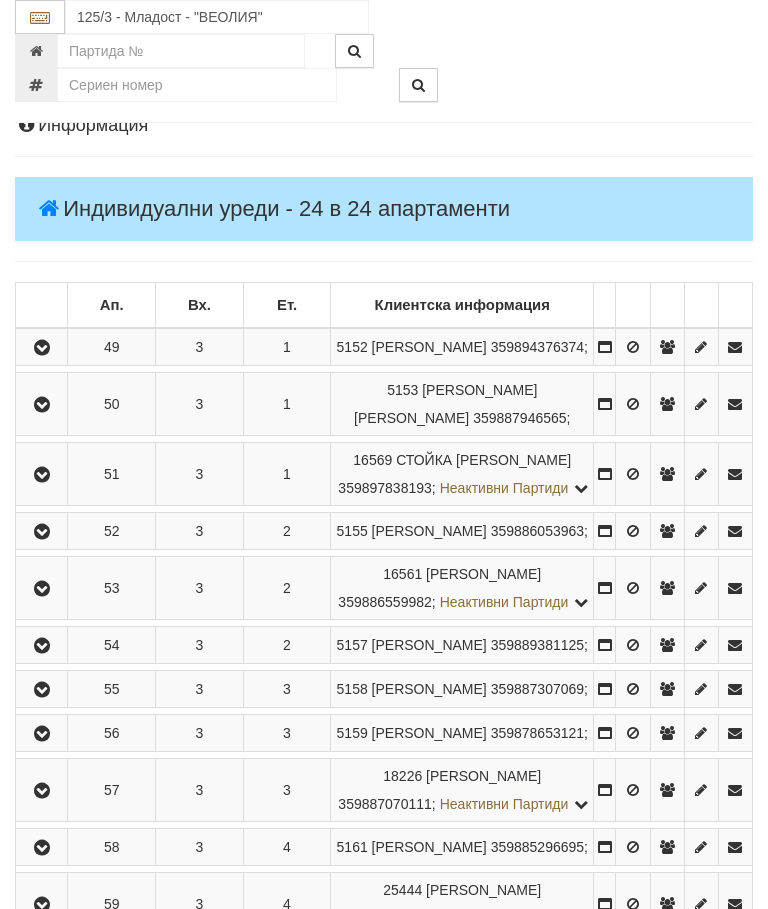 click at bounding box center [42, 405] 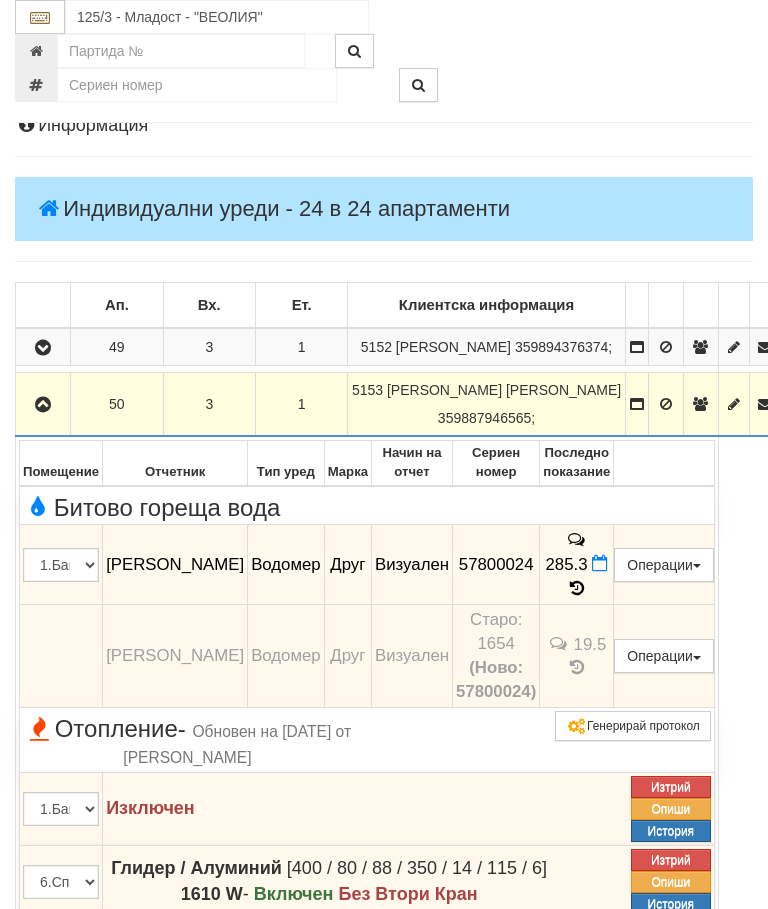 click at bounding box center [43, 405] 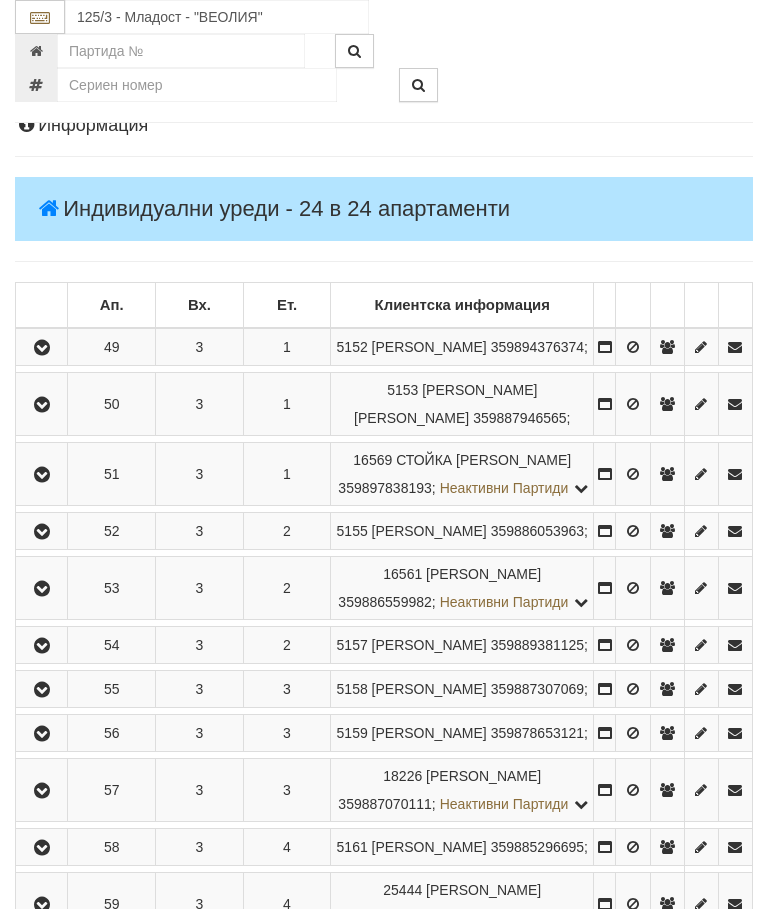 click at bounding box center (41, 474) 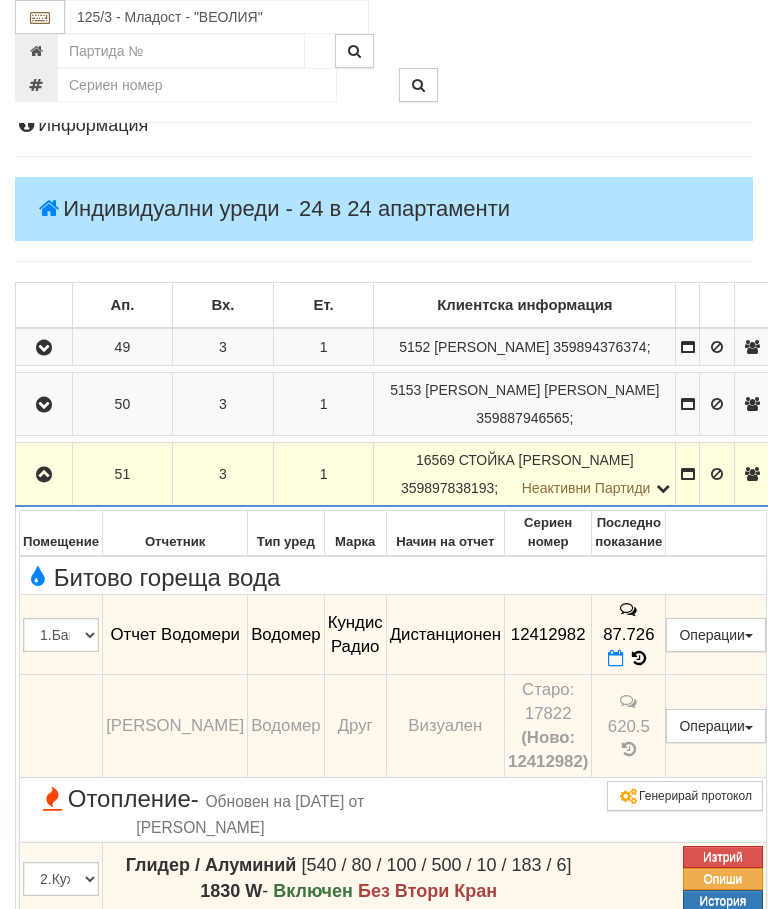 click at bounding box center (44, 475) 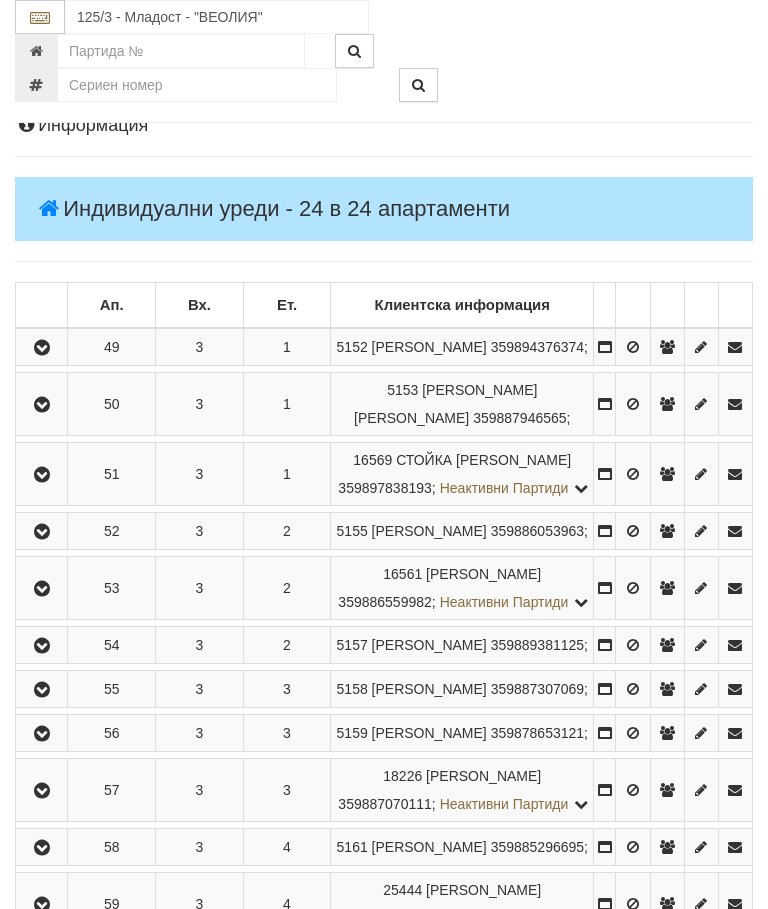 click at bounding box center [42, 532] 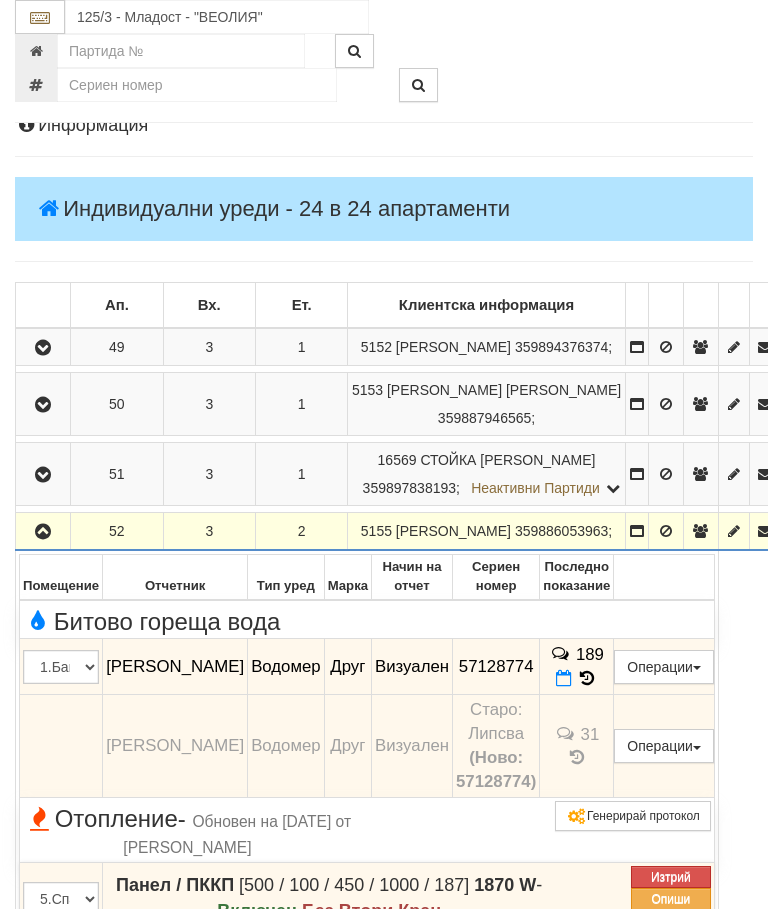 click at bounding box center (43, 532) 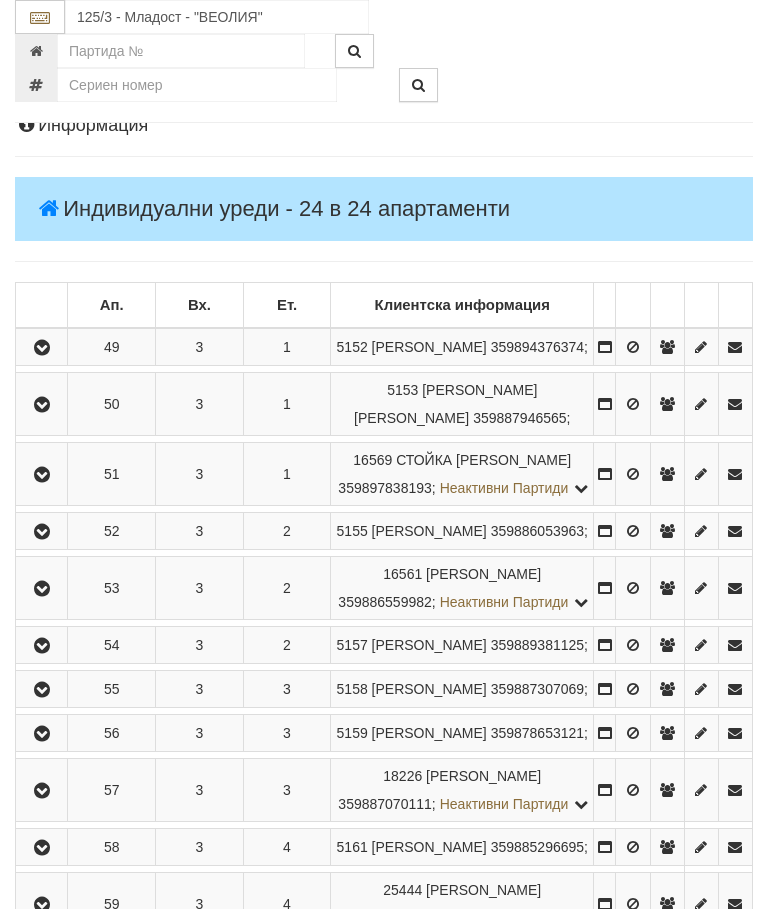 click at bounding box center (42, 589) 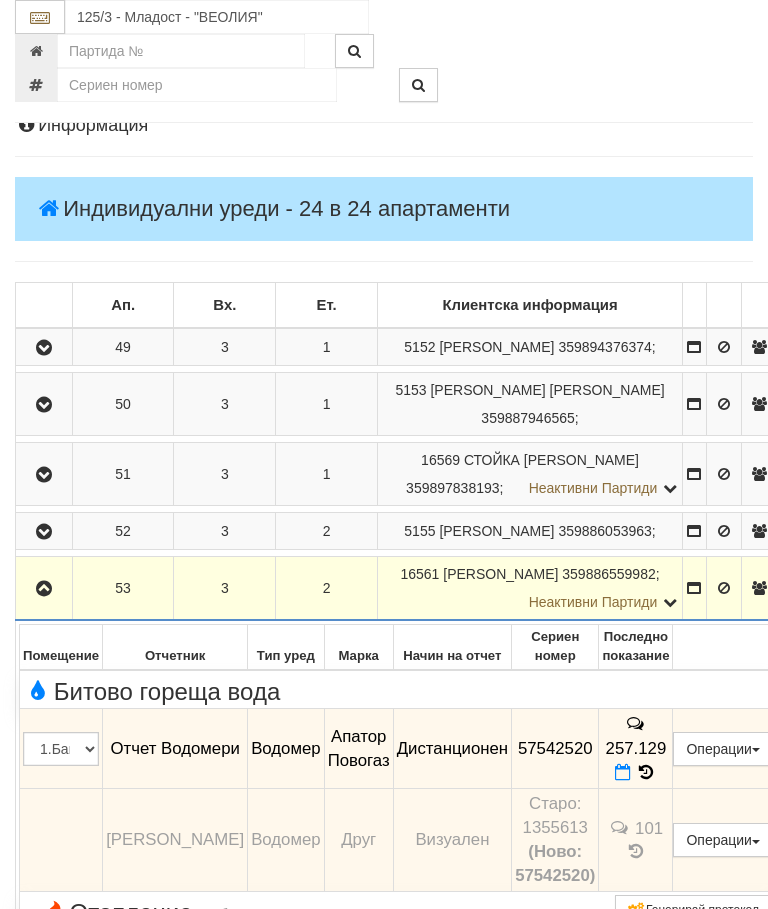 click at bounding box center [44, 589] 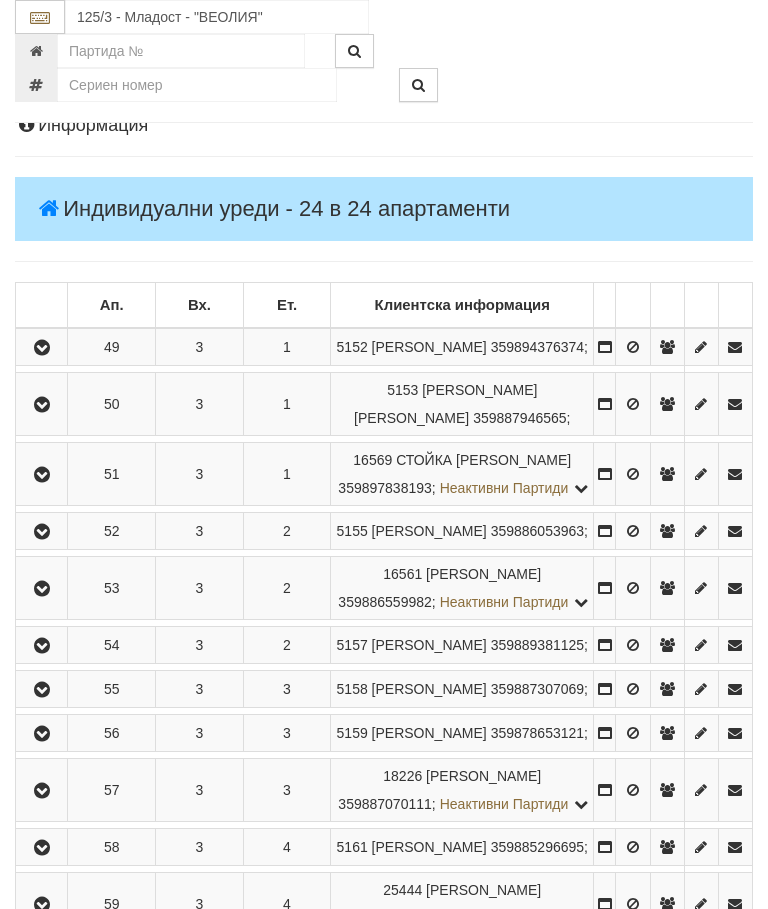 click at bounding box center [41, 645] 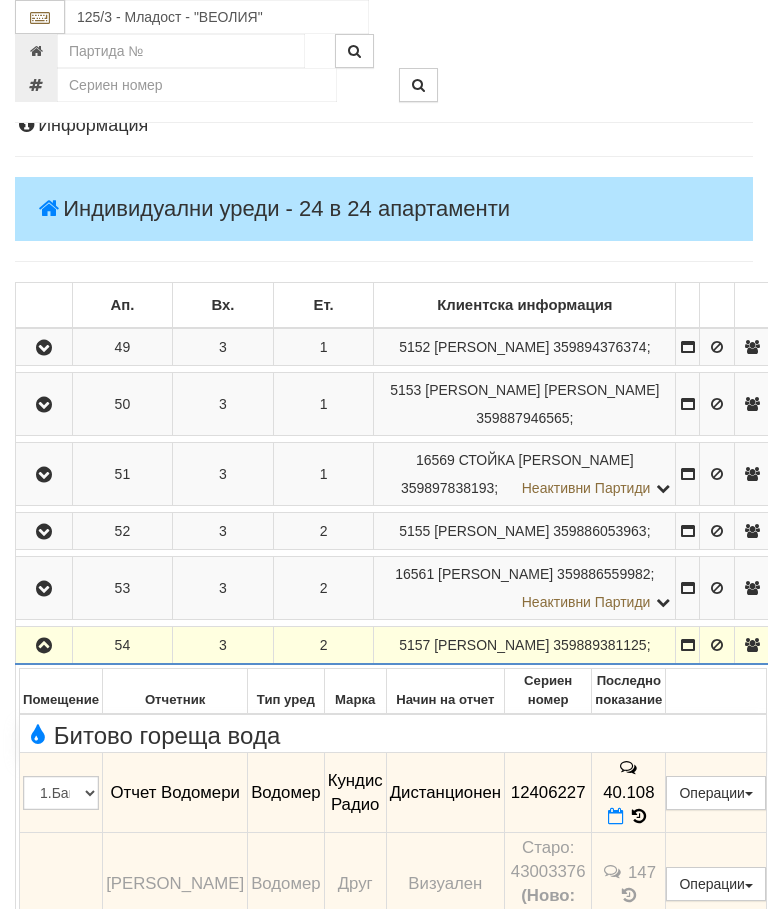 click at bounding box center (44, 646) 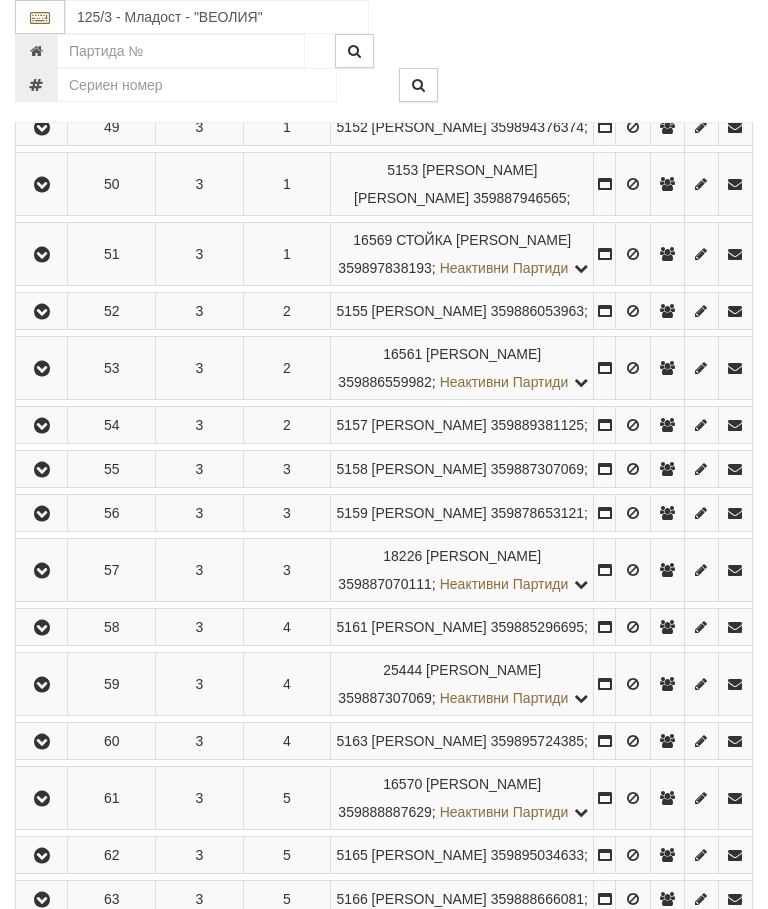 scroll, scrollTop: 469, scrollLeft: 0, axis: vertical 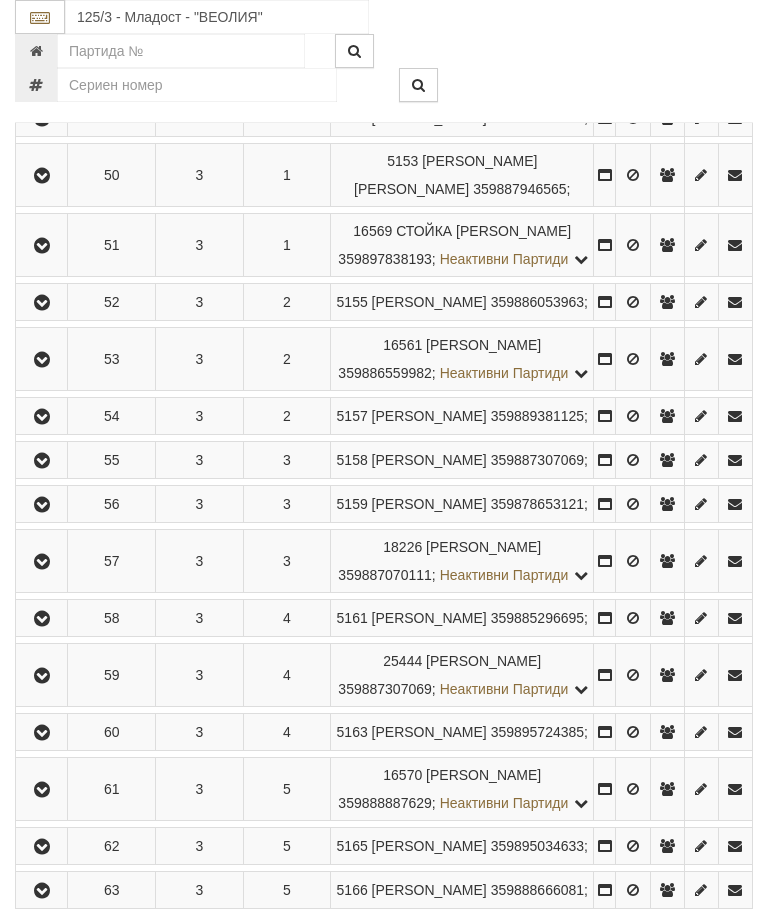 click at bounding box center [42, 461] 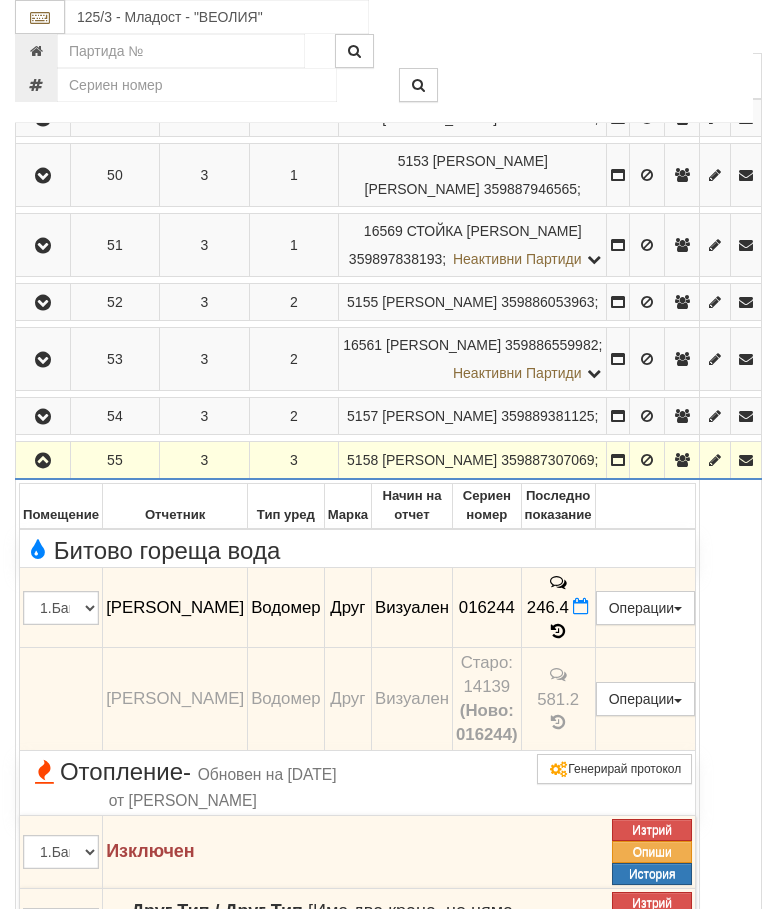 click at bounding box center [43, 461] 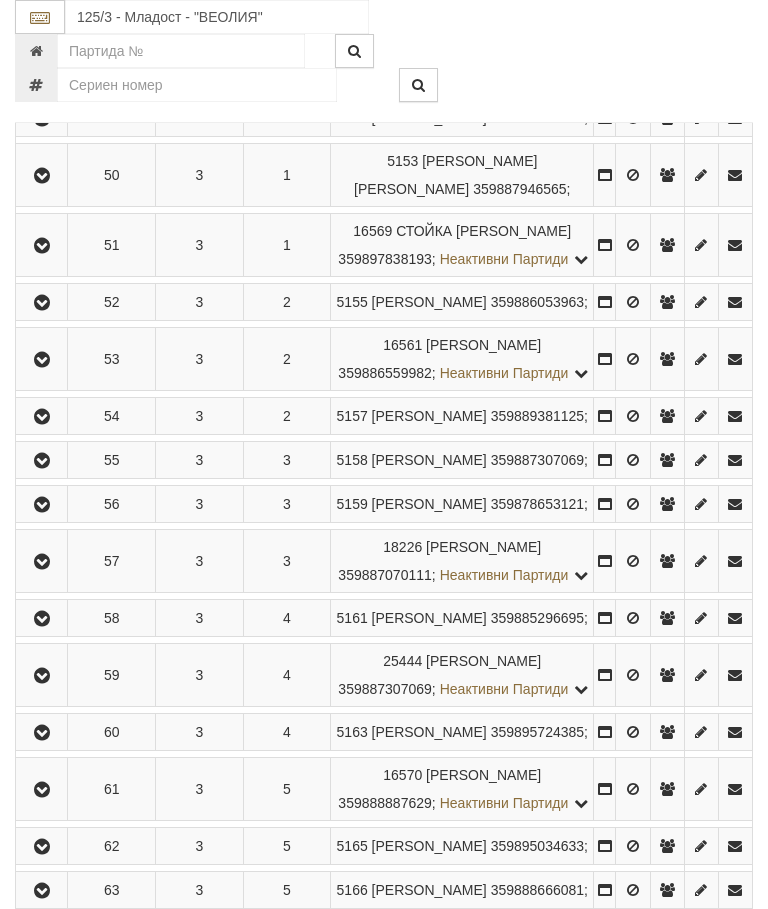 click at bounding box center (41, 504) 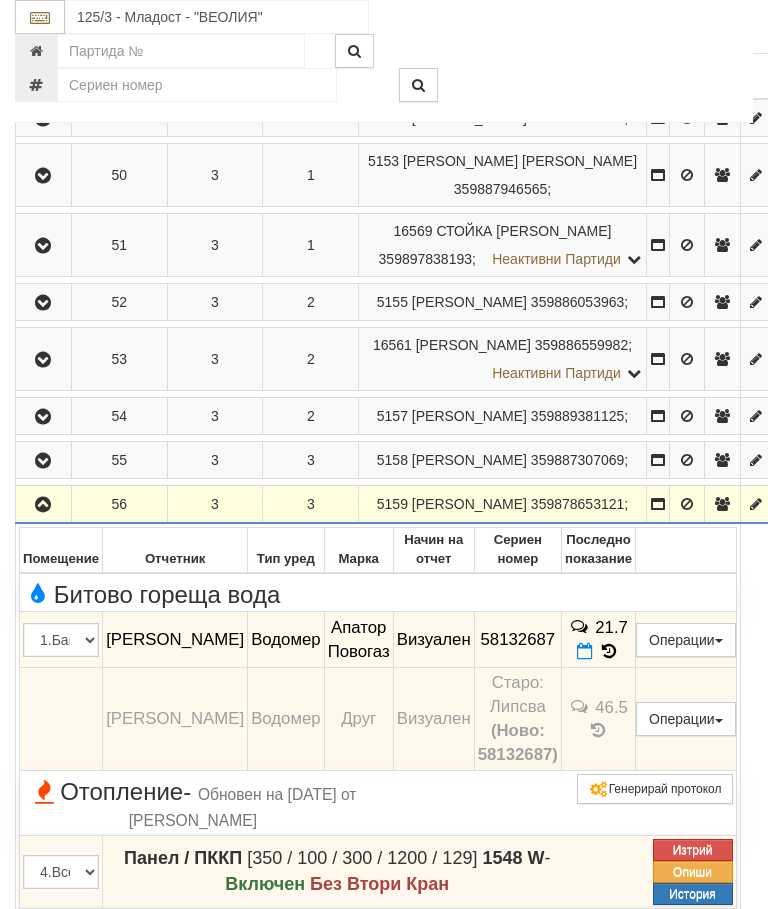 click at bounding box center [43, 504] 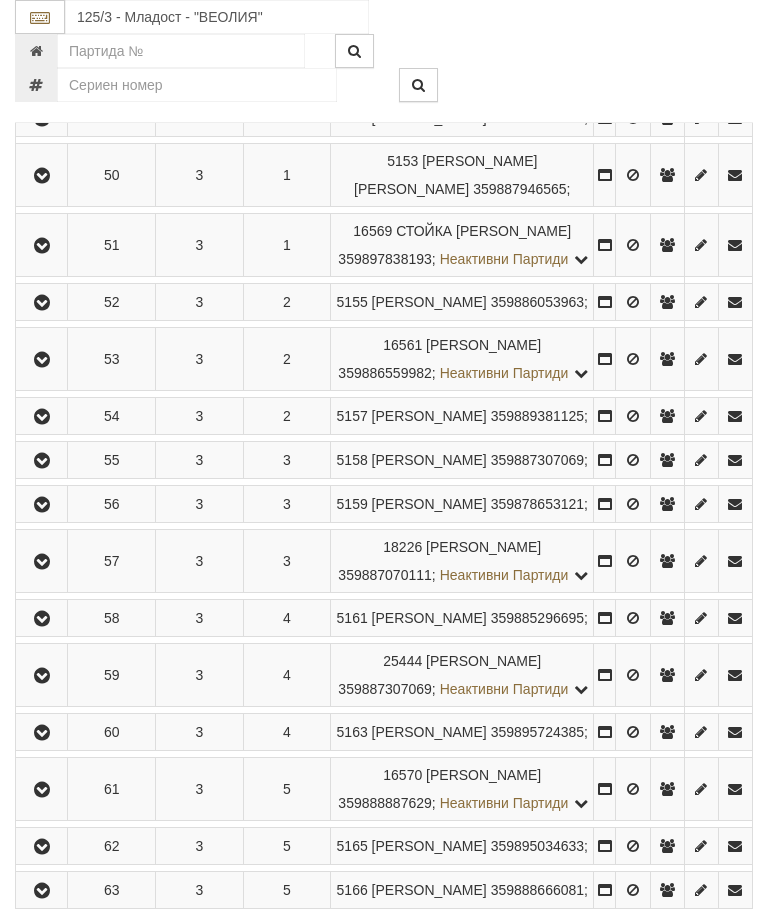 click at bounding box center (42, 562) 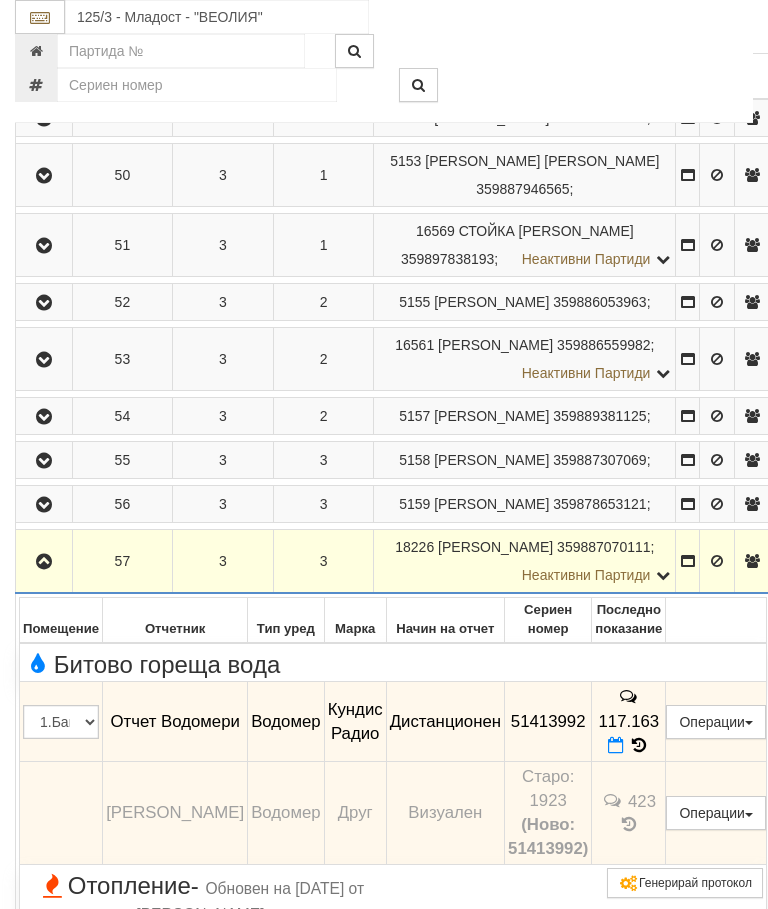 click at bounding box center (44, 562) 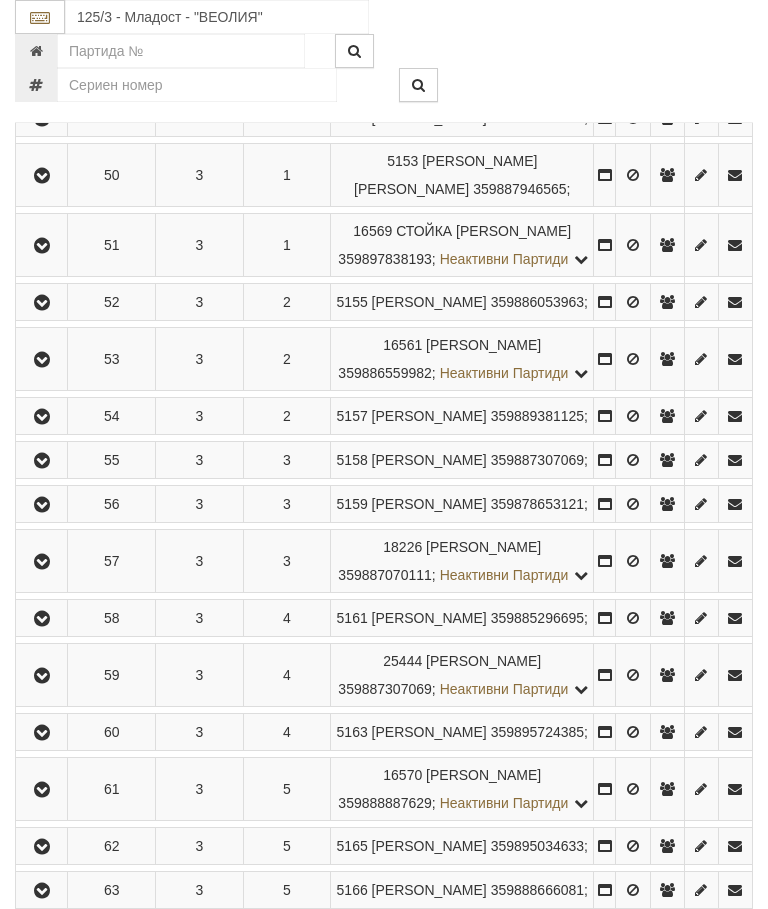 click at bounding box center [42, 619] 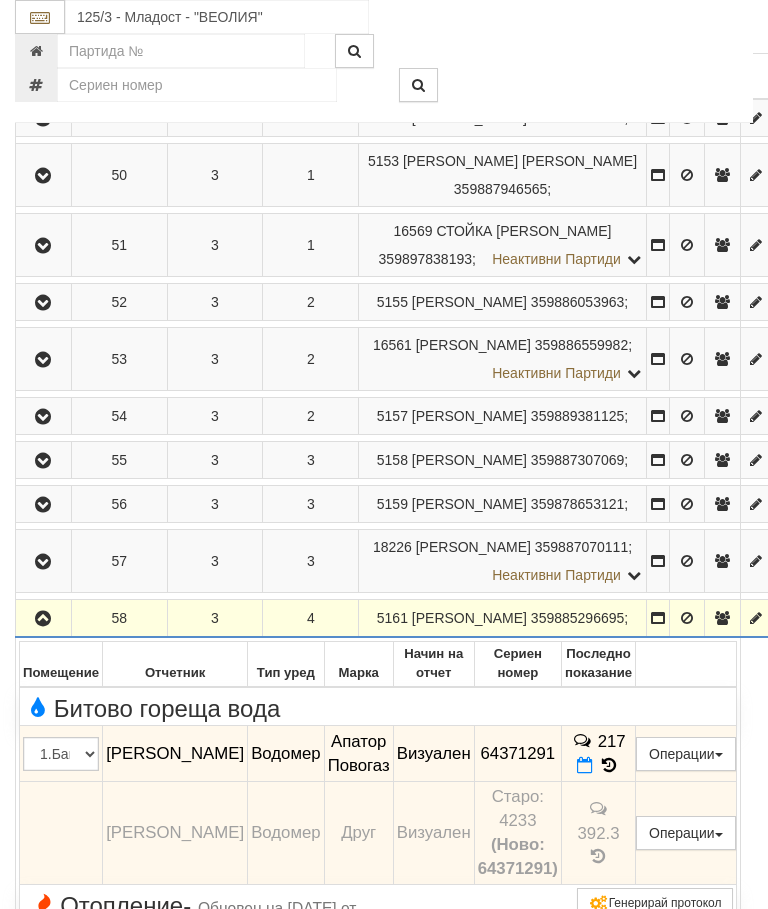 click at bounding box center [43, 619] 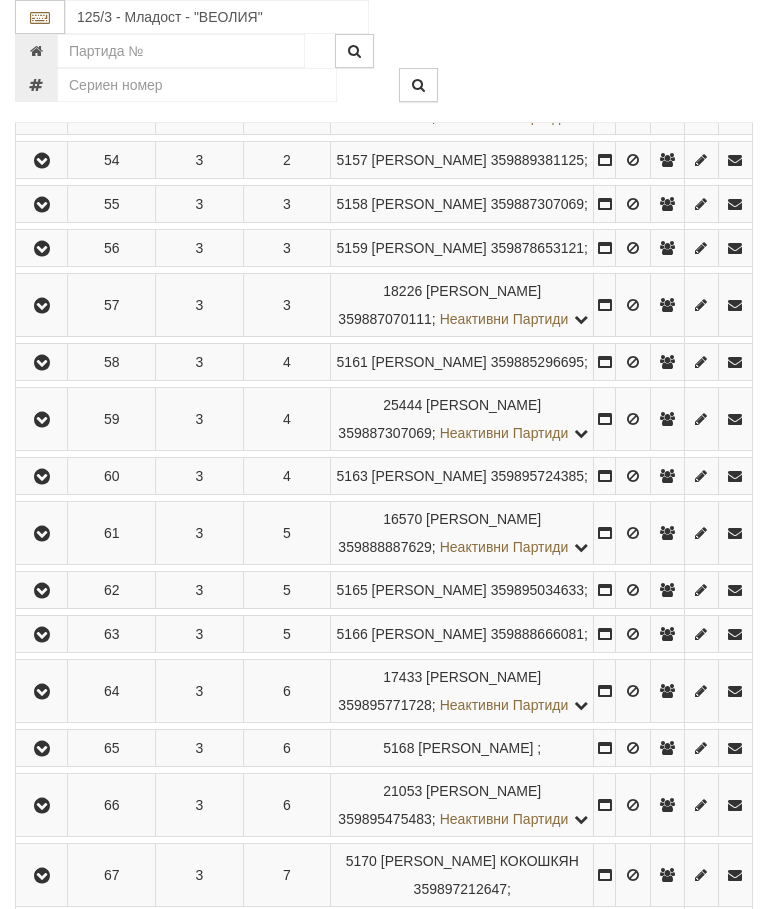 scroll, scrollTop: 847, scrollLeft: 0, axis: vertical 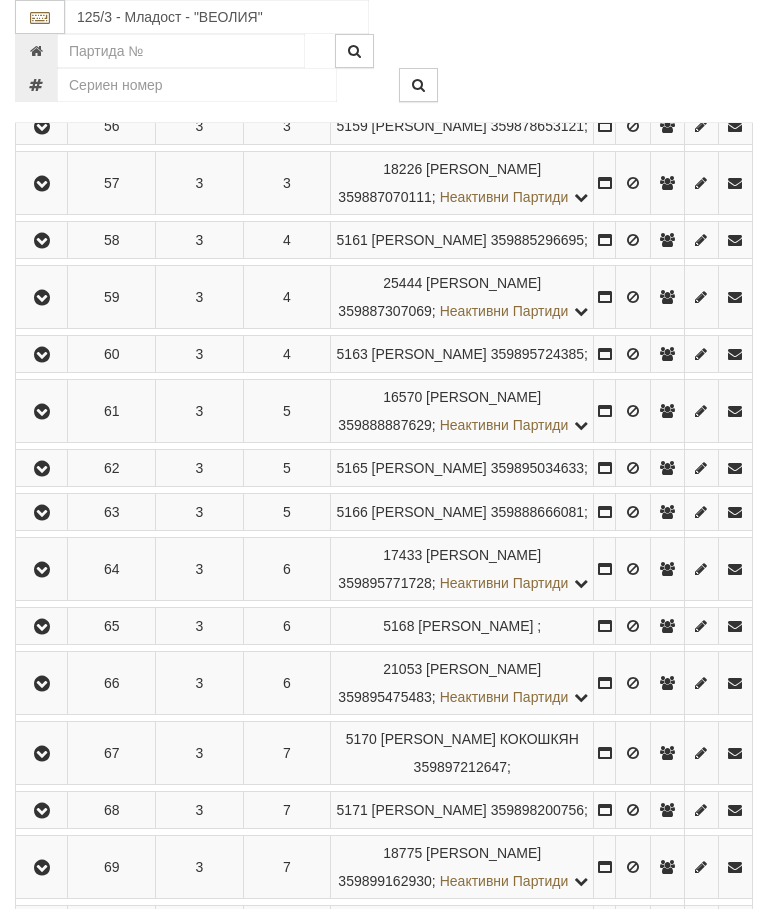 click at bounding box center (41, 297) 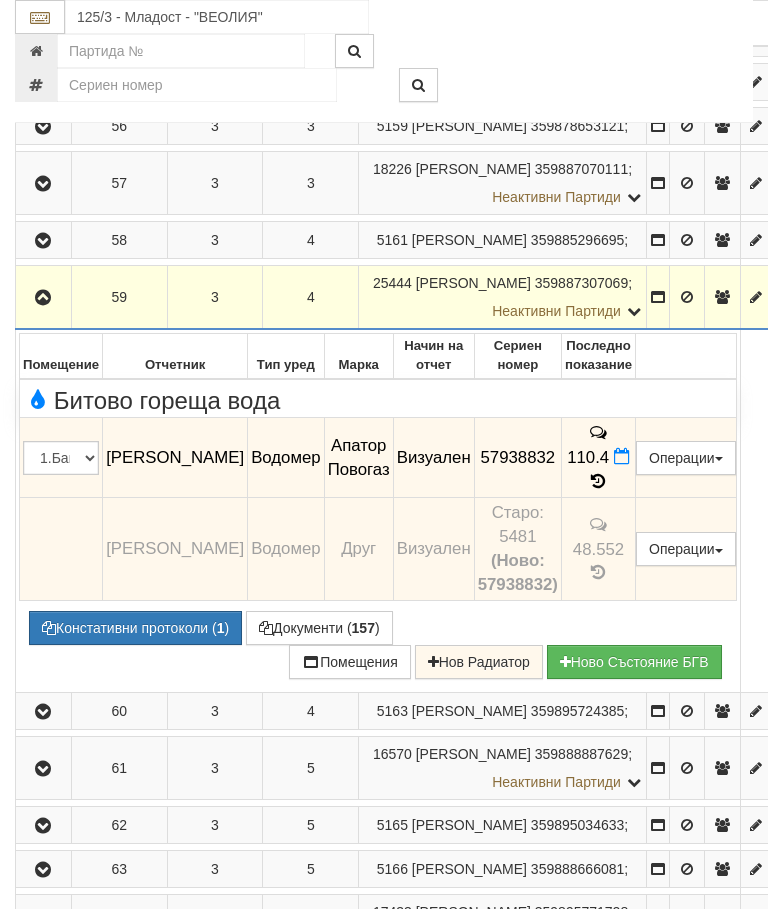 click at bounding box center (43, 298) 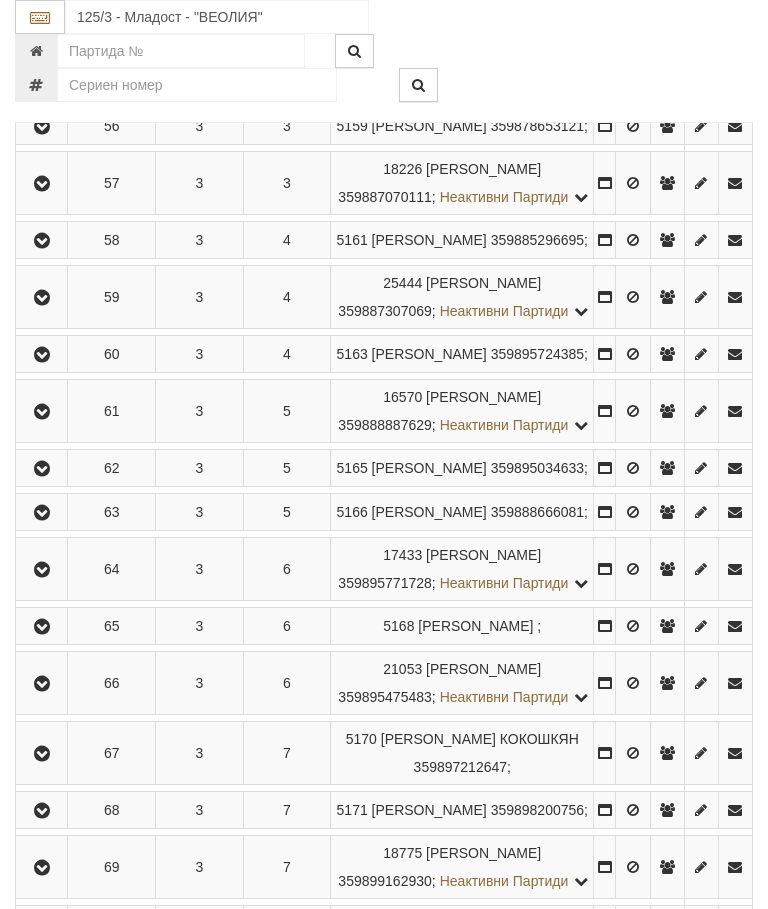 click at bounding box center (42, 355) 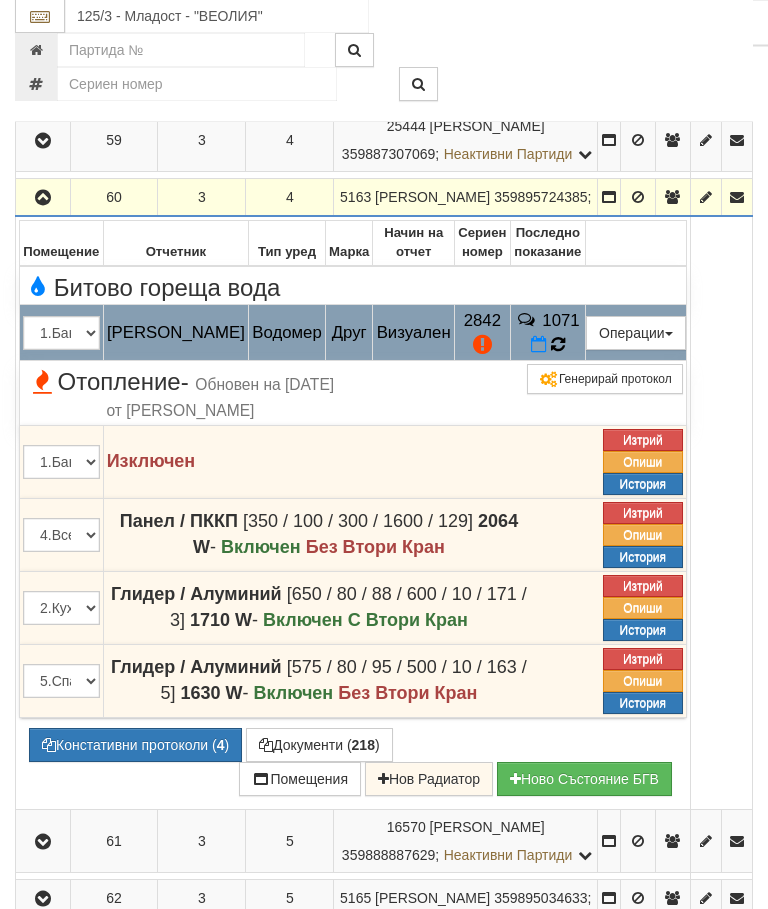 scroll, scrollTop: 1004, scrollLeft: 0, axis: vertical 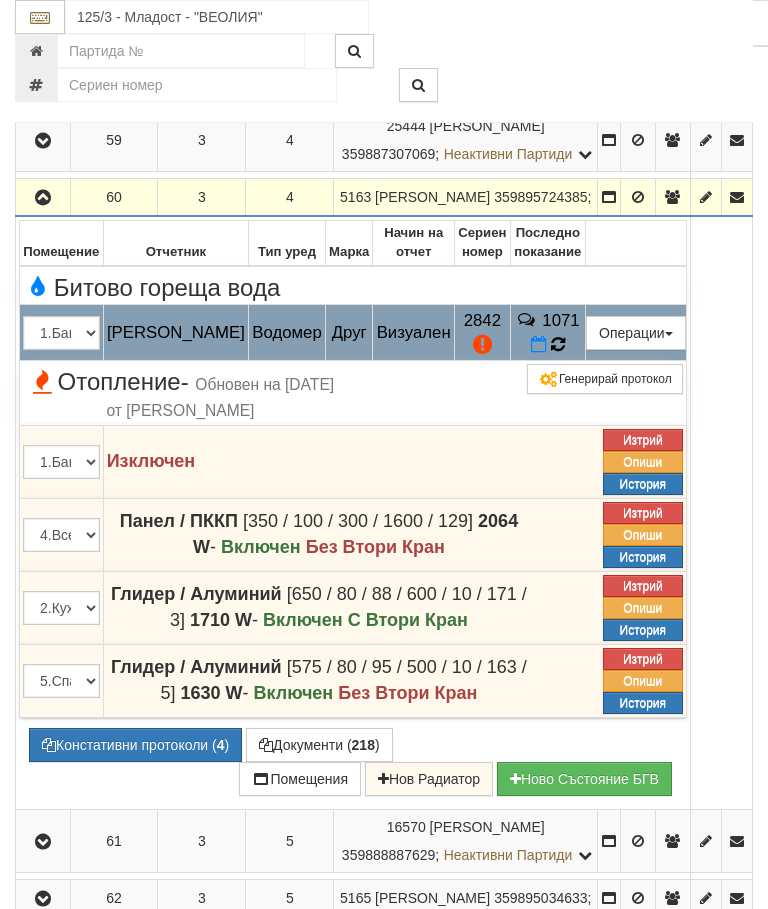 click at bounding box center [558, 344] 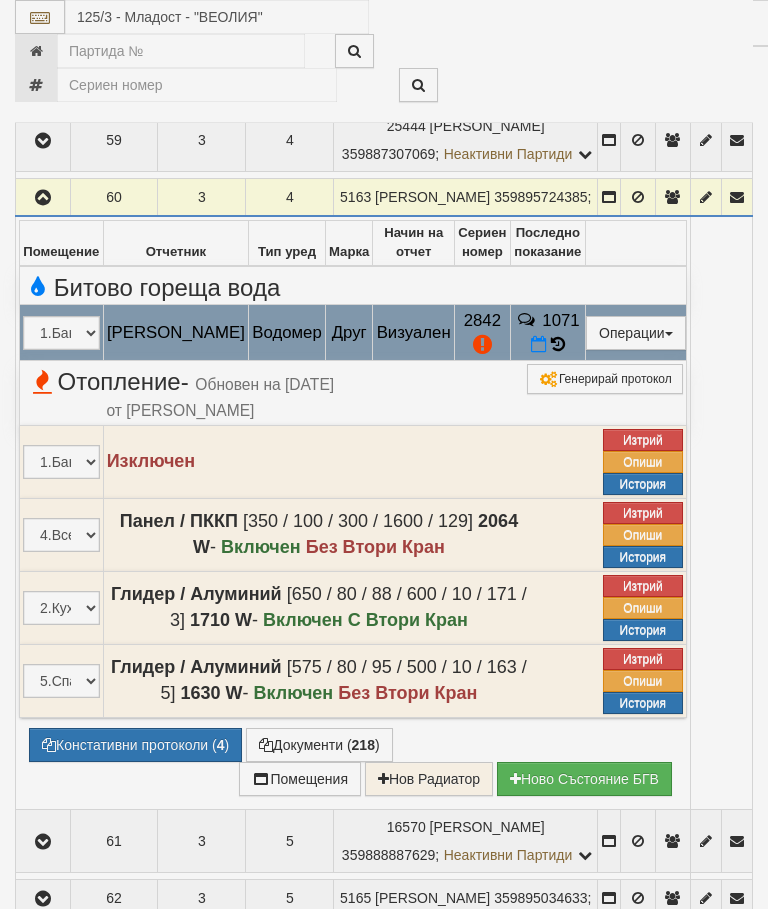 click on "×    История на показанията
Месец на отчитане
Дата на отчет
Отчетник
Показание
Консумация
Тип показание
Забележка
Дата и час на монтаж:  Липсва ,
Протокол №:  Липсва
Начално показание:  511.000
1 - 10 / 111 (111)
10
20
30
40
1 2 3 4 5 6 7 8 9 10 11 12" at bounding box center (384, 914) 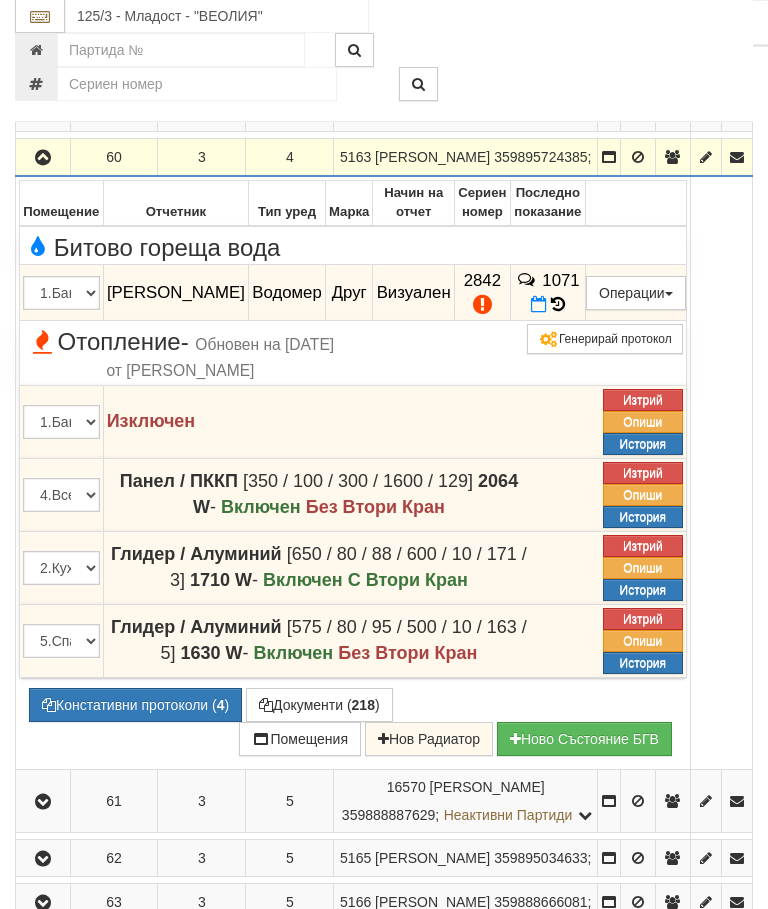 scroll, scrollTop: 1044, scrollLeft: 0, axis: vertical 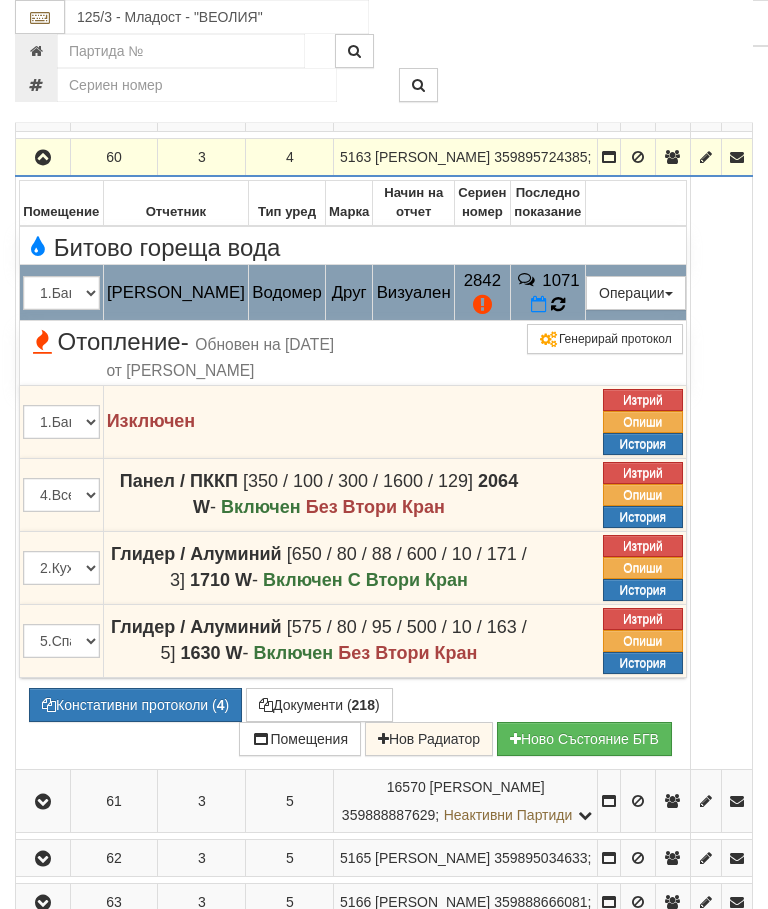 click at bounding box center (558, 304) 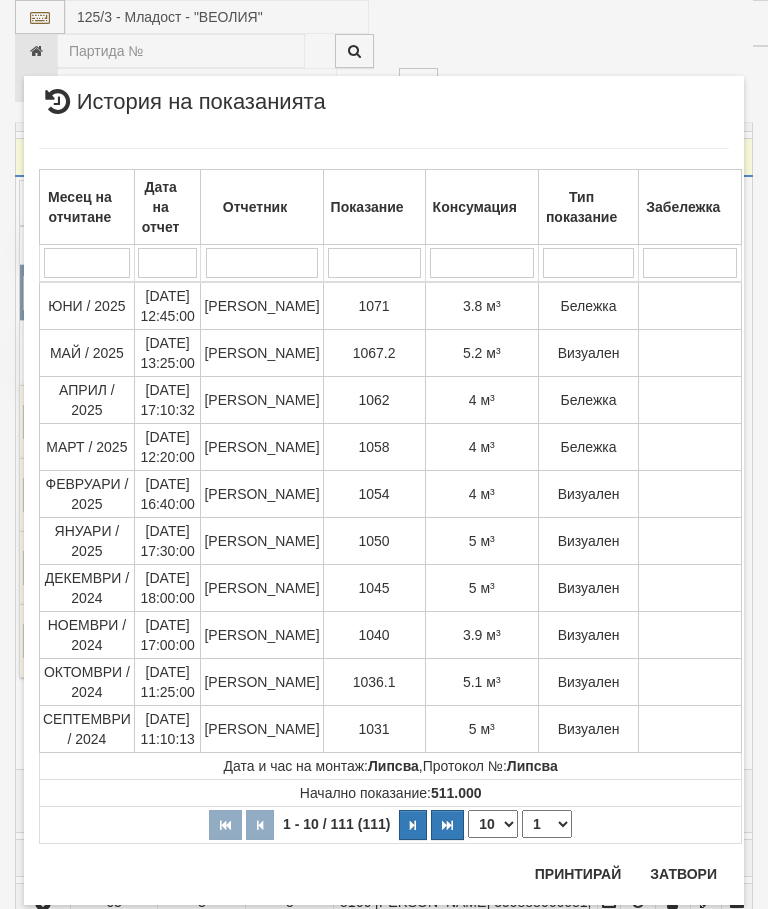 scroll, scrollTop: 1190, scrollLeft: 0, axis: vertical 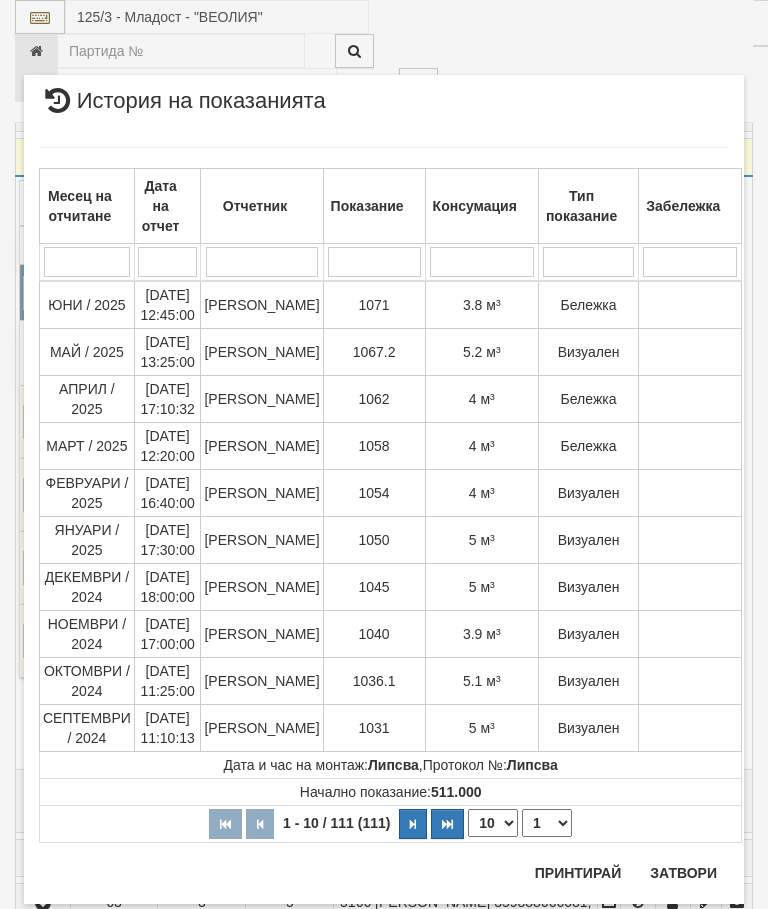 click on "Затвори" at bounding box center [683, 873] 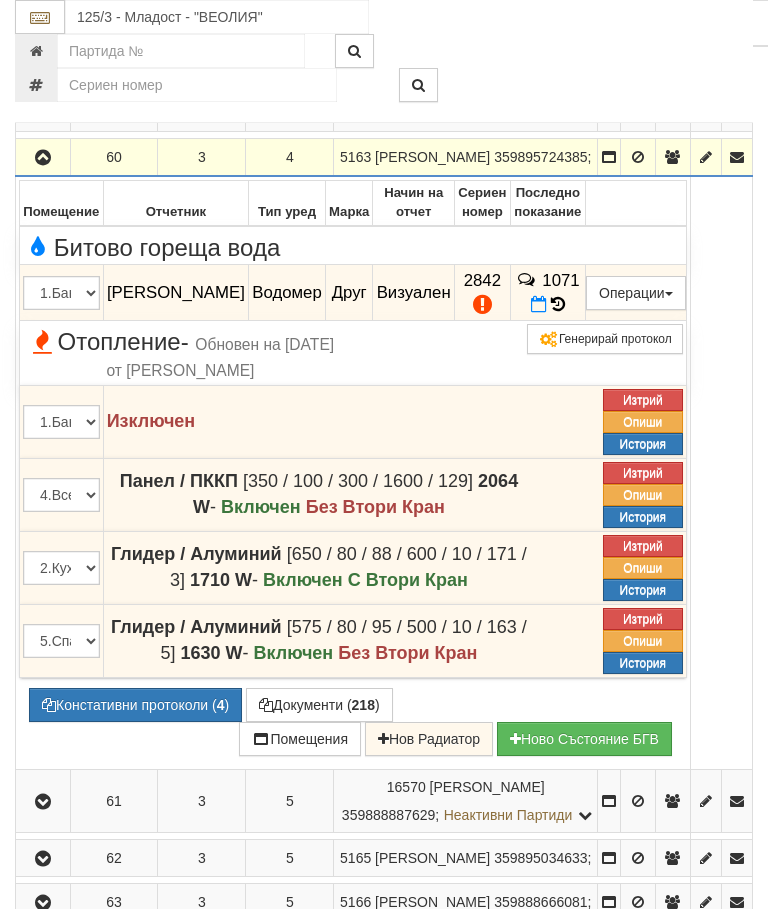 click on "Констативни протоколи ( 4 )" at bounding box center (135, 705) 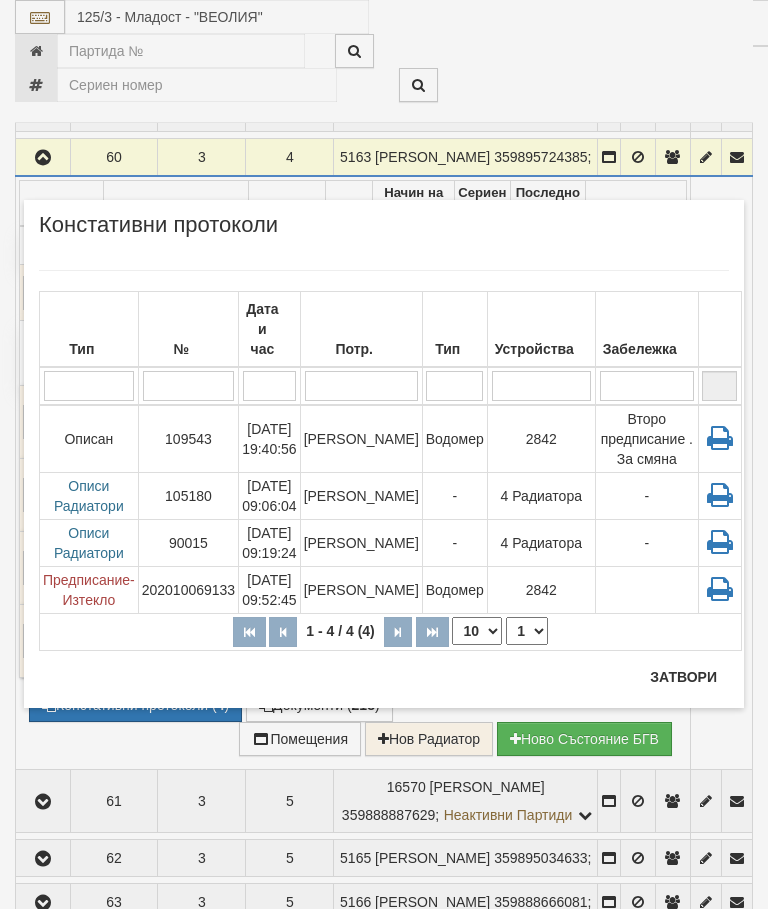 click on "Затвори" at bounding box center (683, 677) 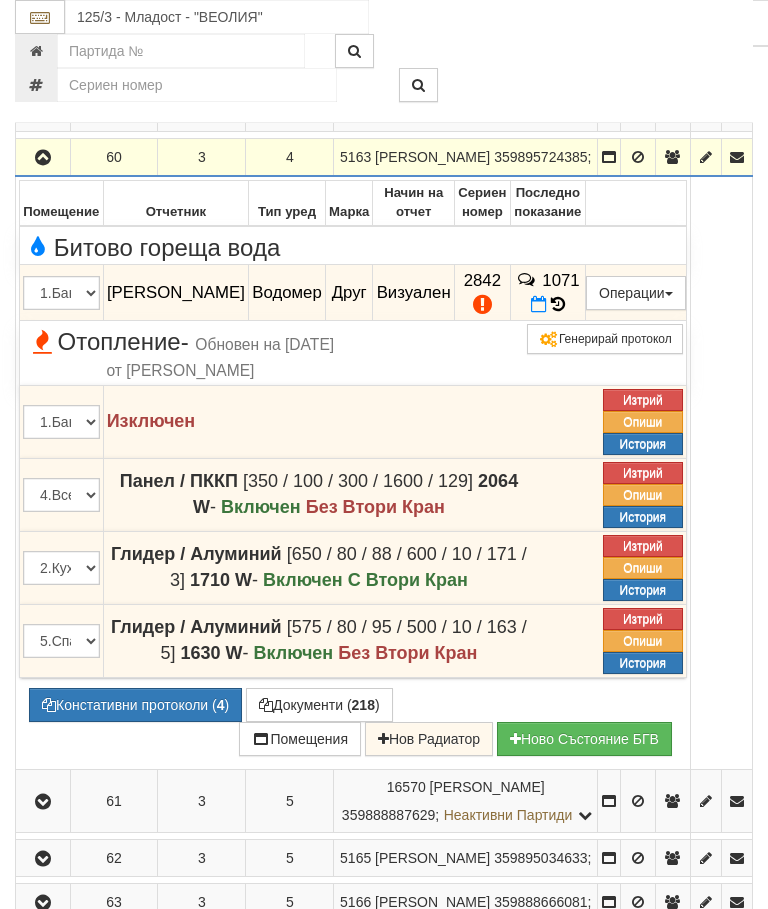 click on "Редакция / Протокол" at bounding box center (0, 0) 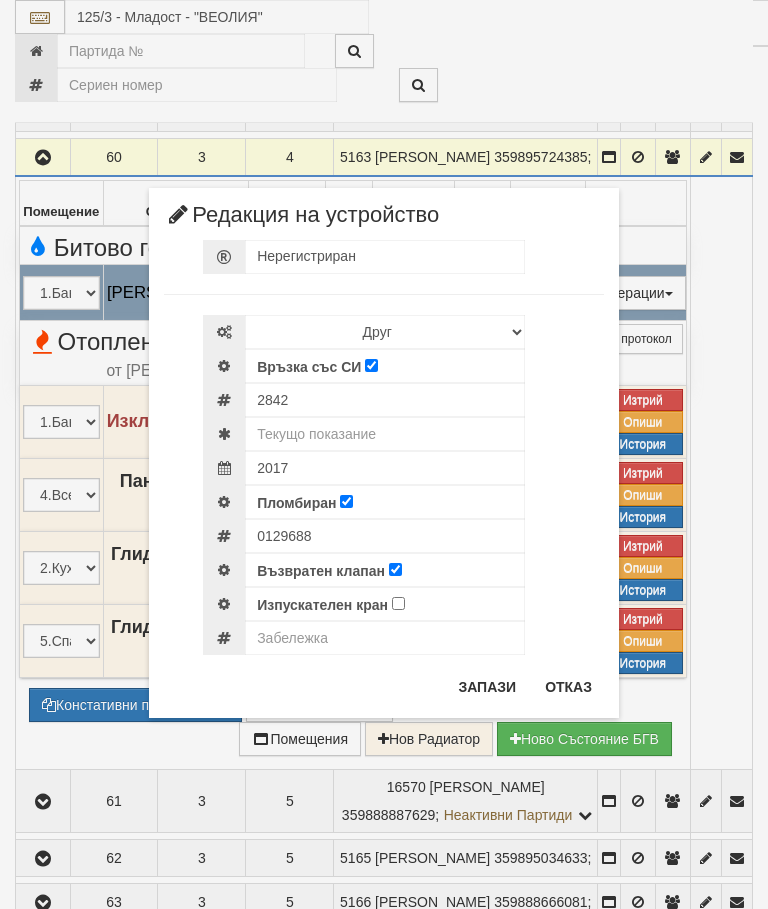 click on "×    Редакция на устройство
Нерегистриран
Избери Марка и модел
Апатор Повогаз
Друг
Кундис Радио
Сименс Визуален
Сименс Радио
Техем
Връзка със СИ
2842" at bounding box center (384, 359) 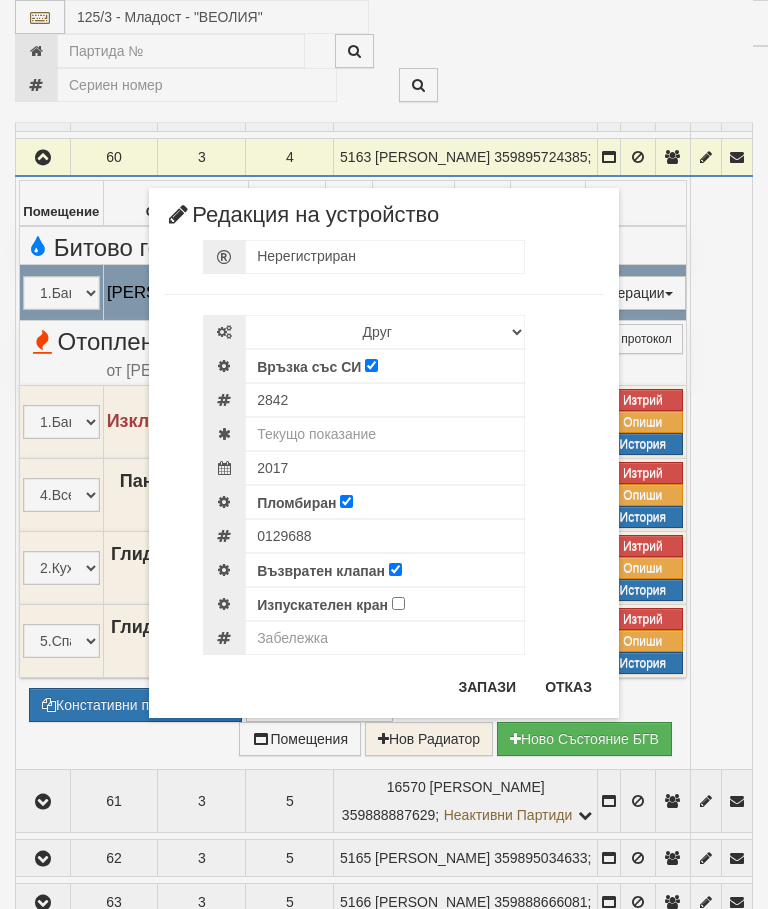 click on "Отказ" at bounding box center [568, 687] 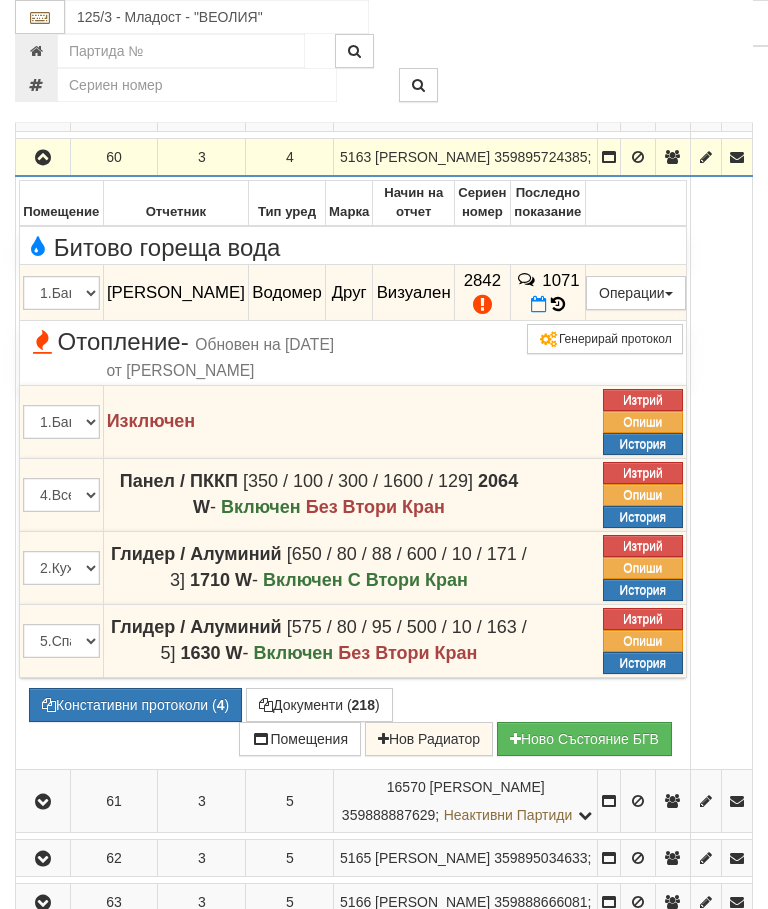 click at bounding box center (43, 158) 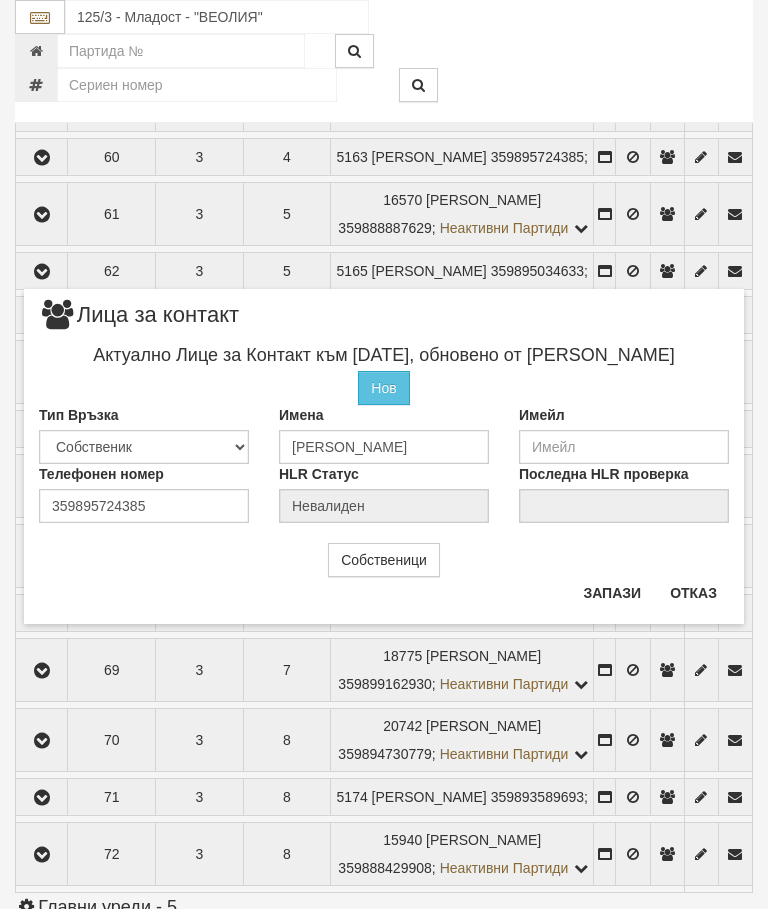 click on "Отказ" at bounding box center [693, 593] 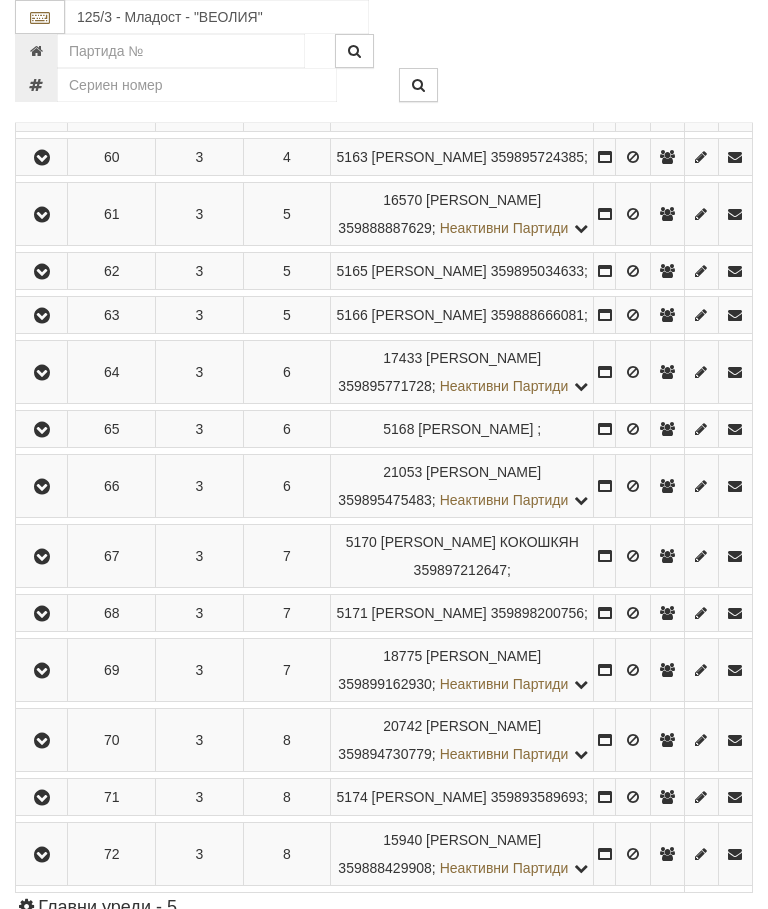 click at bounding box center [42, 214] 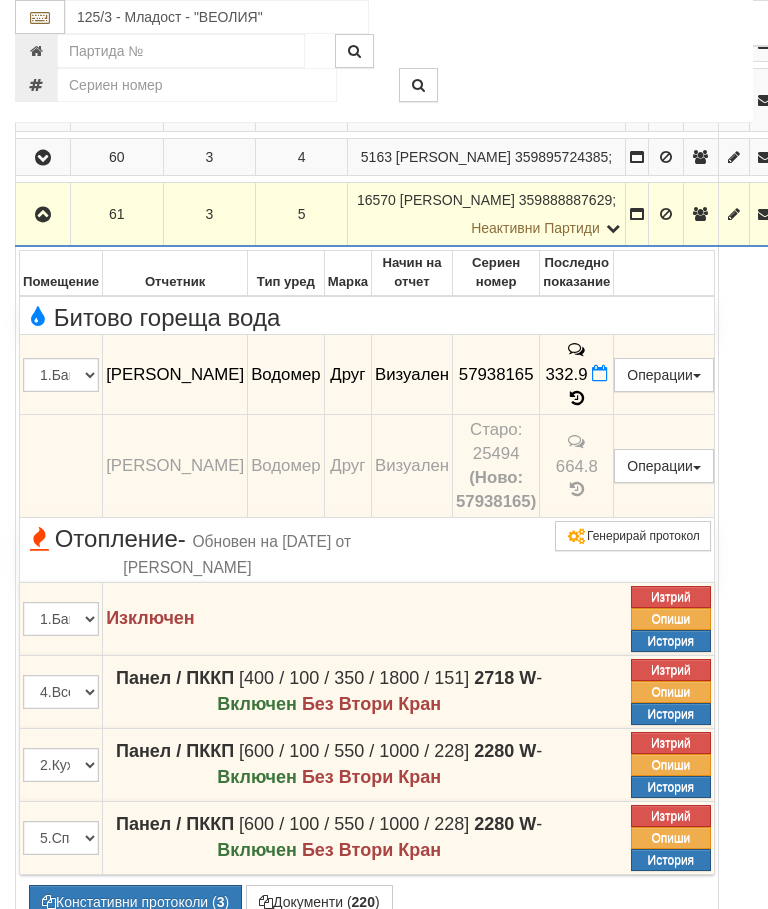 click at bounding box center (43, 215) 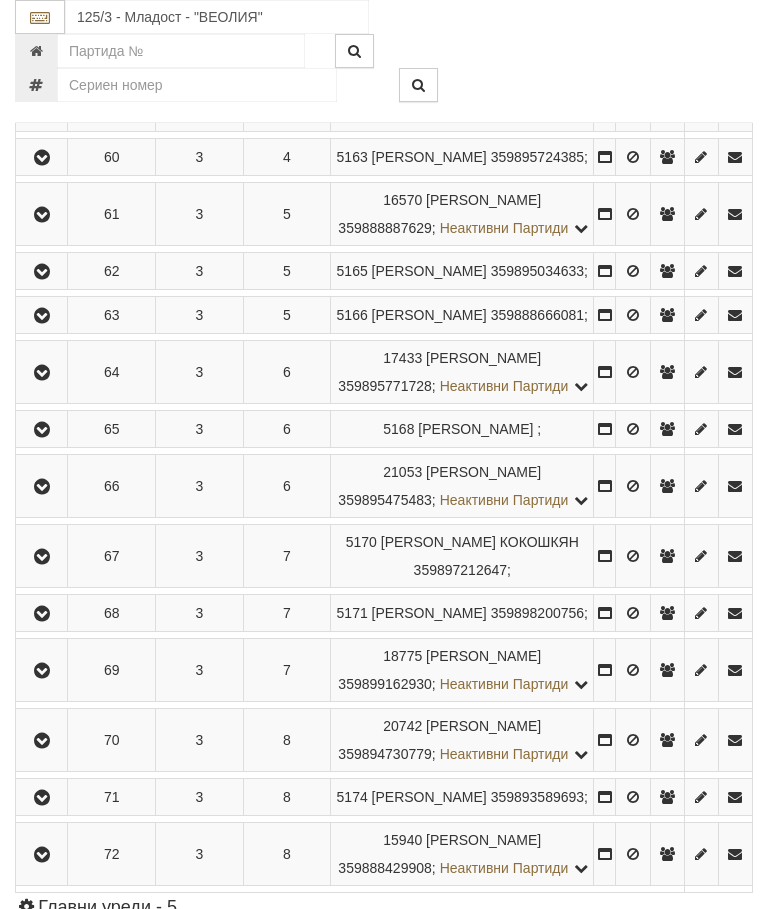 click at bounding box center (42, 272) 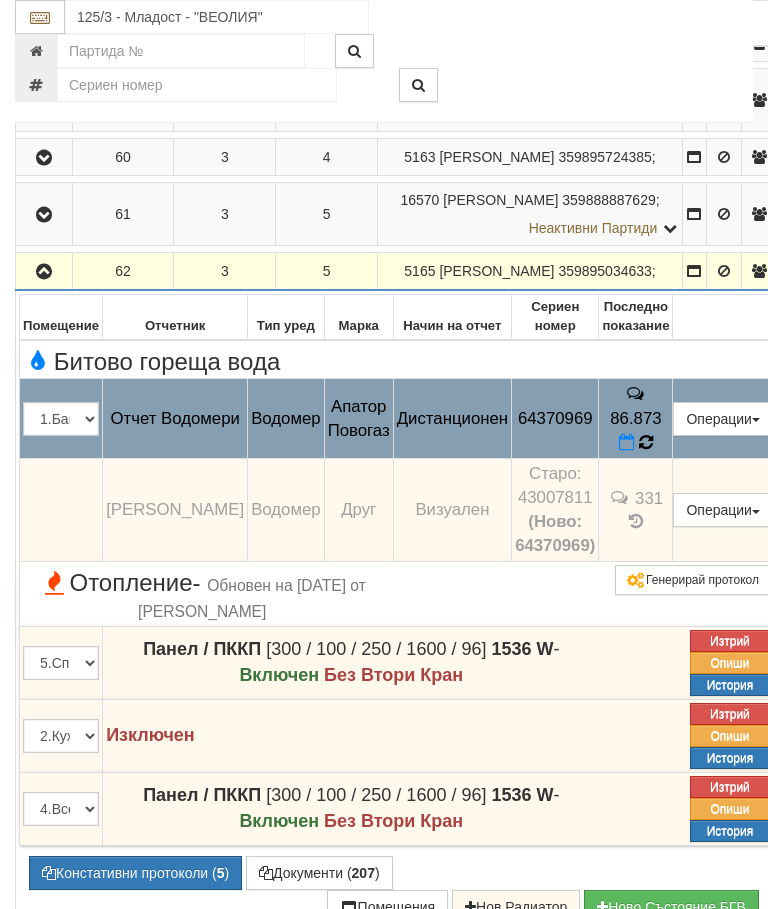 click at bounding box center (646, 443) 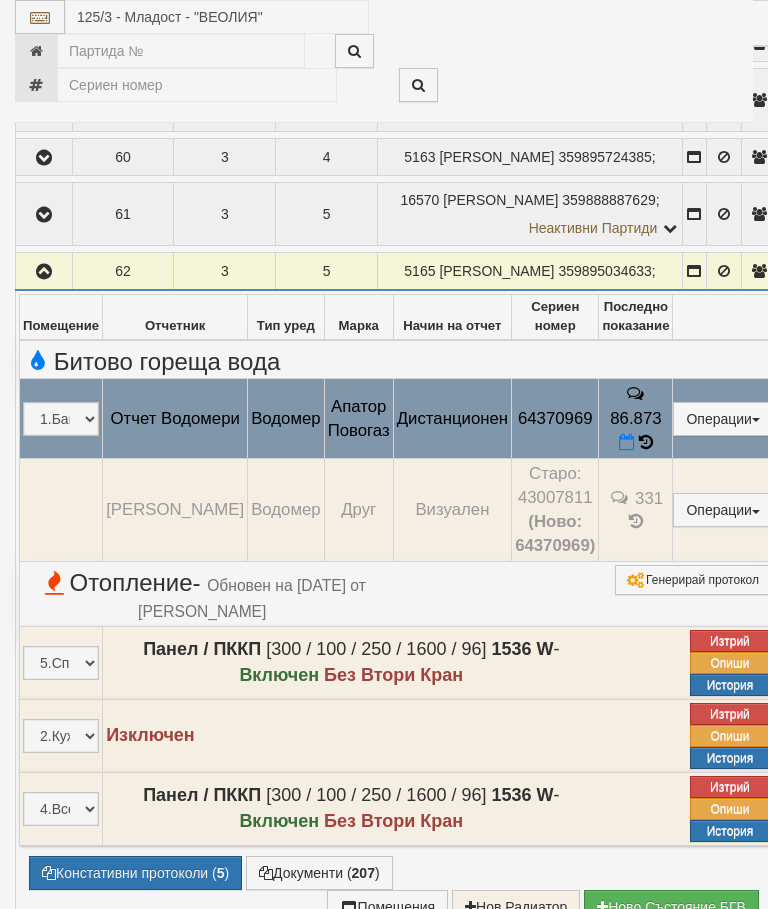 select on "10" 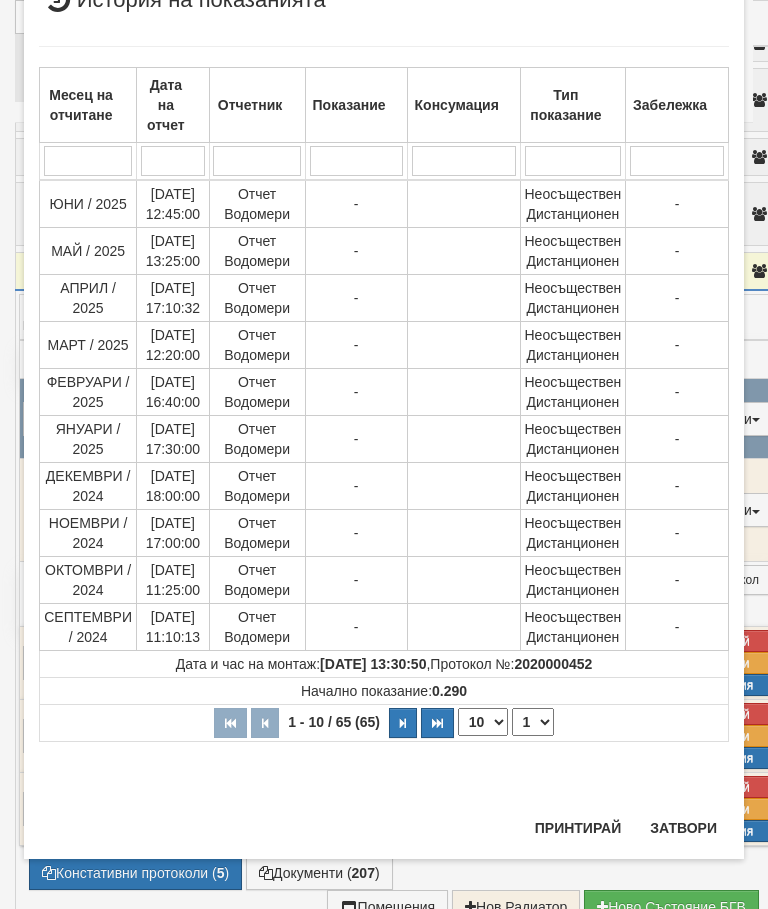 scroll, scrollTop: 1098, scrollLeft: 0, axis: vertical 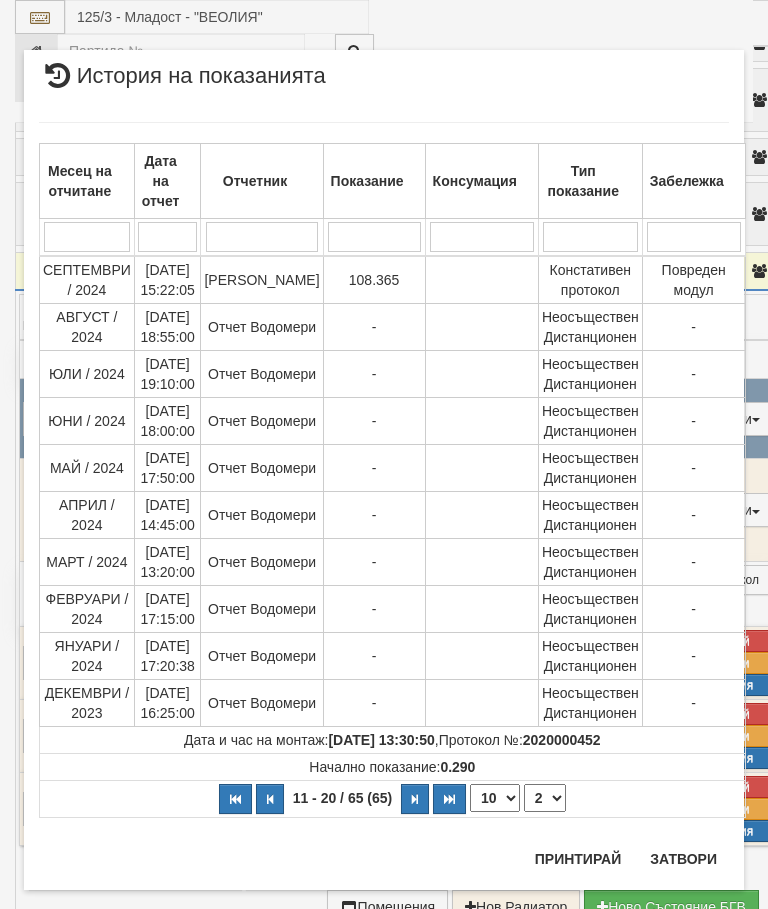 click on "1 2 3 4 5 6 7" at bounding box center (545, 798) 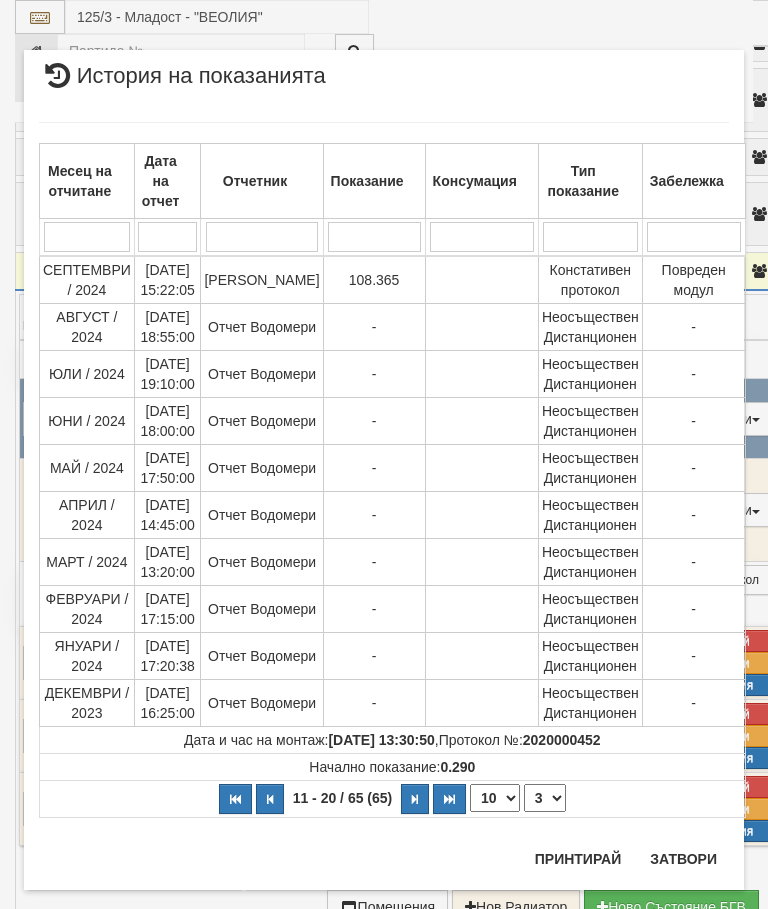 select on "3" 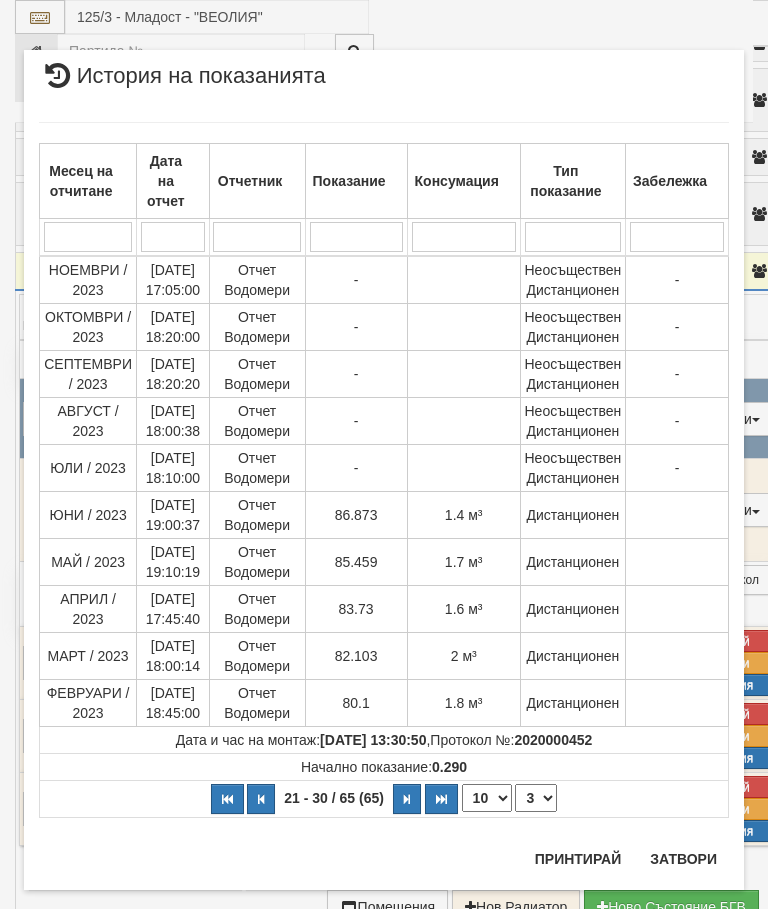 click on "Затвори" at bounding box center (683, 859) 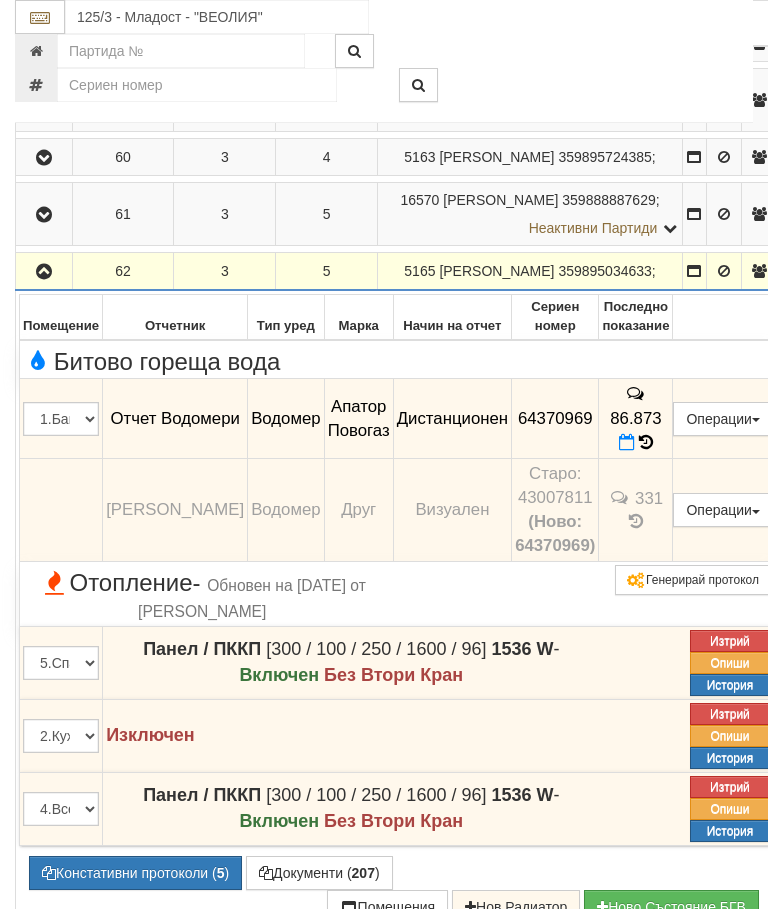 click at bounding box center [44, 272] 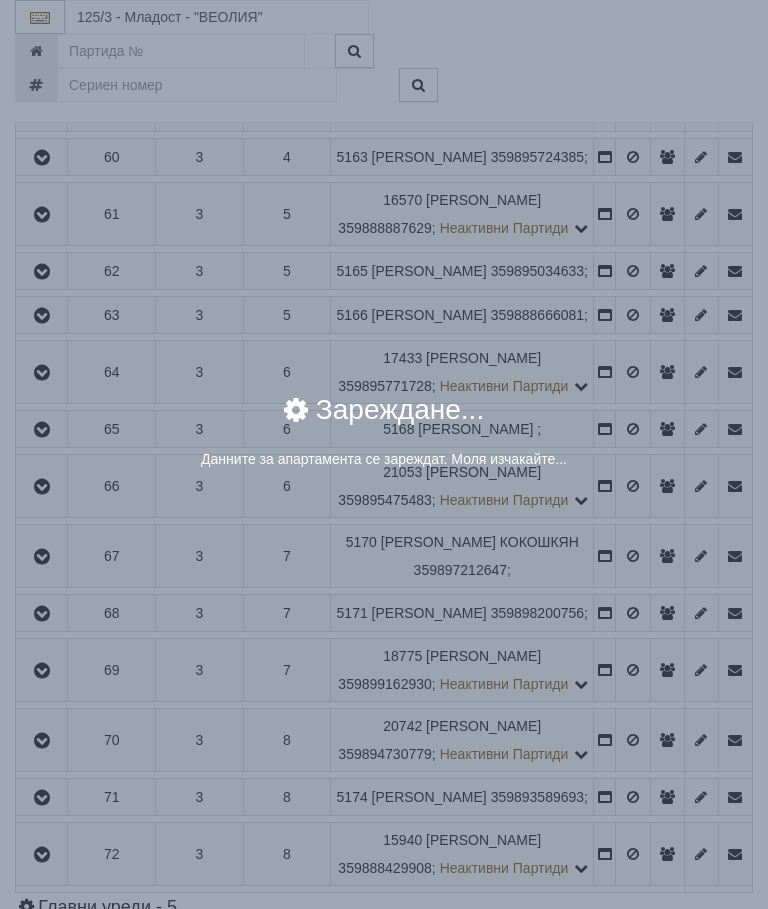 click on "× Зареждане... Данните за апартамента се зареждат. Моля изчакайте..." at bounding box center [384, 454] 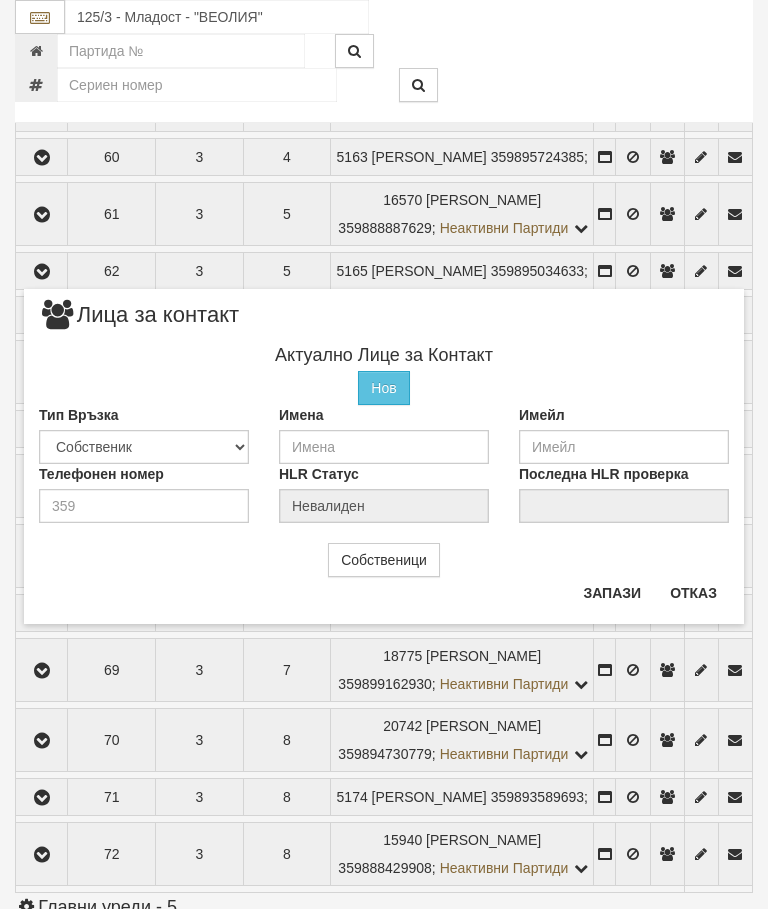 click on "Отказ" at bounding box center [693, 593] 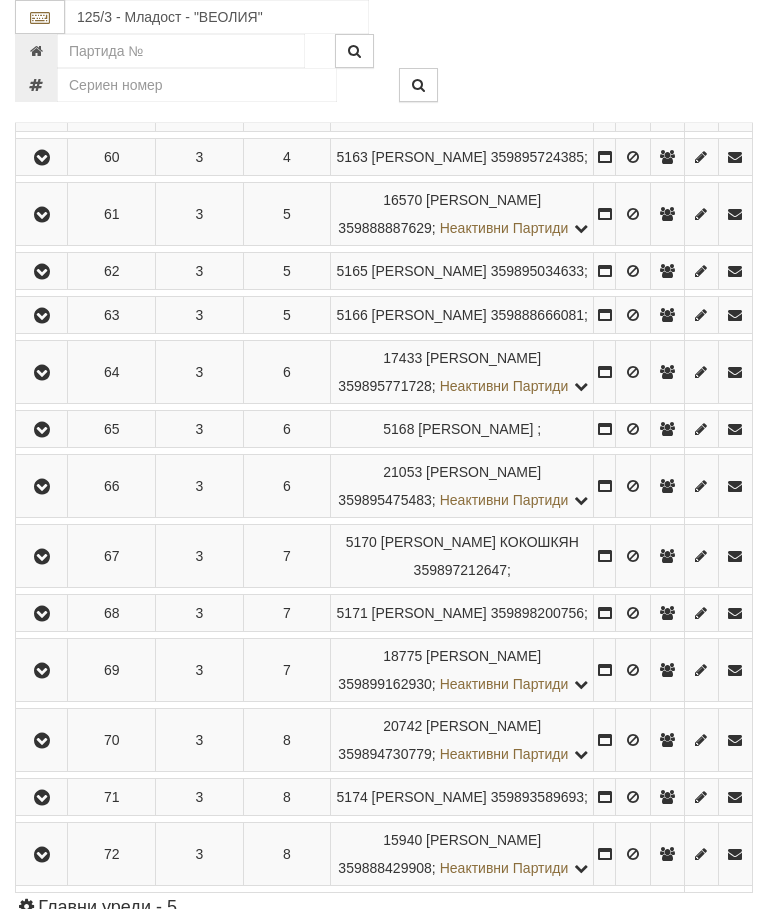 click at bounding box center (42, 316) 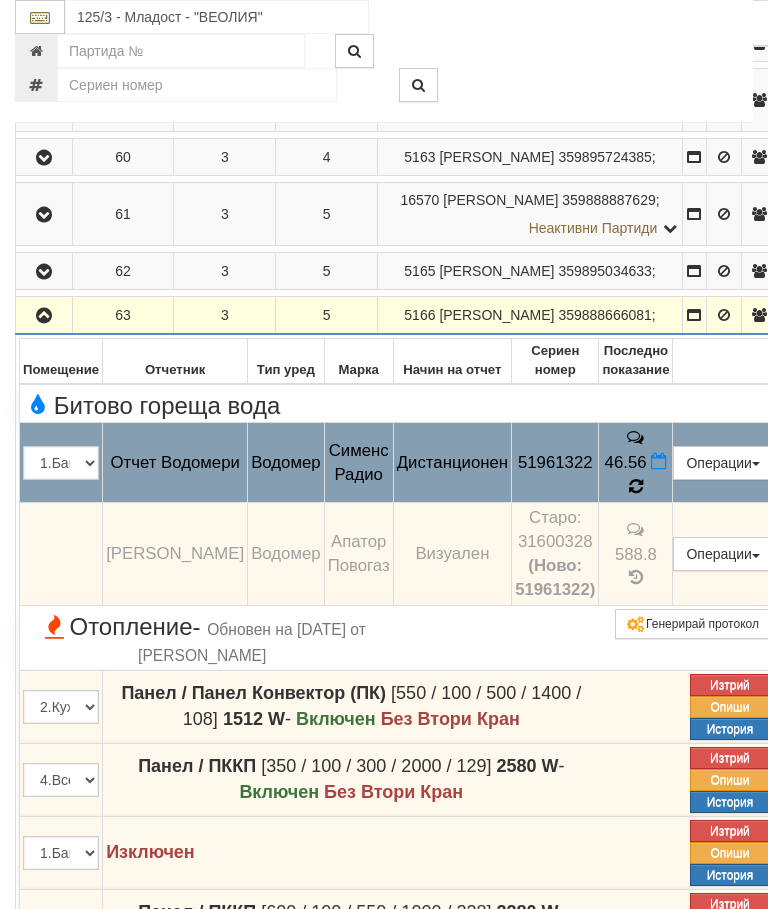 click at bounding box center [636, 486] 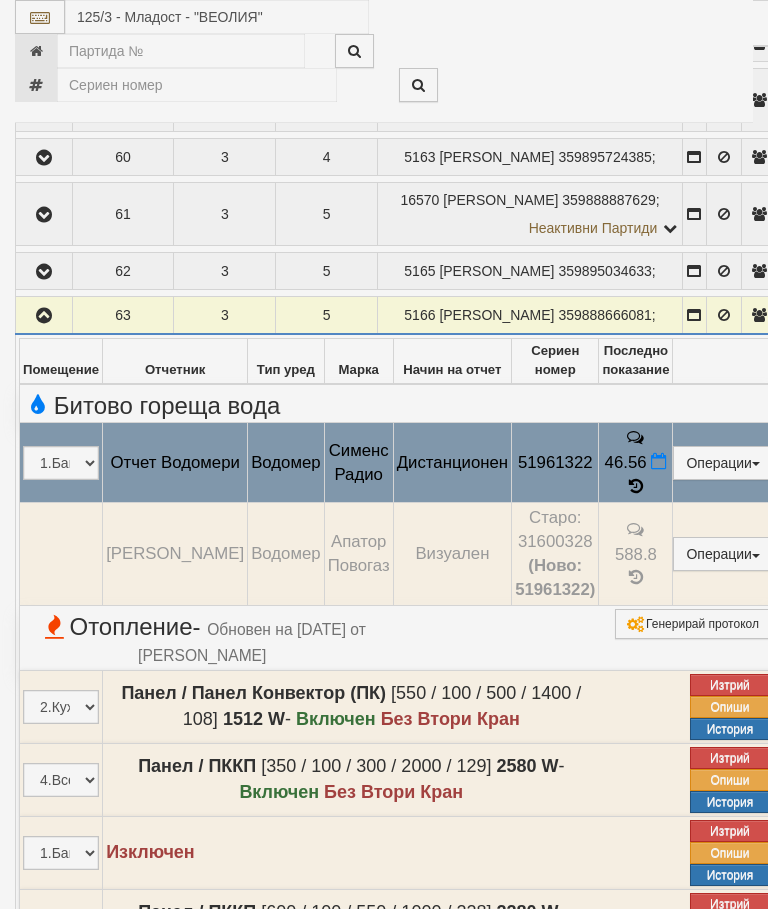 select on "10" 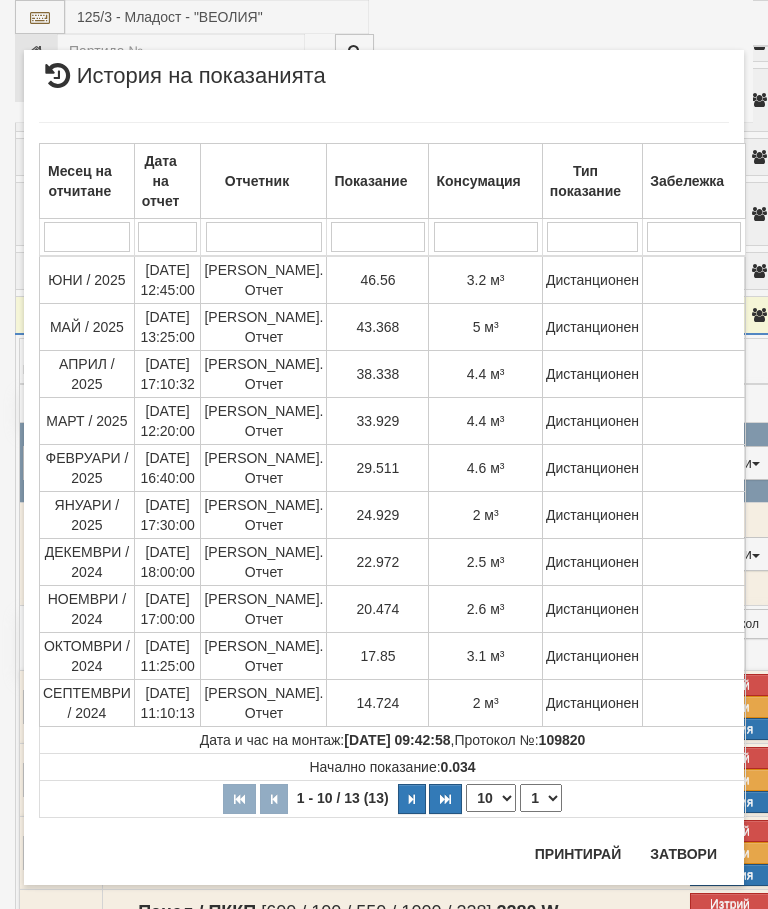 click on "Затвори" at bounding box center (683, 854) 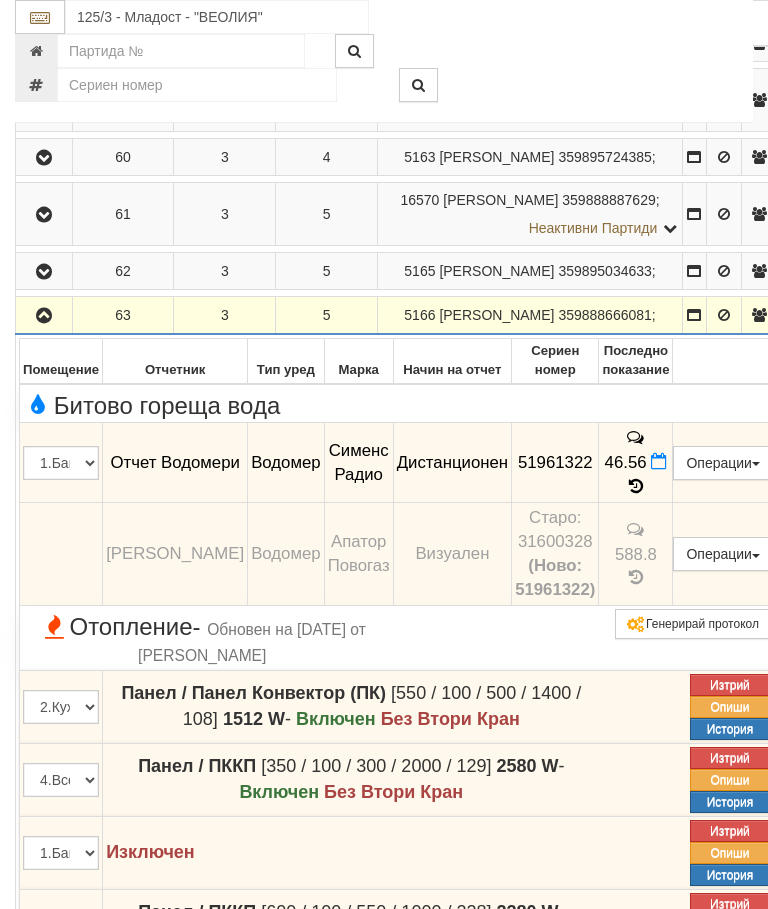 click at bounding box center (44, 316) 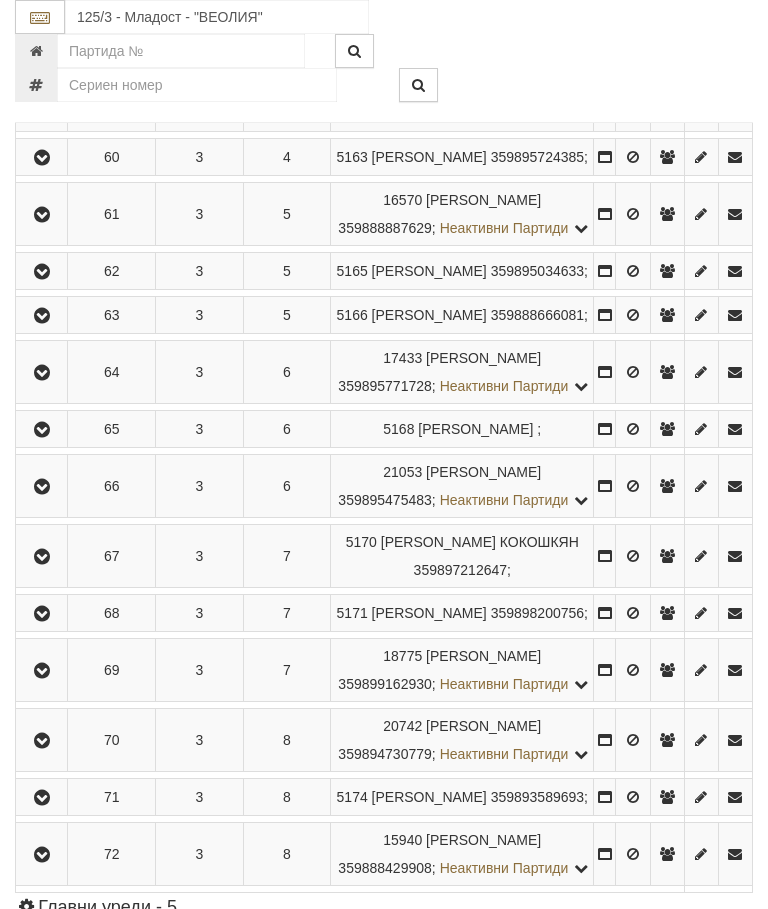 click at bounding box center (42, 373) 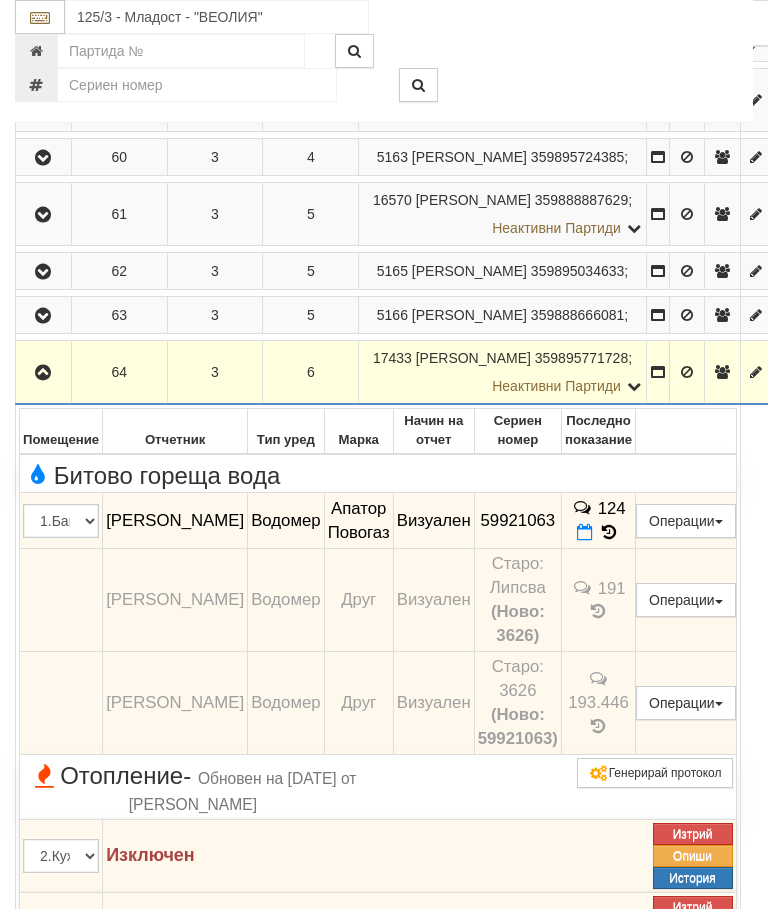 click at bounding box center (44, 373) 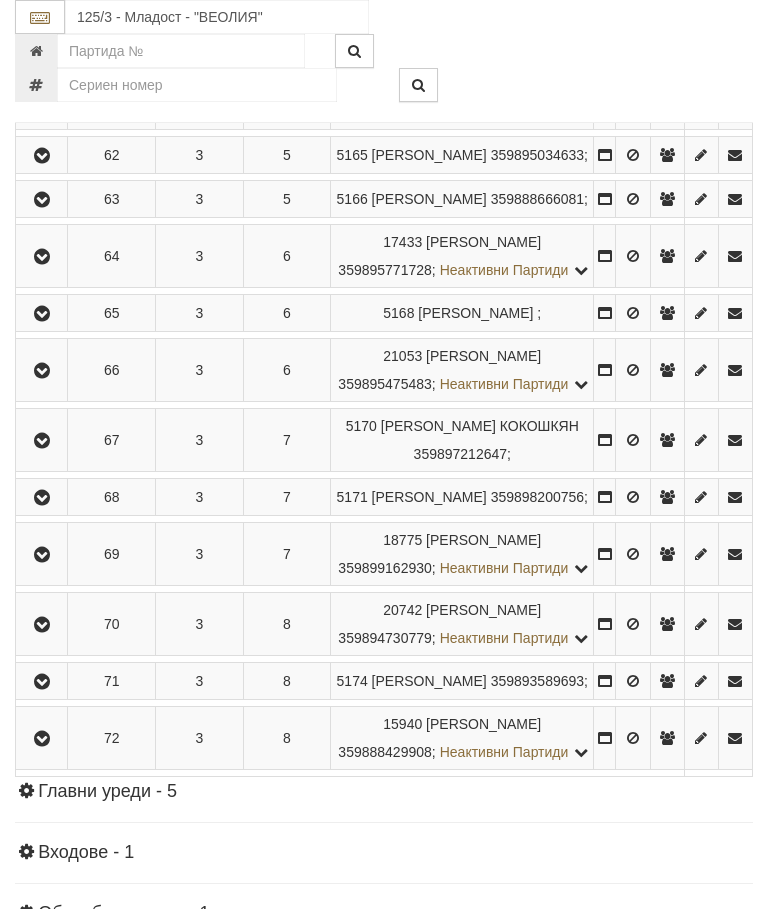 scroll, scrollTop: 1163, scrollLeft: 0, axis: vertical 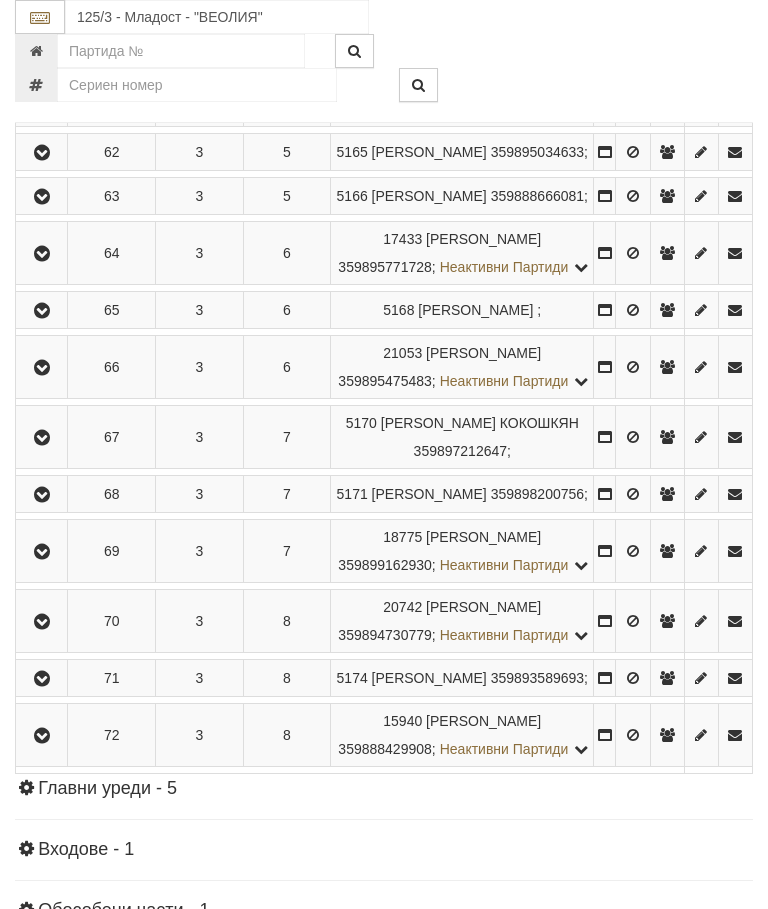click at bounding box center [42, 311] 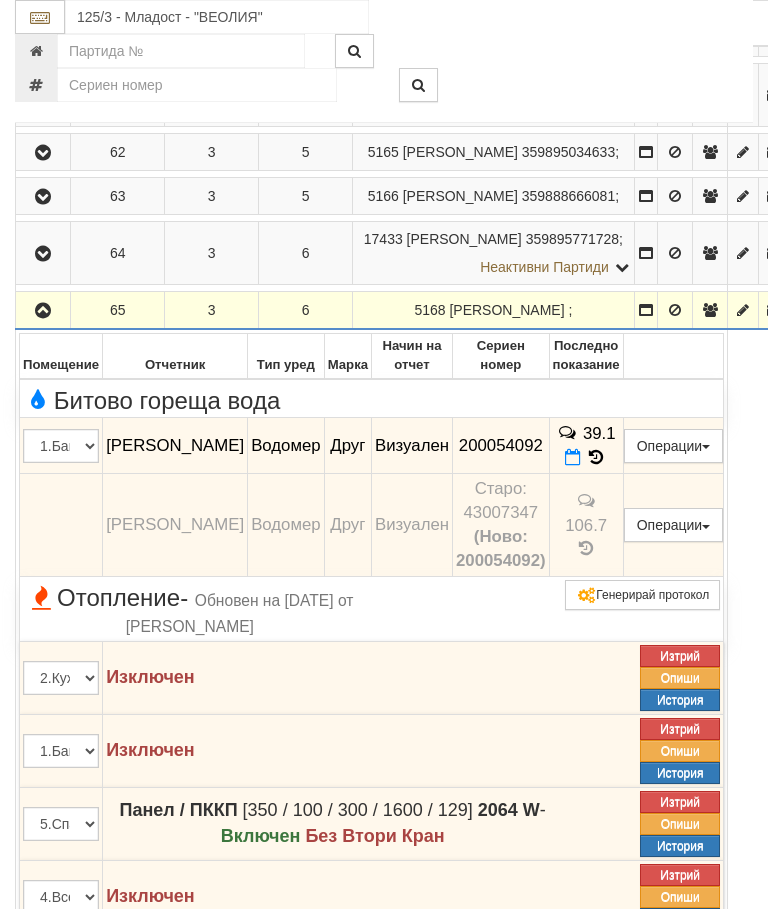 click at bounding box center (43, 311) 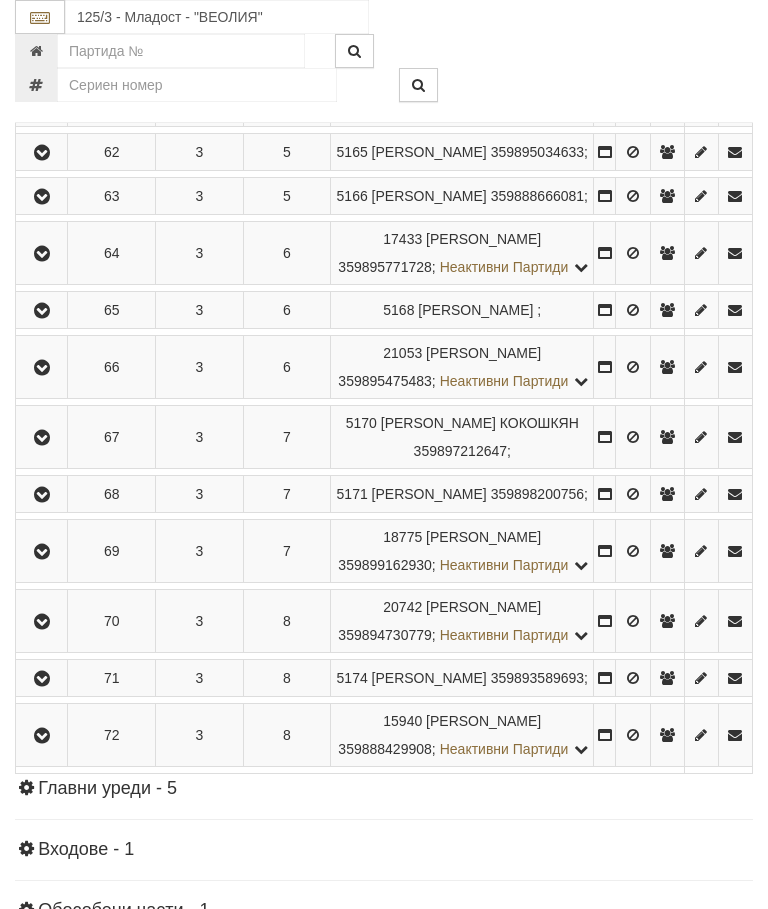 click at bounding box center (42, 368) 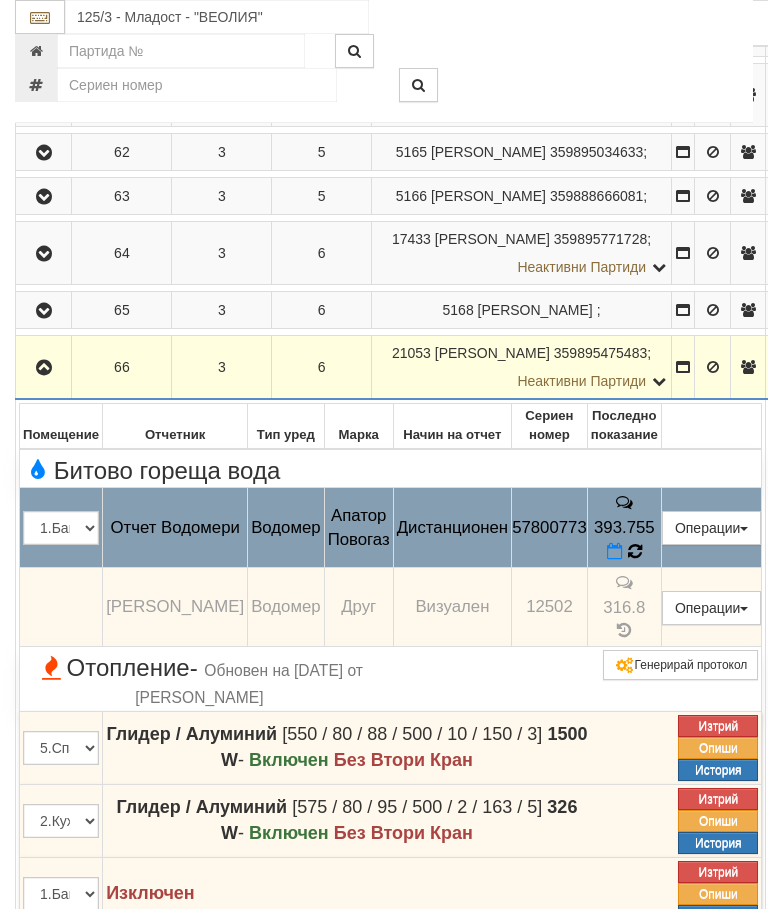 click on "393.755" at bounding box center (624, 528) 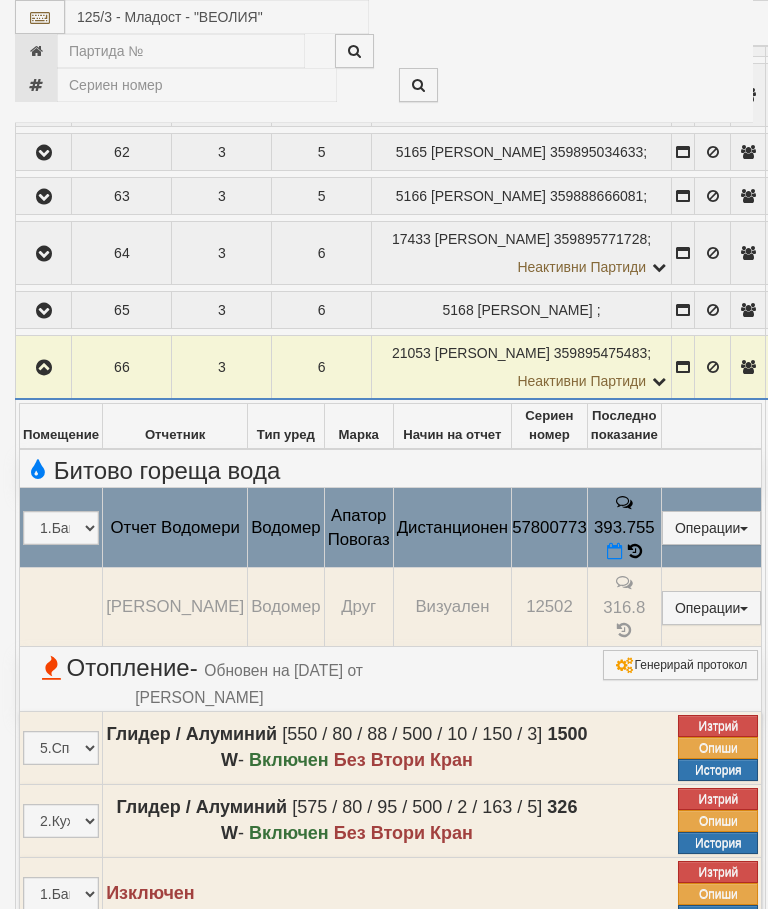 select on "10" 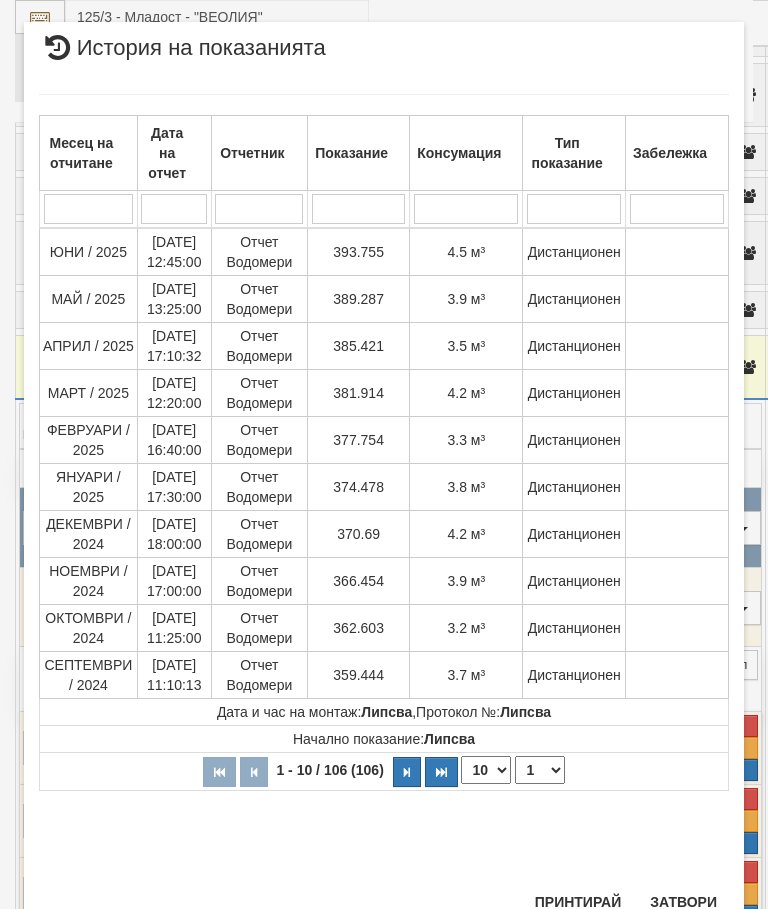 scroll, scrollTop: 1434, scrollLeft: 0, axis: vertical 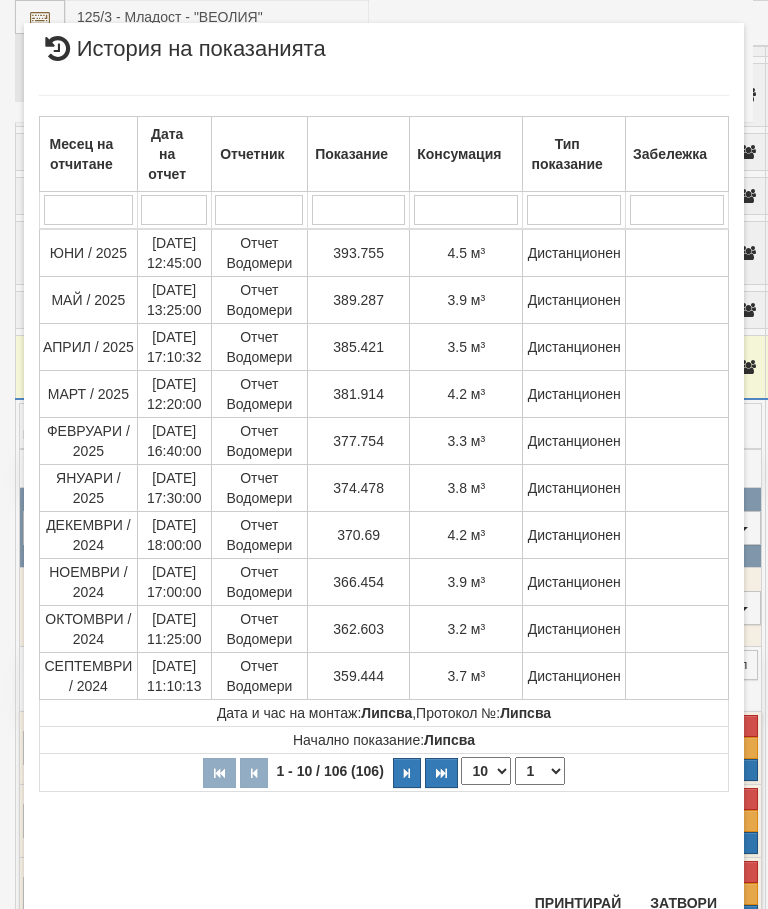 click on "Затвори" at bounding box center [683, 903] 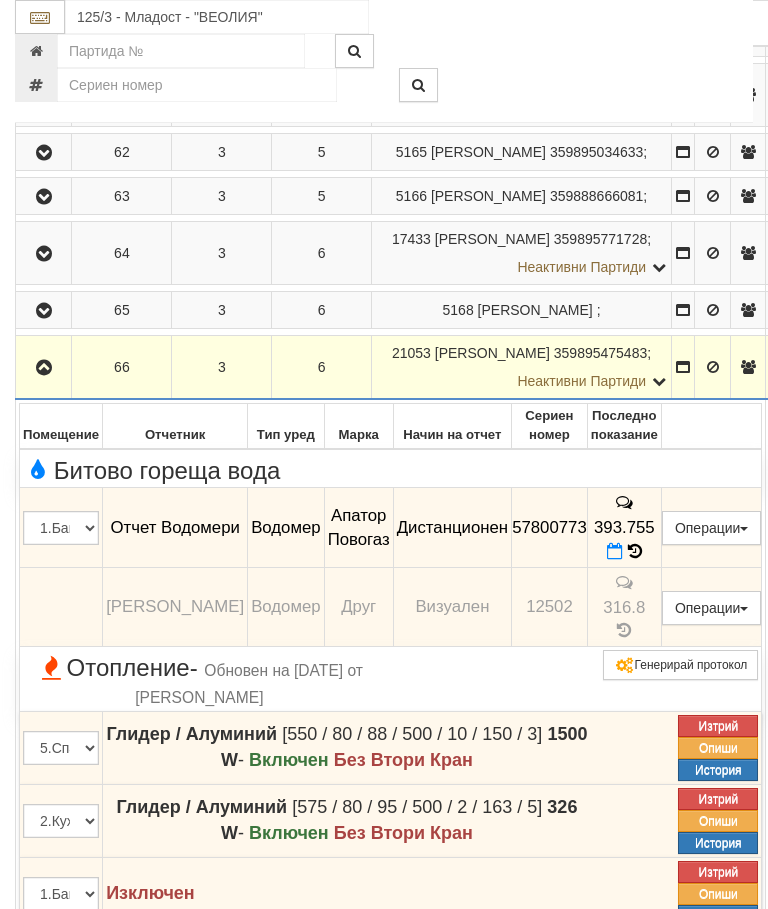 click at bounding box center [43, 367] 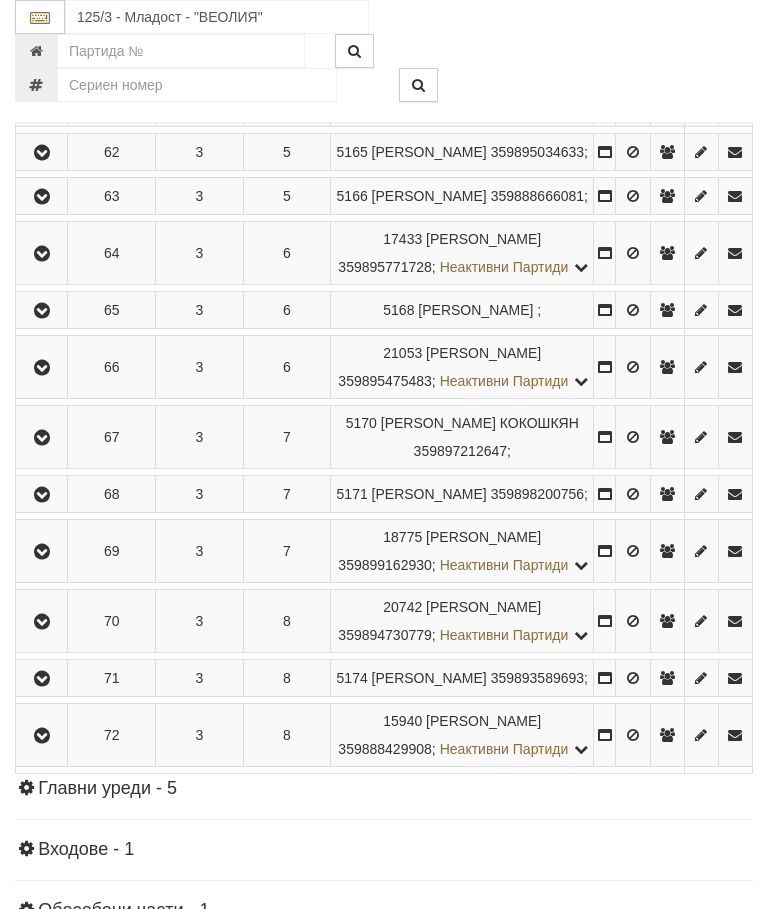 click at bounding box center (42, 438) 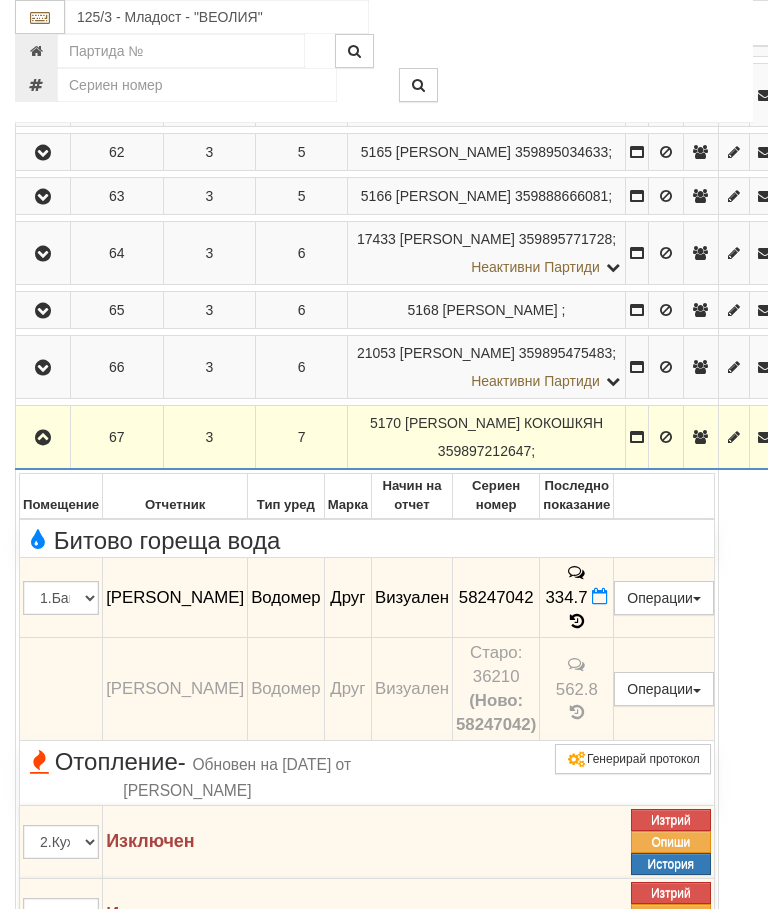 click at bounding box center (43, 438) 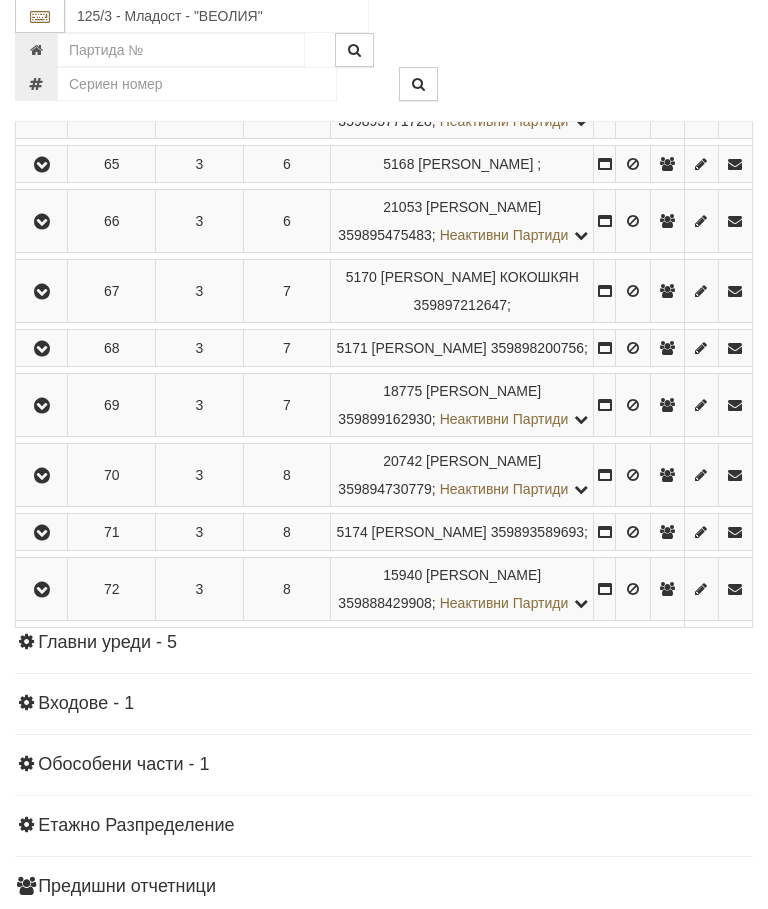 click at bounding box center [42, 350] 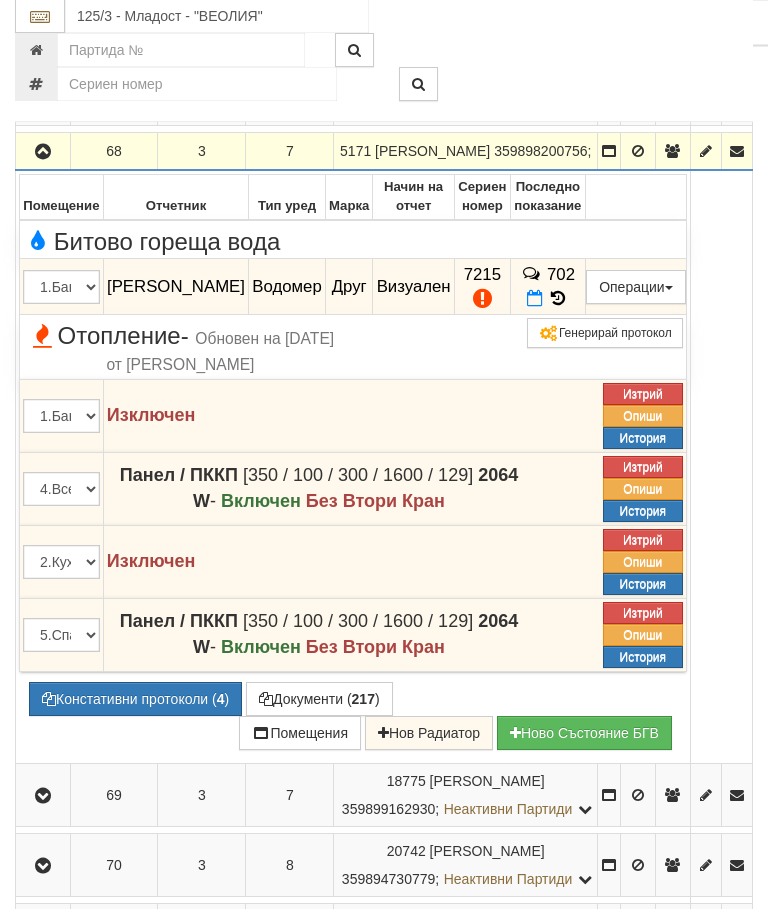 scroll, scrollTop: 1503, scrollLeft: 0, axis: vertical 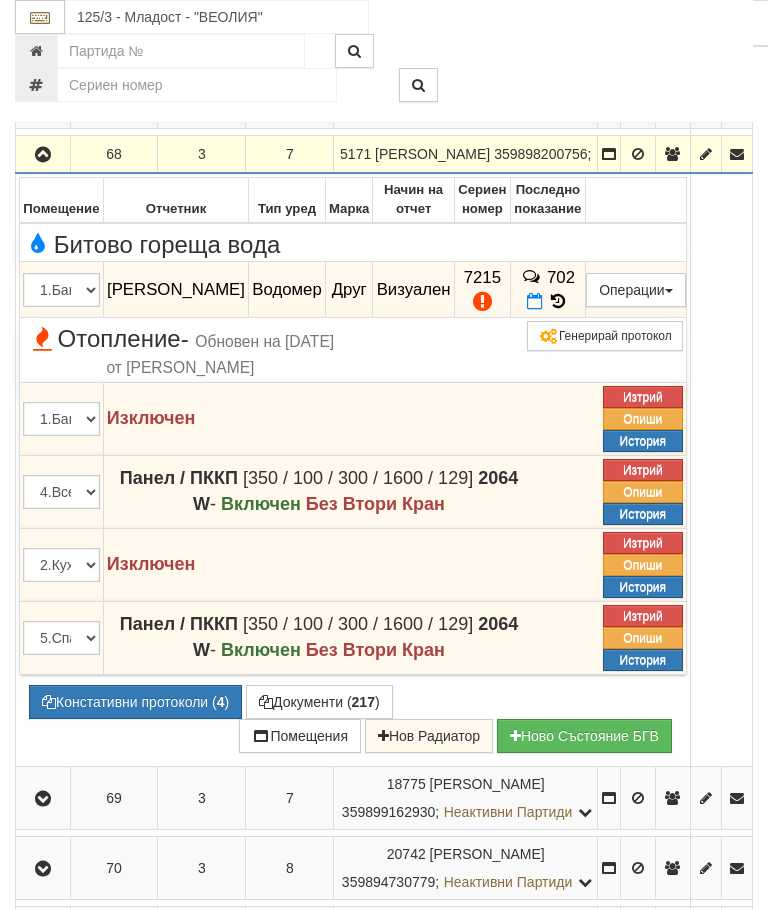 click at bounding box center (558, 301) 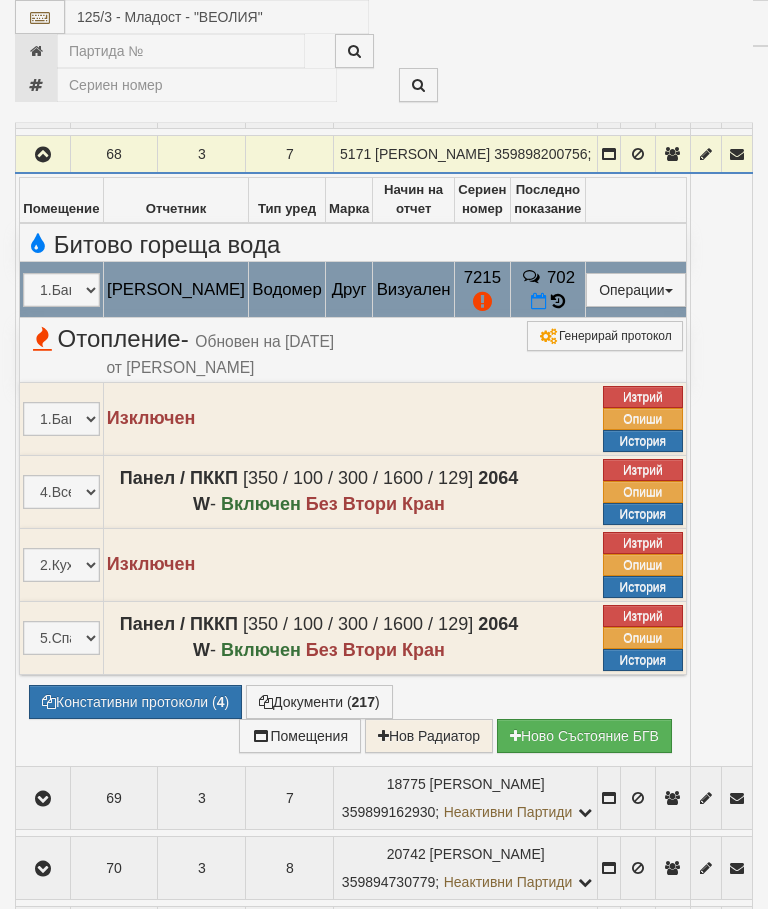 select on "10" 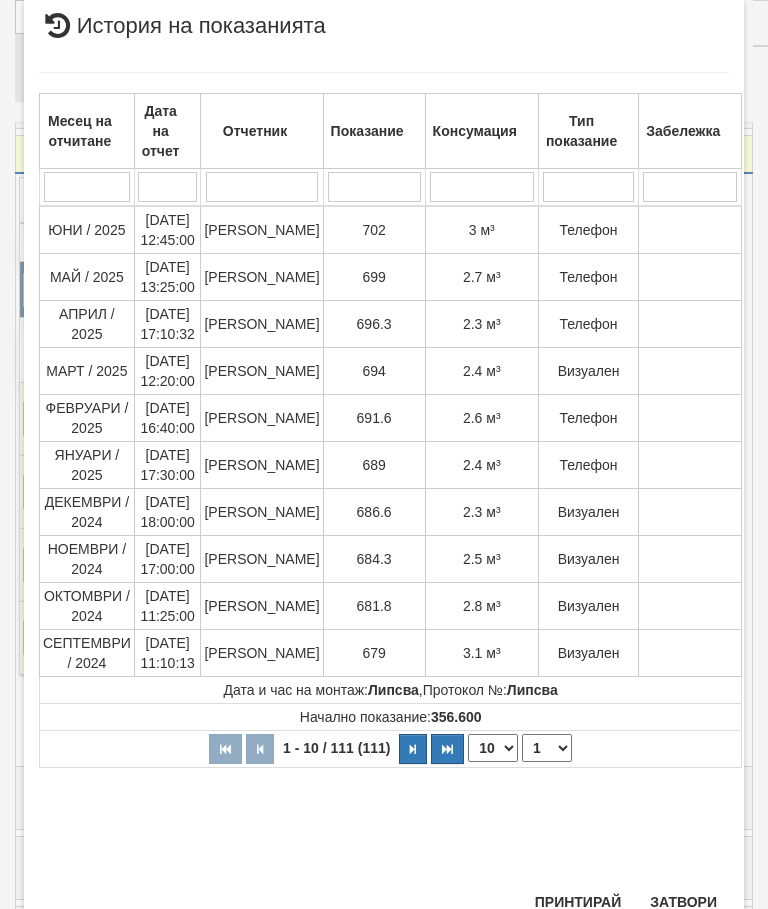scroll, scrollTop: 1119, scrollLeft: 0, axis: vertical 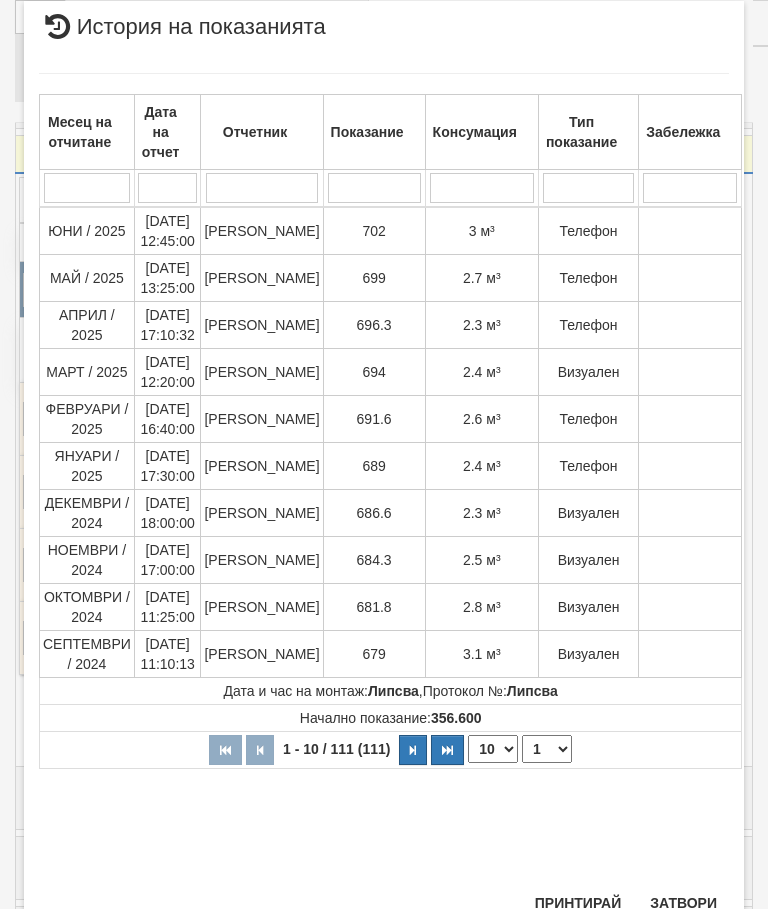 click on "Затвори" at bounding box center (683, 903) 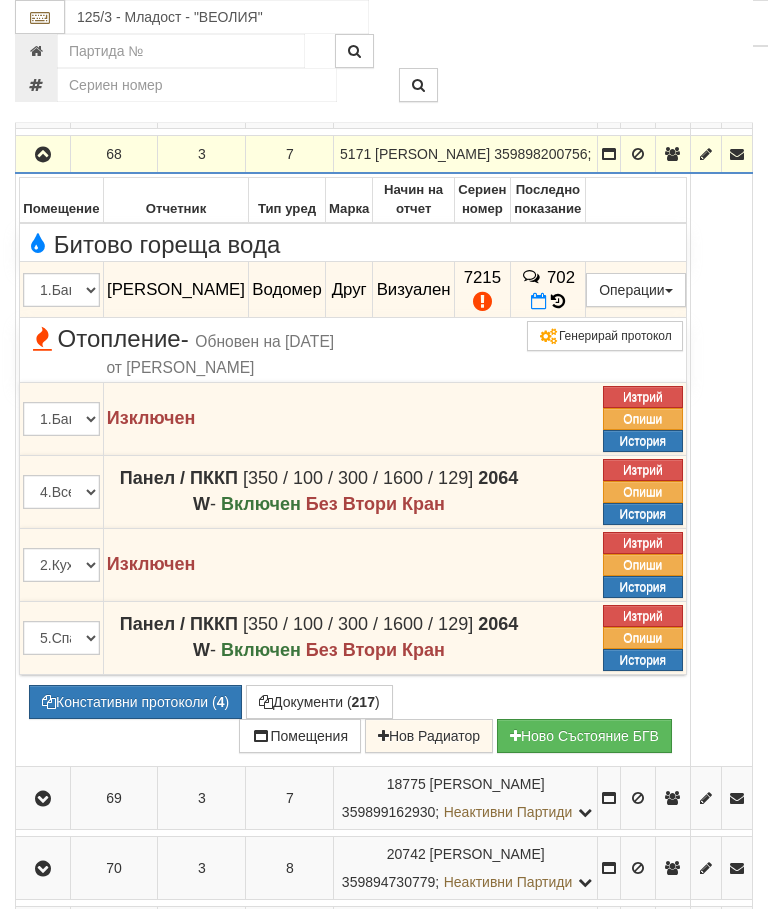 click on "Констативни протоколи ( 4 )" at bounding box center [135, 702] 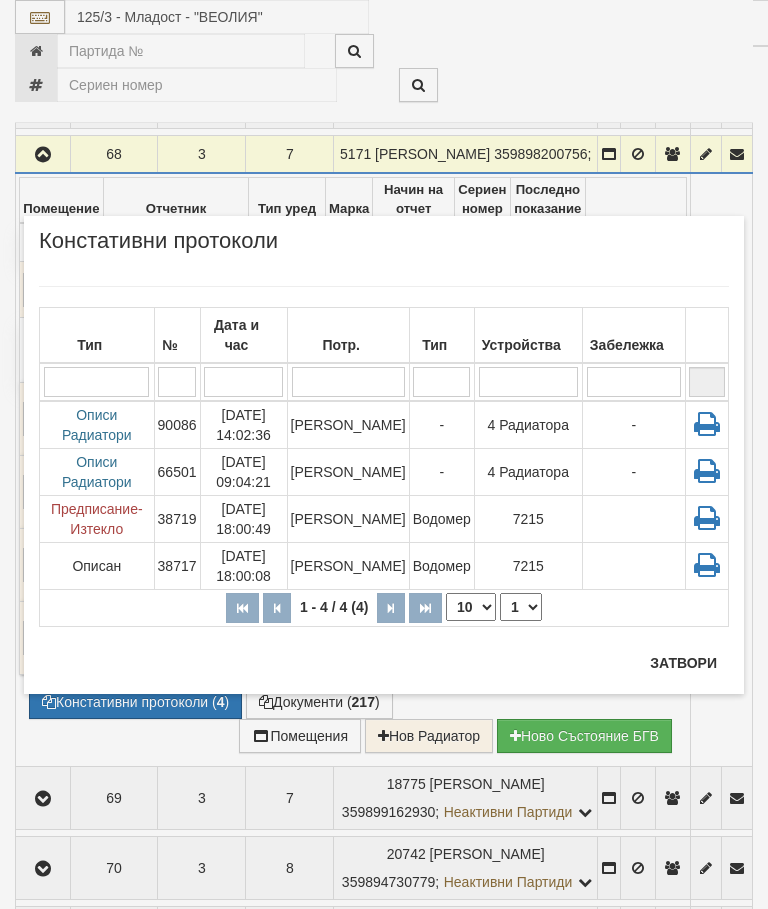 click on "Затвори" at bounding box center [683, 663] 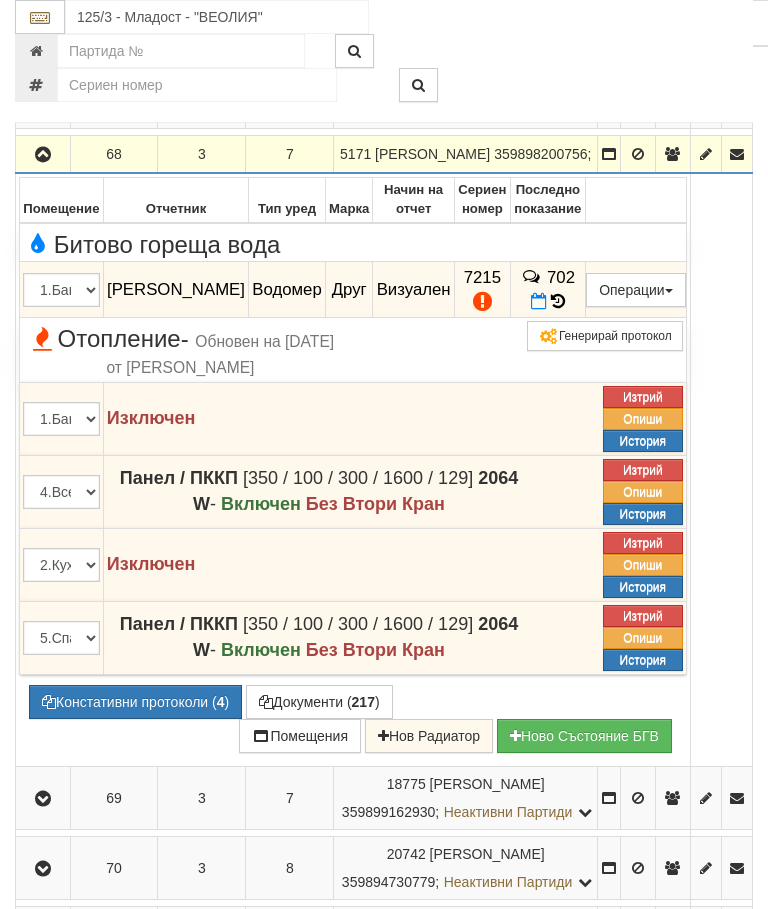 click on "Редакция / Протокол" at bounding box center [0, 0] 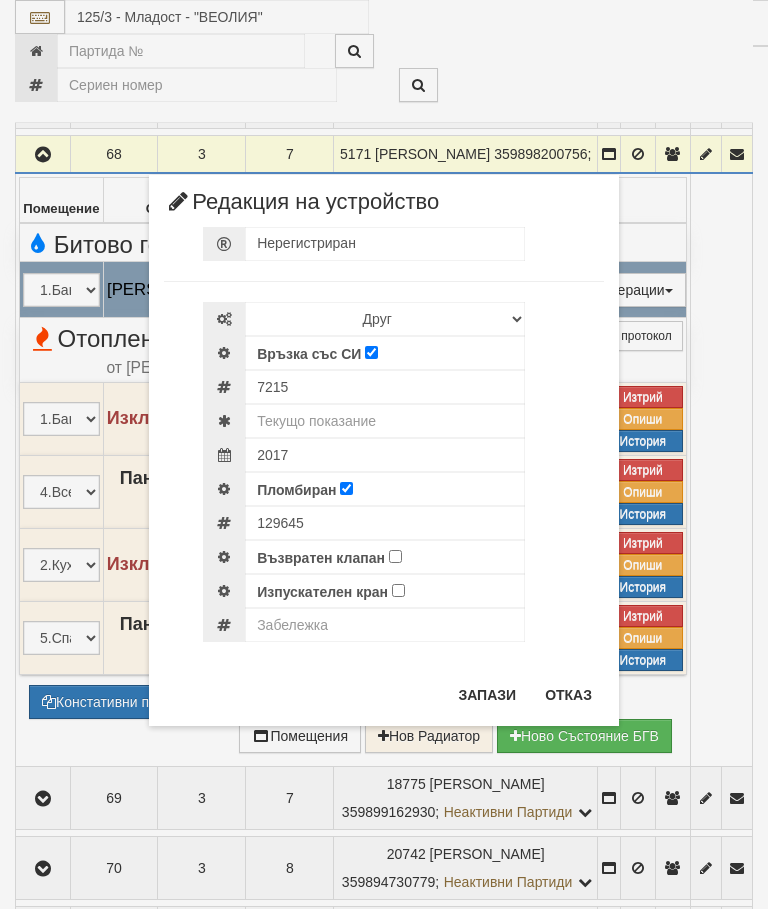 click on "×    Редакция на устройство
Нерегистриран
Избери Марка и модел
Апатор Повогаз
Друг
Кундис Радио
Сименс Визуален
Сименс Радио
Техем
Връзка със СИ
7215" at bounding box center [384, 363] 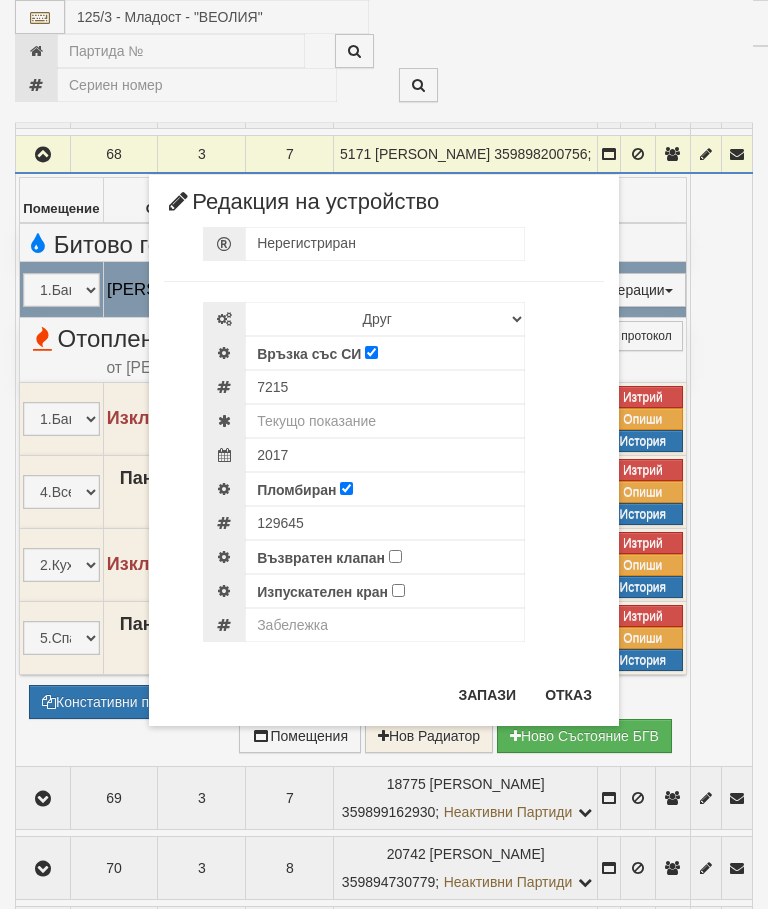 click on "Отказ" at bounding box center (568, 695) 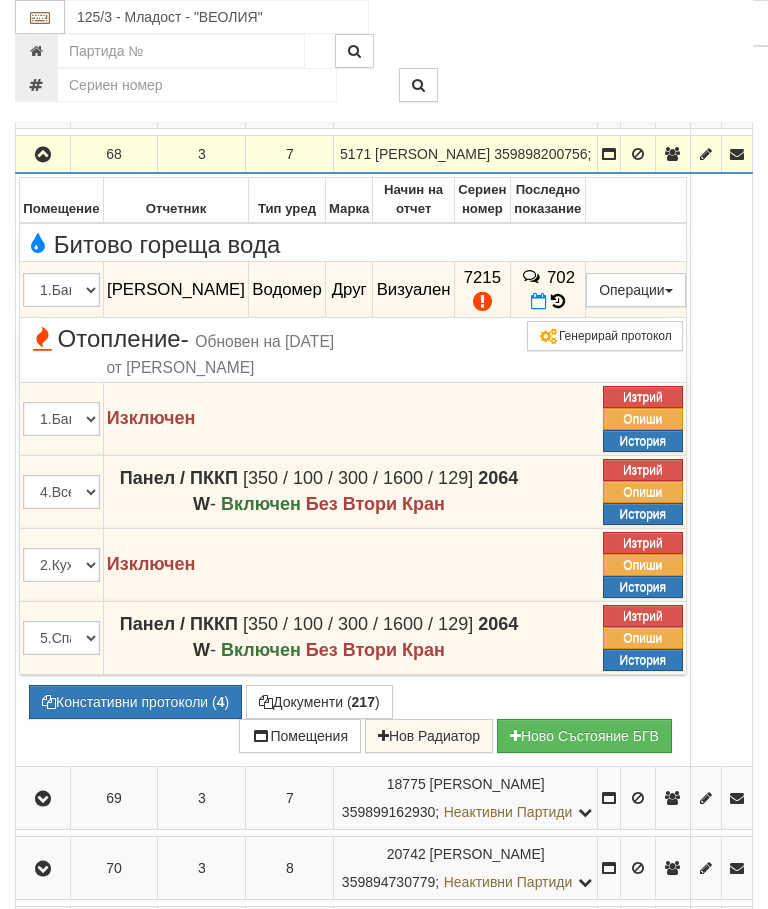 click at bounding box center [43, 154] 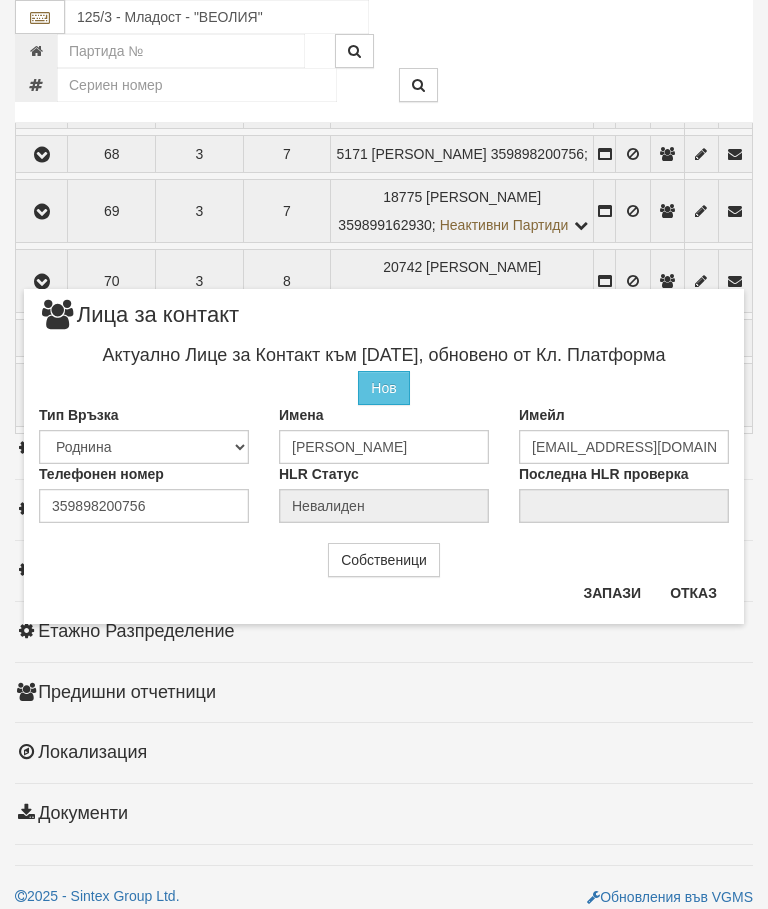 click on "Отказ" at bounding box center [693, 593] 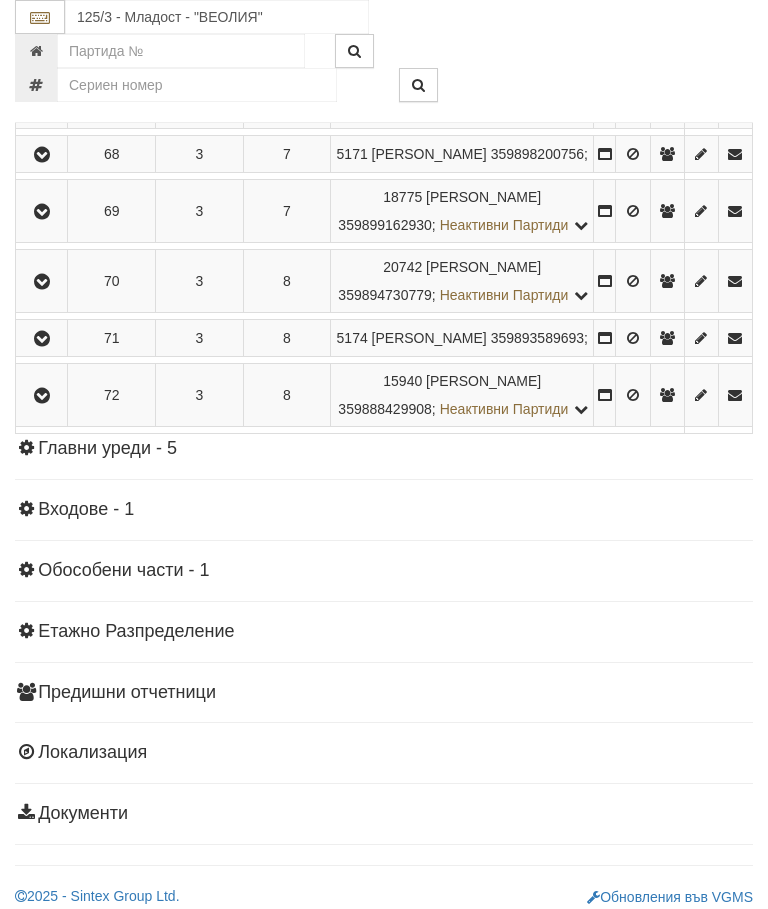 click at bounding box center (42, 212) 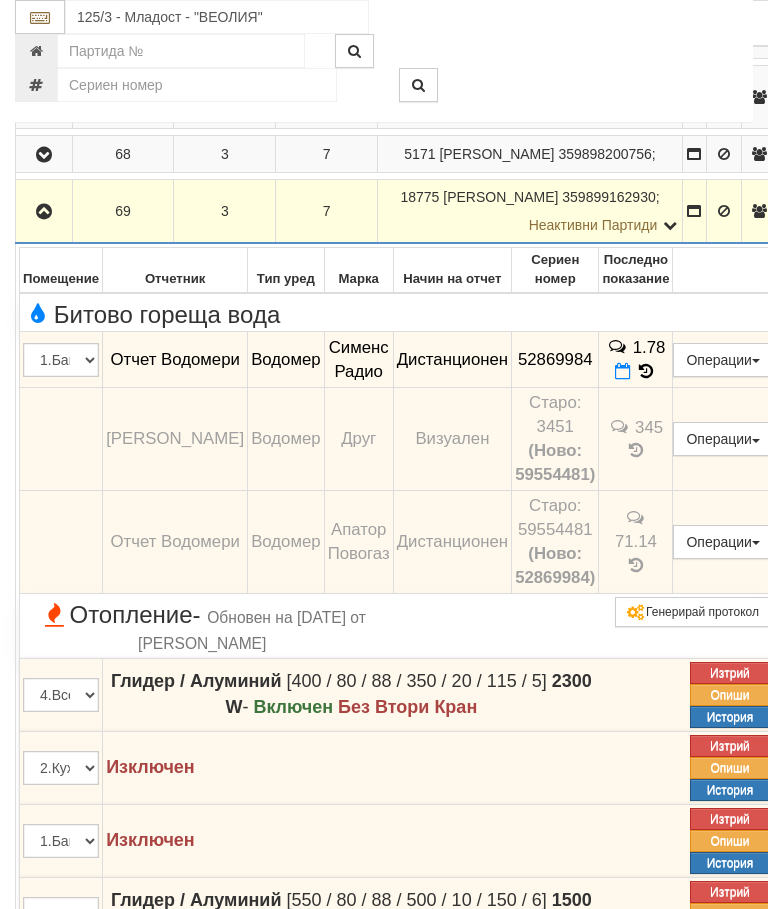 click at bounding box center [44, 211] 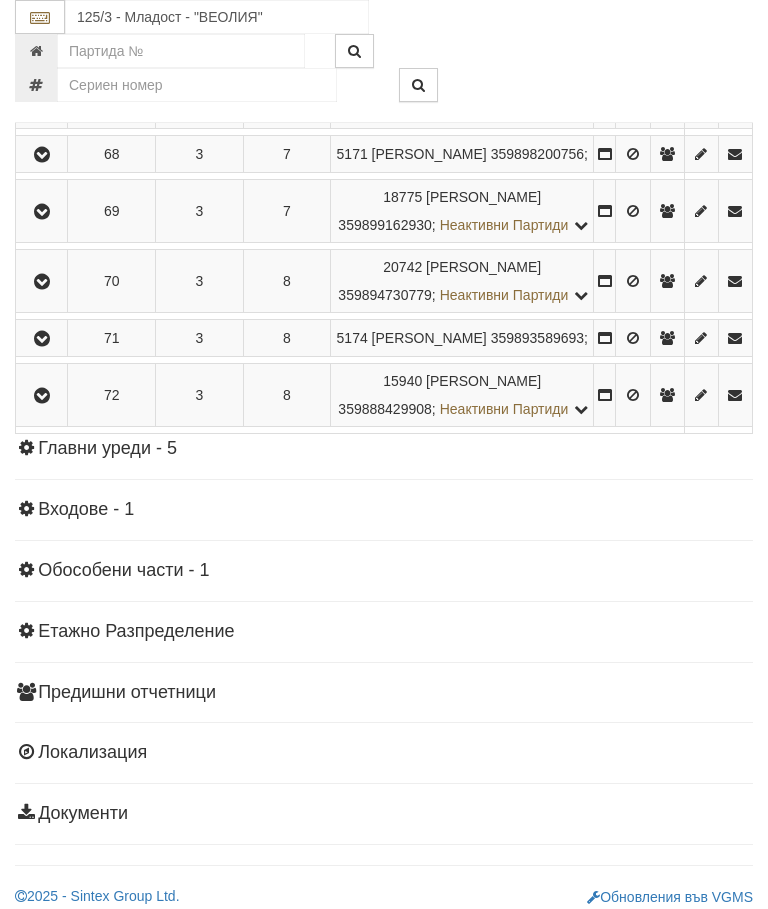 click at bounding box center [42, 282] 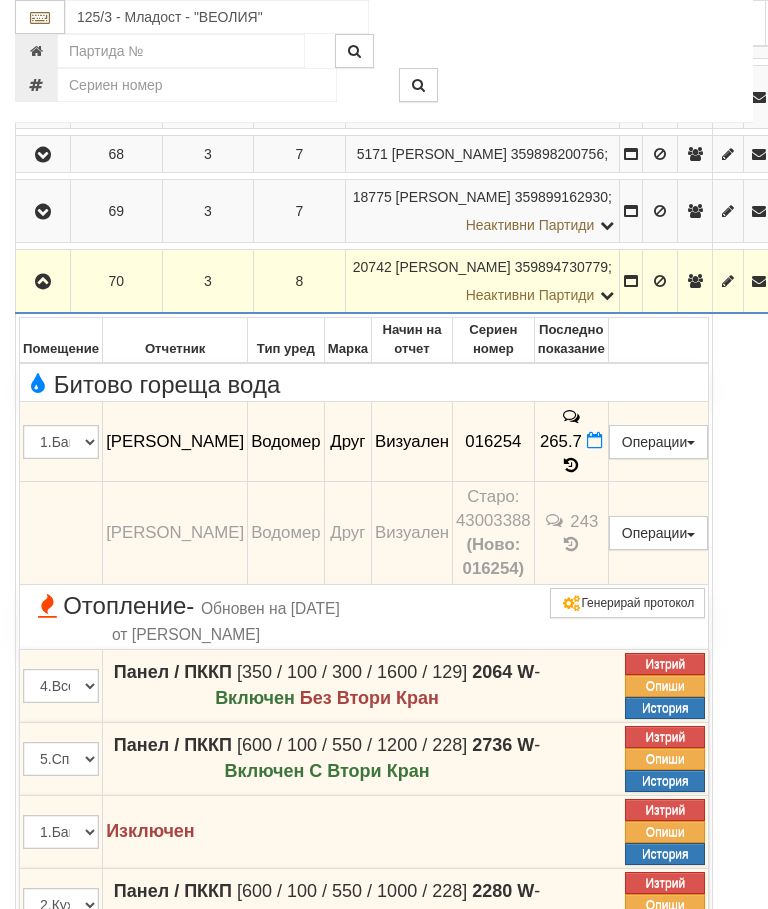 click at bounding box center (43, 282) 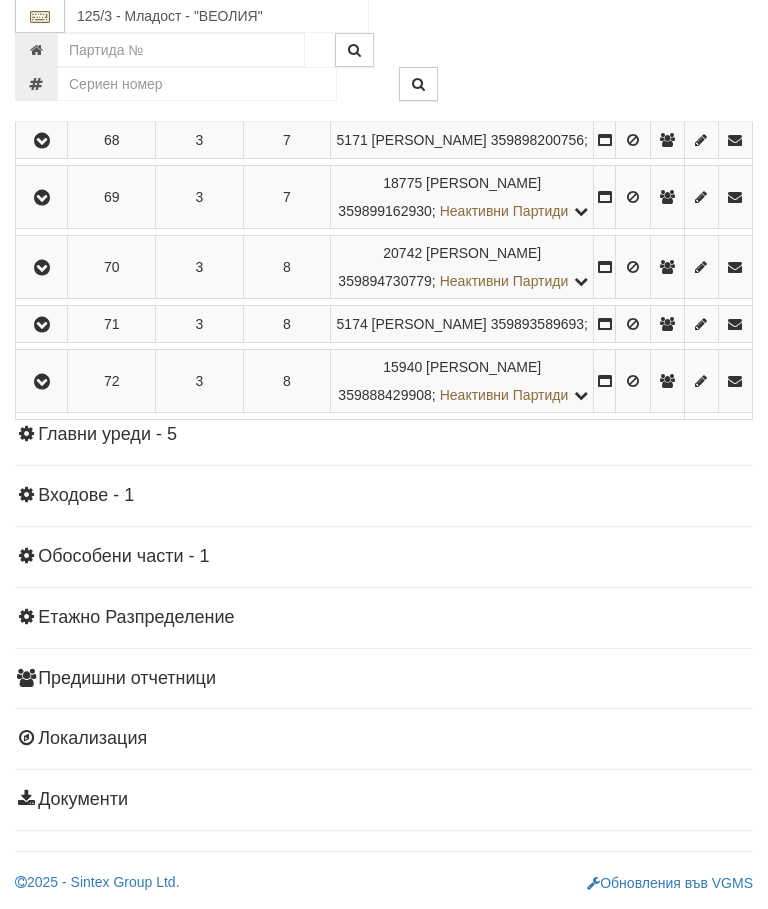 click at bounding box center (42, 326) 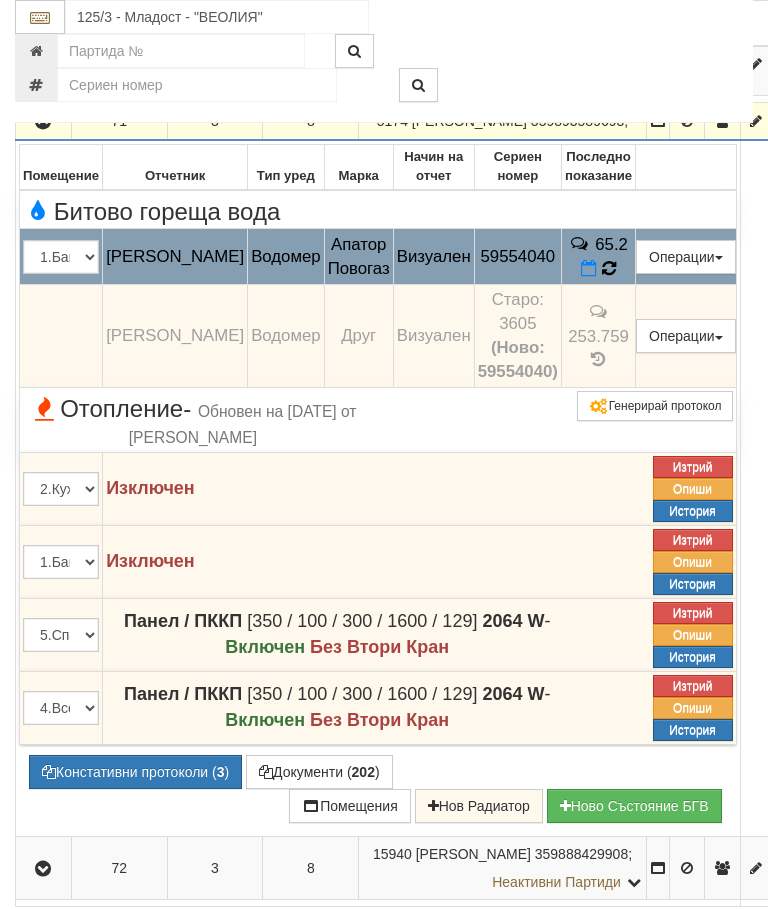 click at bounding box center [609, 268] 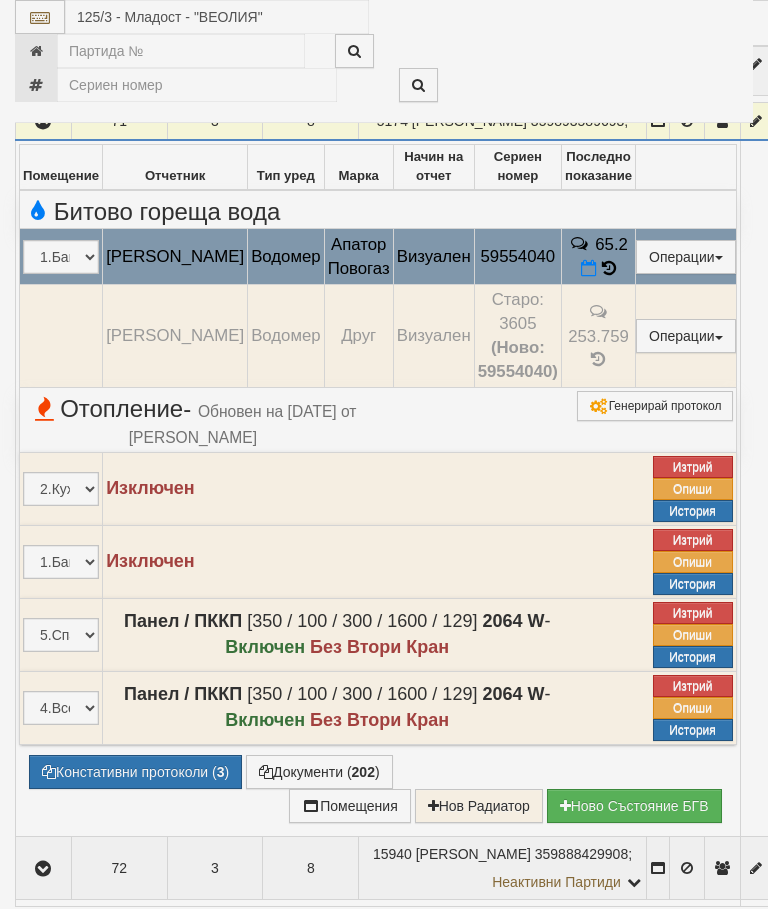 select on "10" 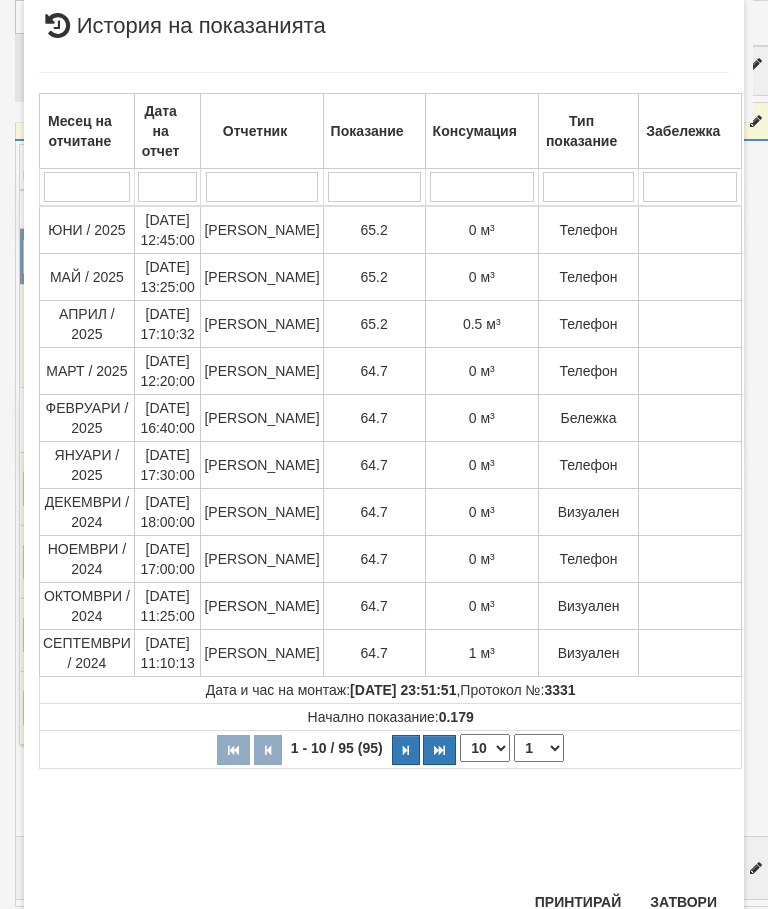 scroll, scrollTop: 941, scrollLeft: 0, axis: vertical 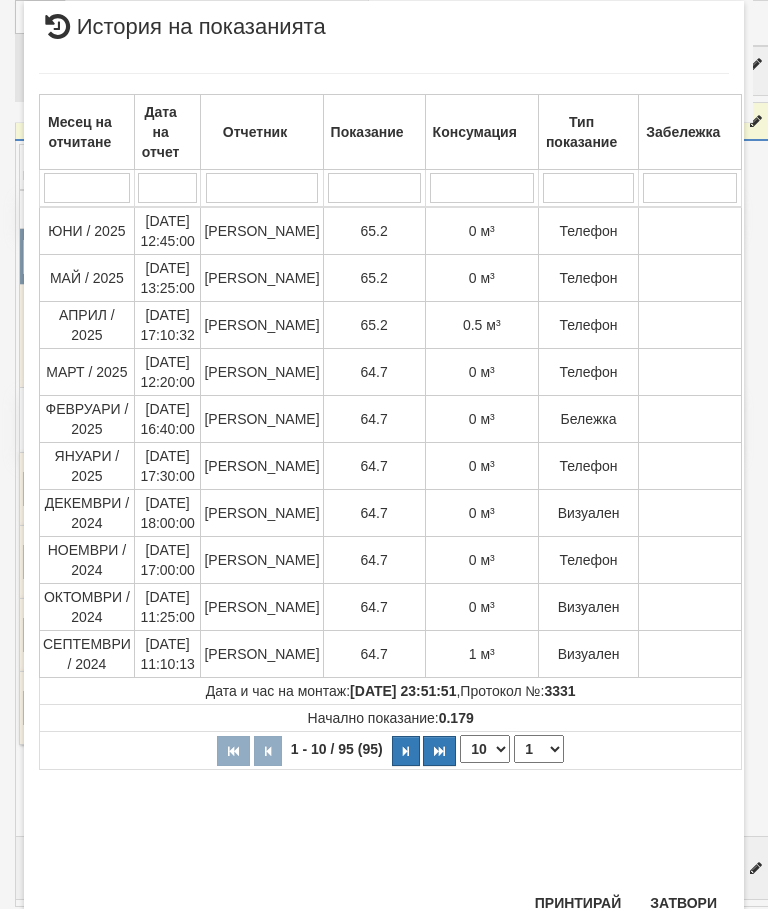 click on "Затвори" at bounding box center (683, 903) 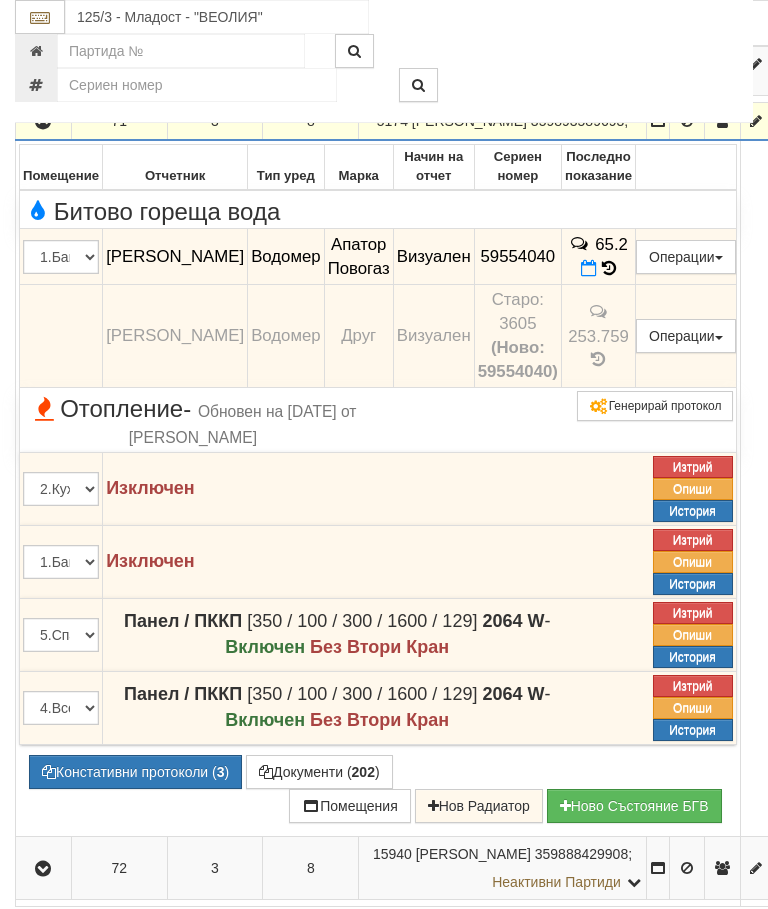 click at bounding box center [43, 122] 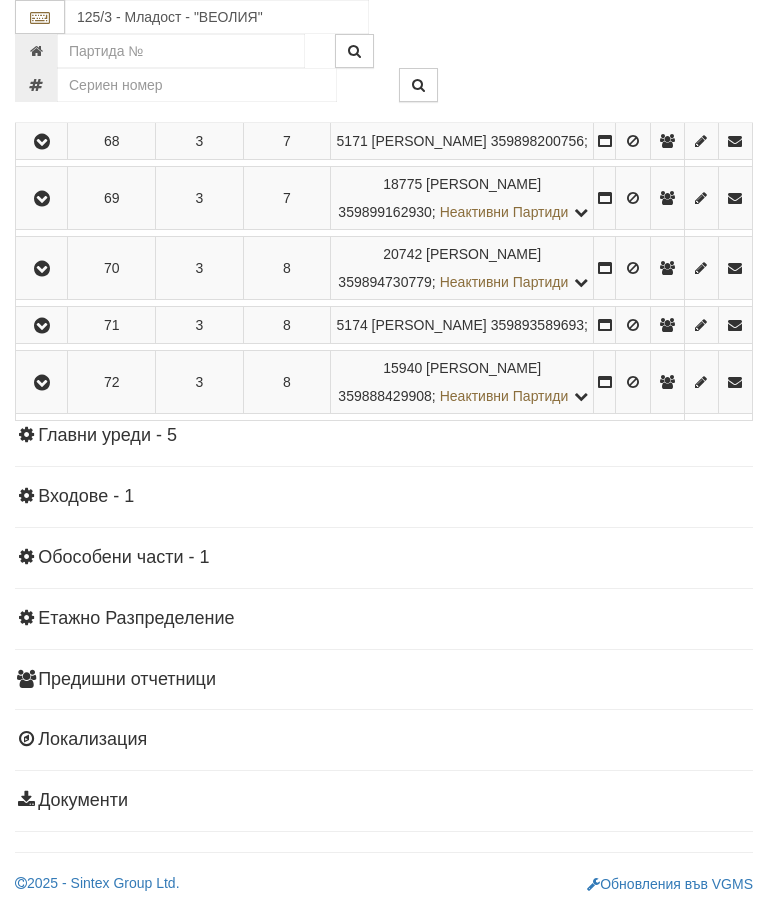 scroll, scrollTop: 1692, scrollLeft: 0, axis: vertical 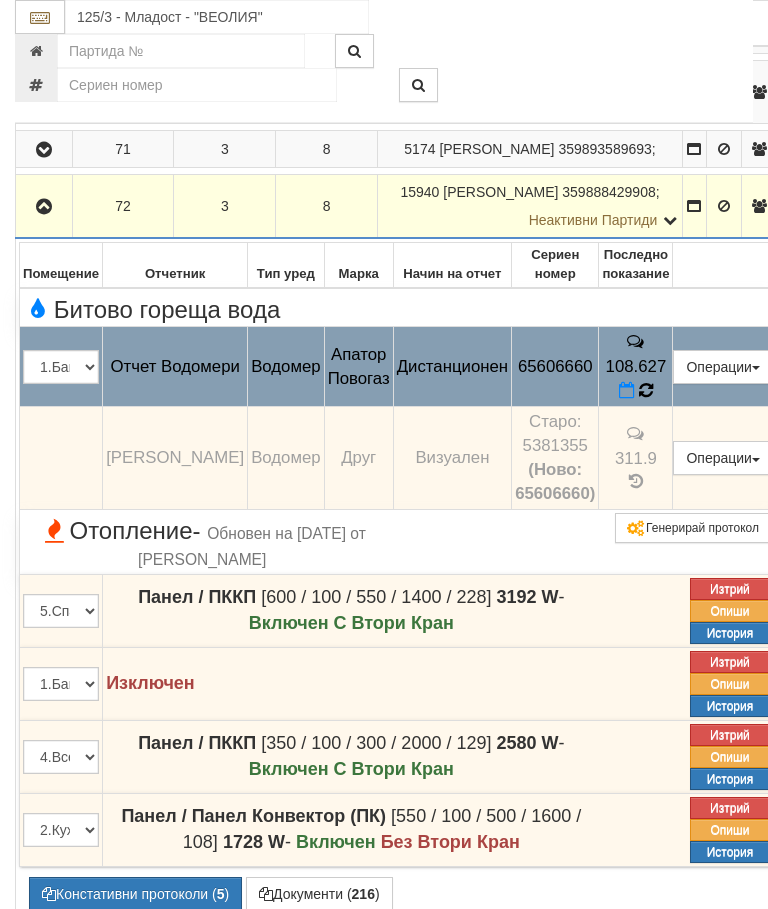 click at bounding box center [646, 390] 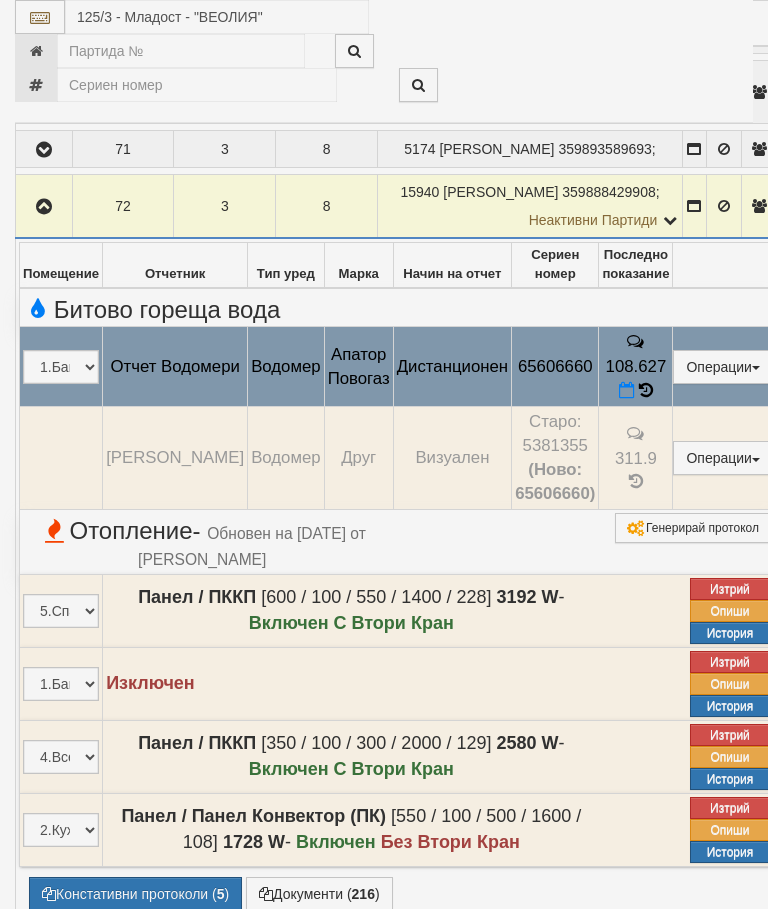 select on "10" 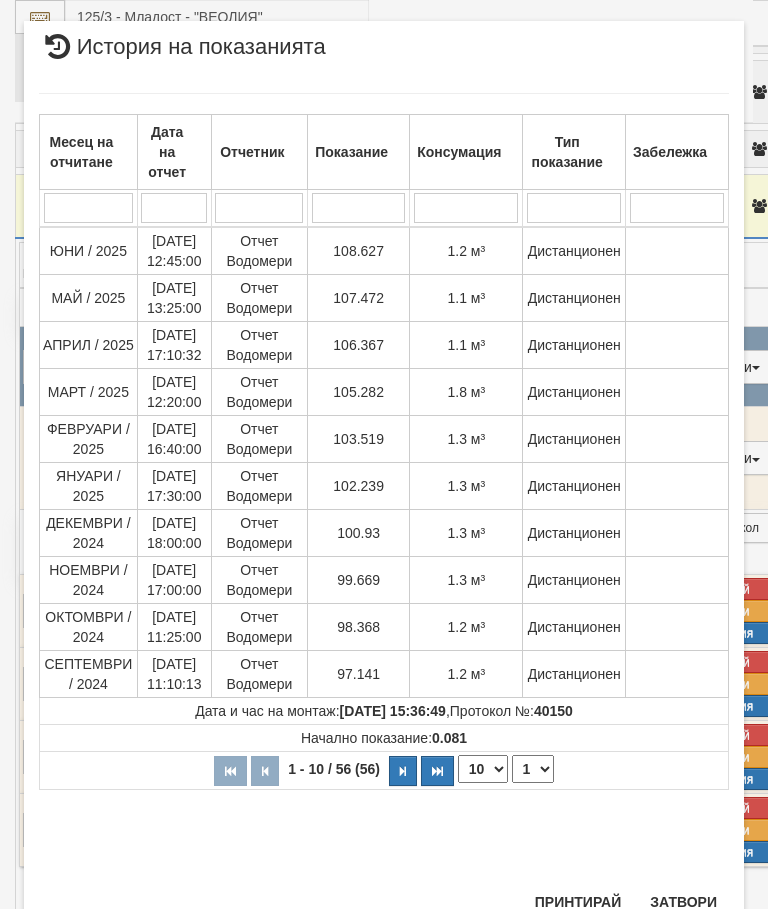 scroll, scrollTop: 653, scrollLeft: 0, axis: vertical 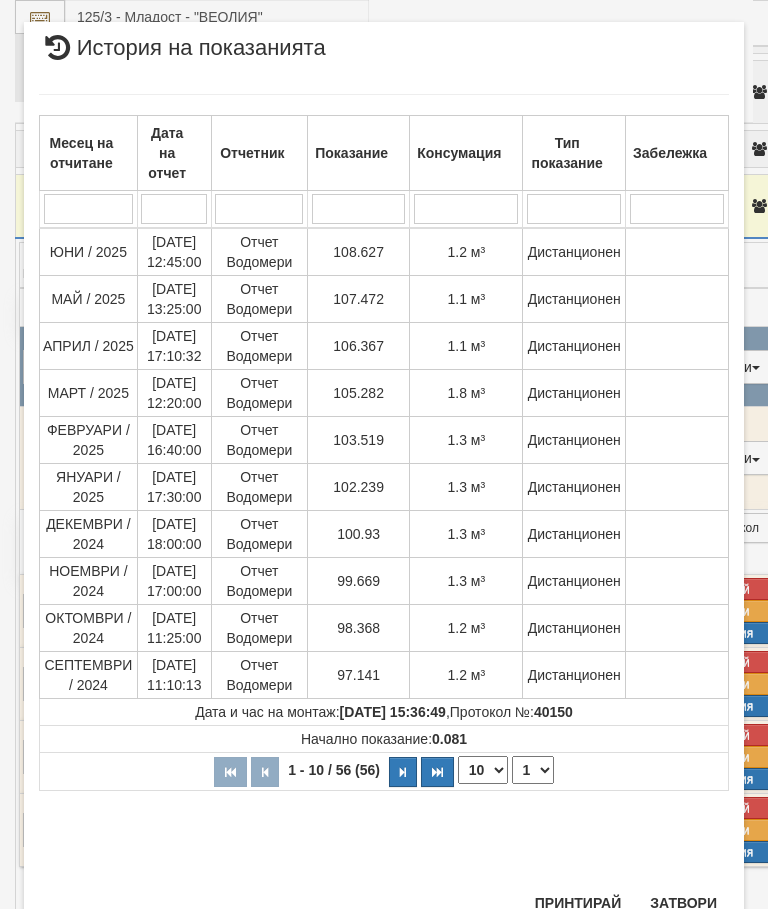click on "Затвори" at bounding box center (683, 903) 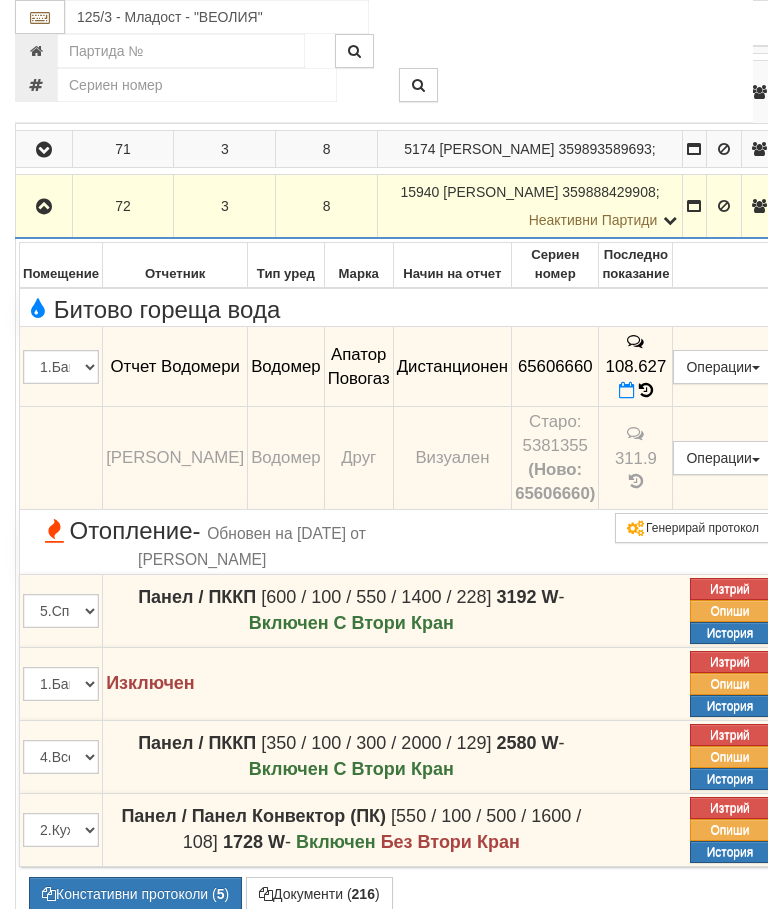 click at bounding box center (44, 206) 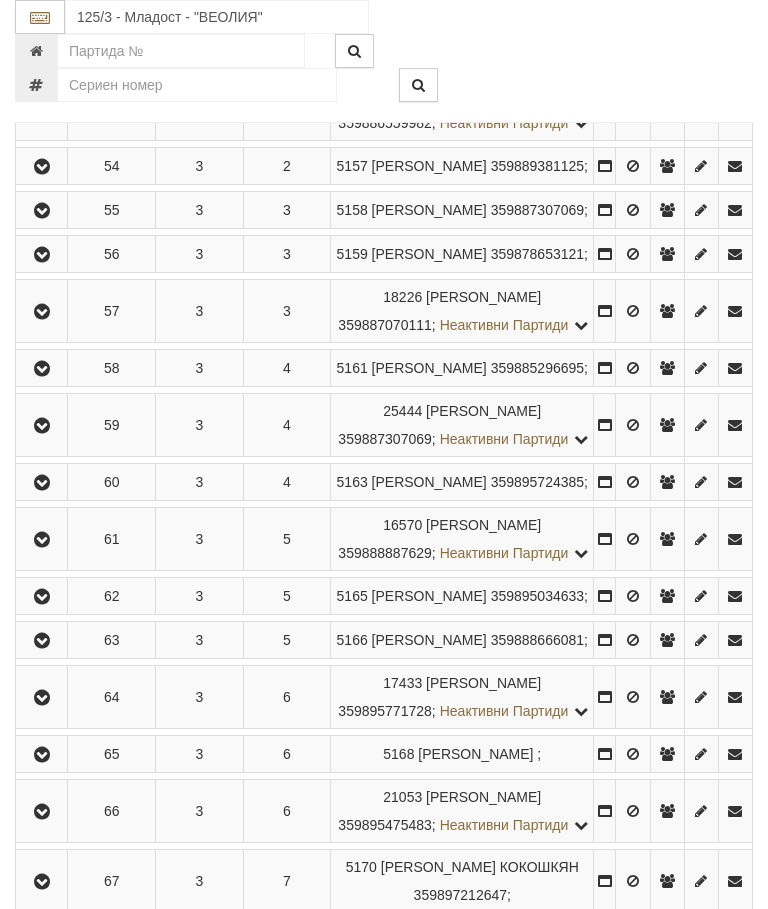 scroll, scrollTop: 778, scrollLeft: 0, axis: vertical 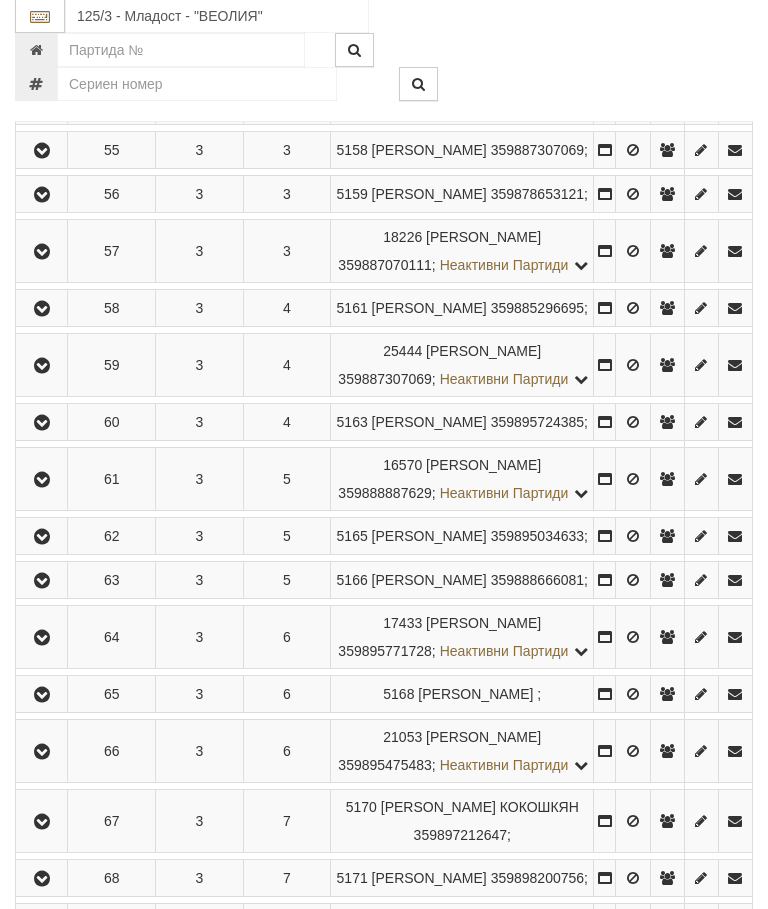 click at bounding box center [42, 367] 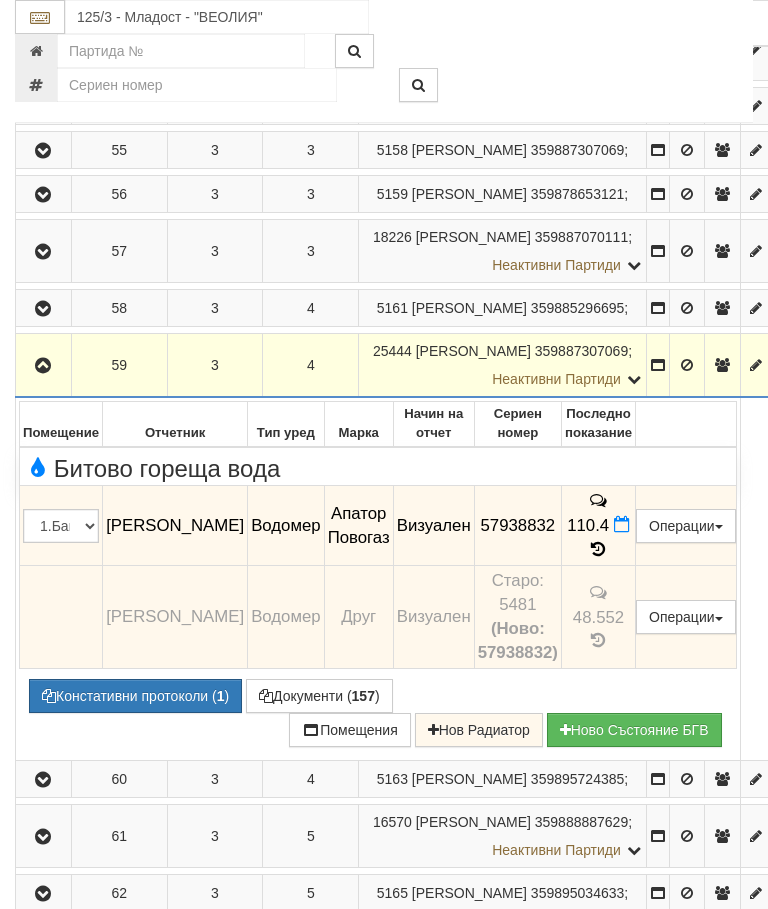 click at bounding box center [43, 366] 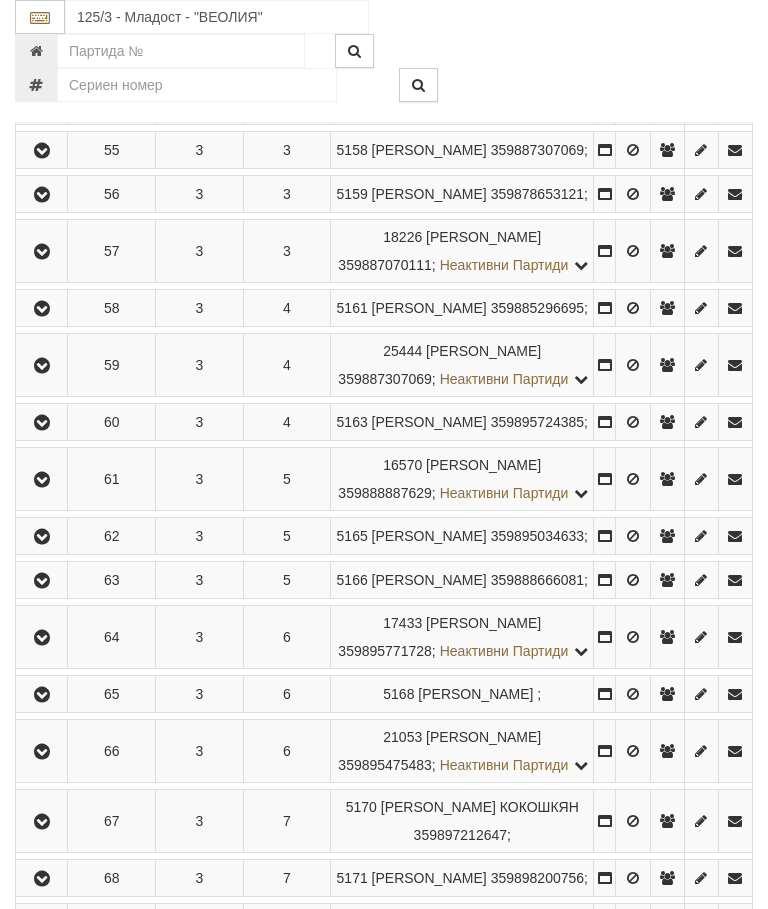 click at bounding box center (42, 309) 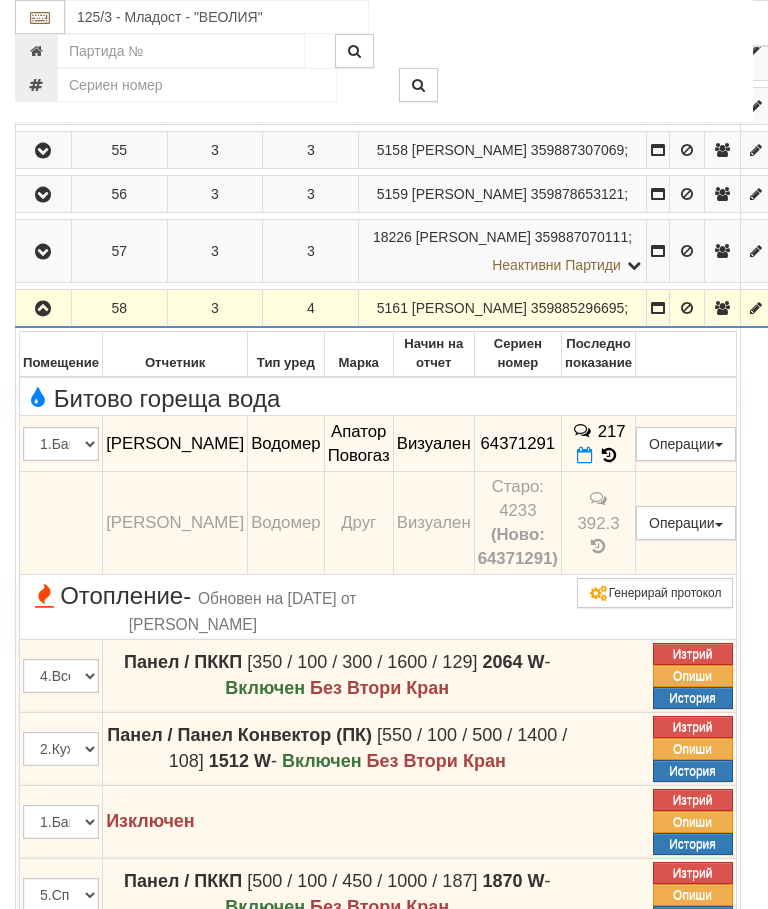 click at bounding box center (43, 309) 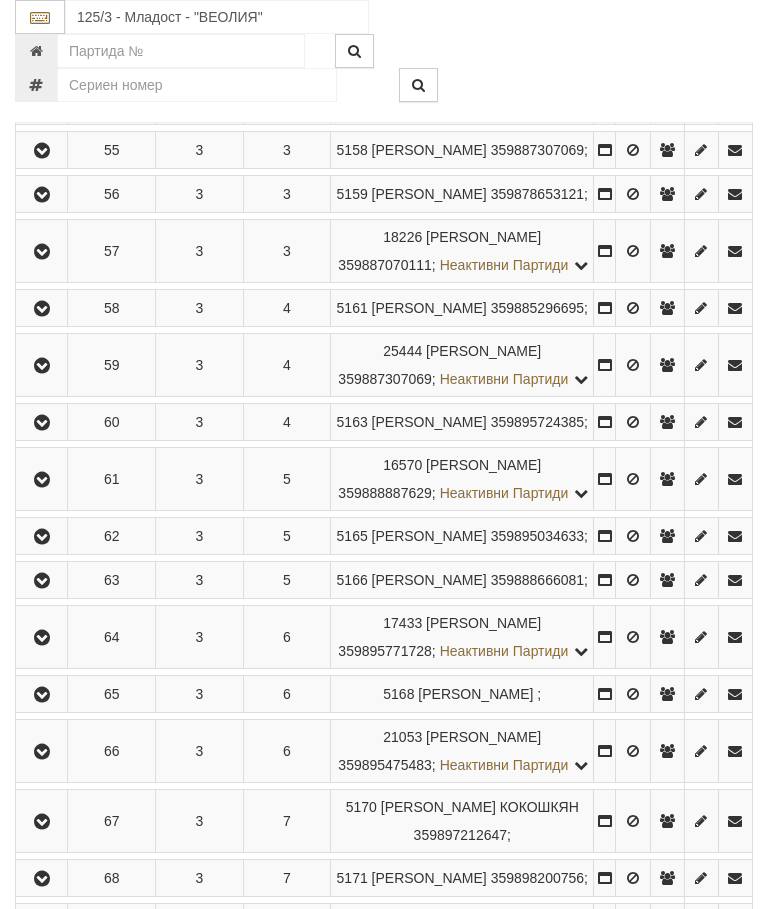 click at bounding box center [41, 251] 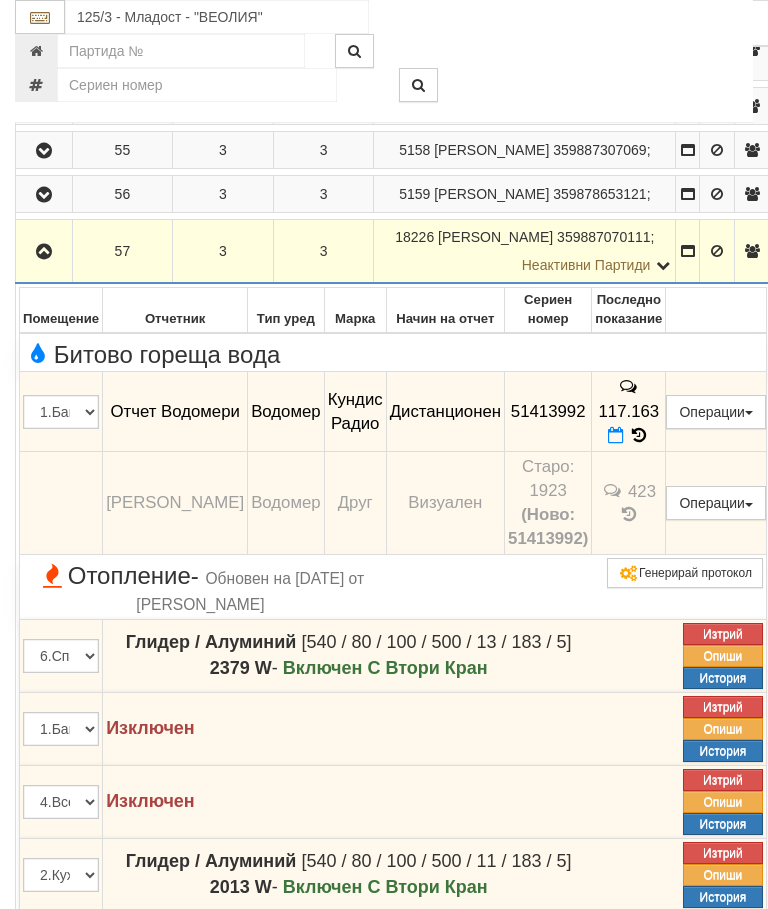 click at bounding box center [44, 252] 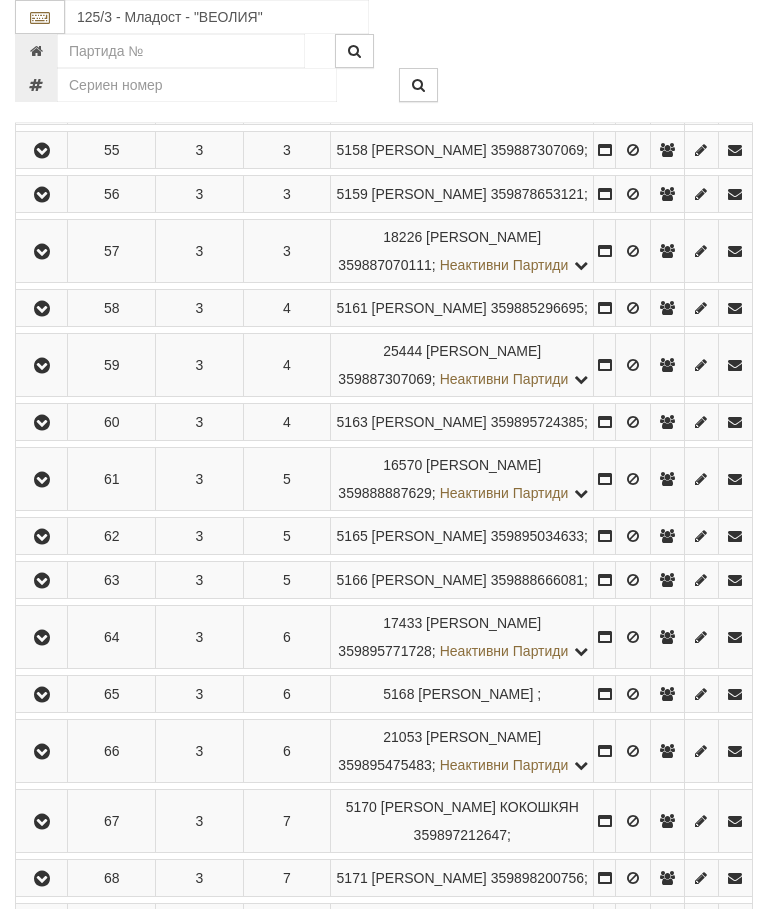 click at bounding box center [42, 195] 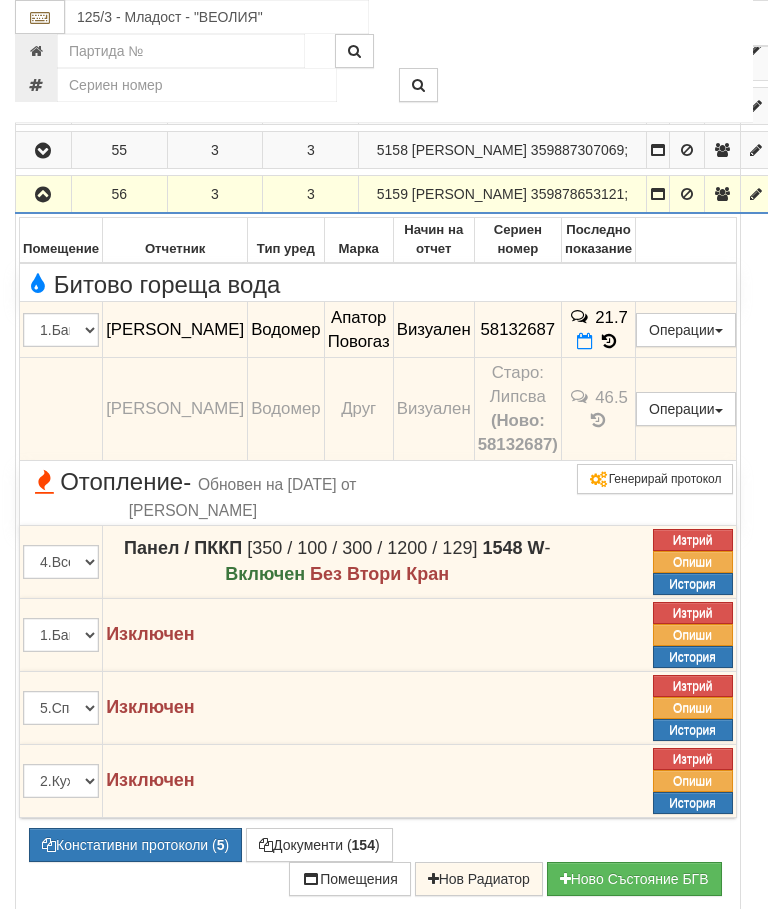 click at bounding box center (43, 195) 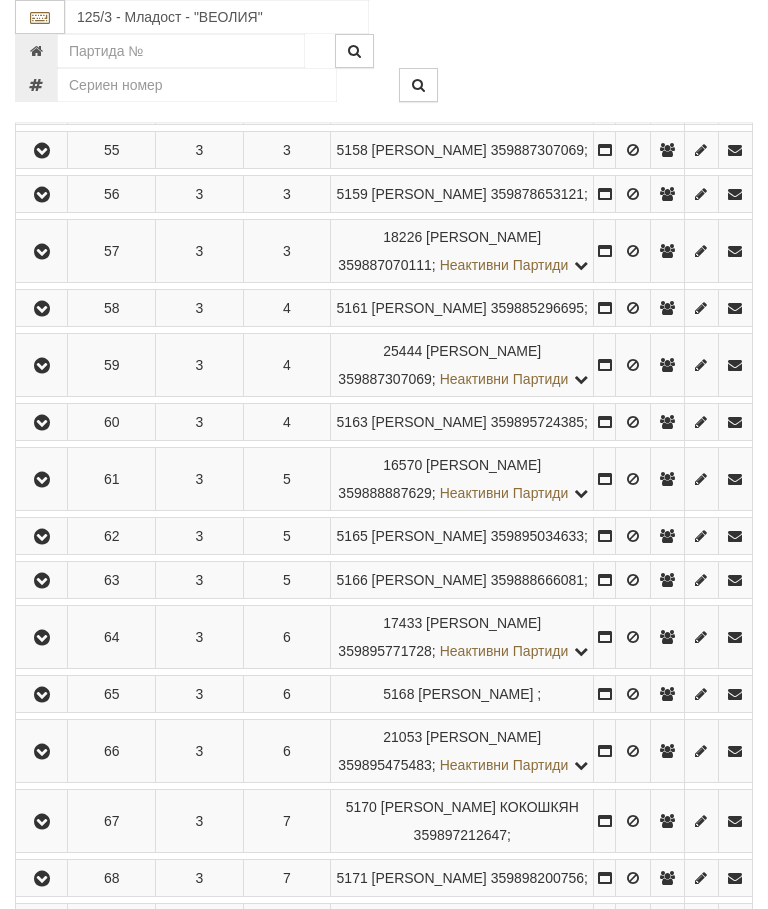 click at bounding box center (42, 151) 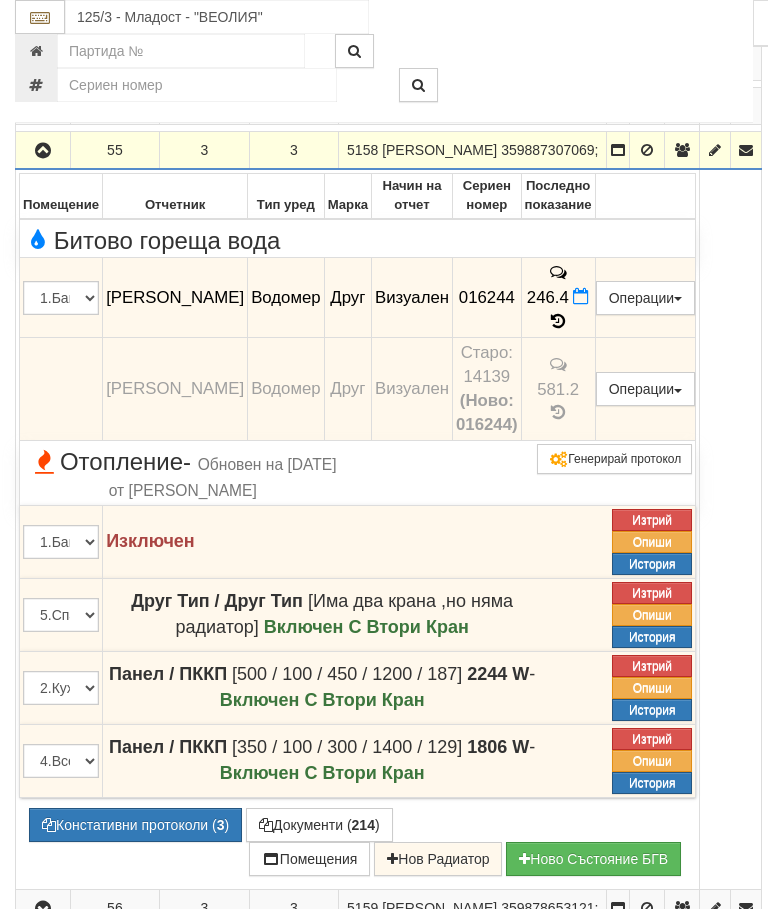 click at bounding box center [43, 151] 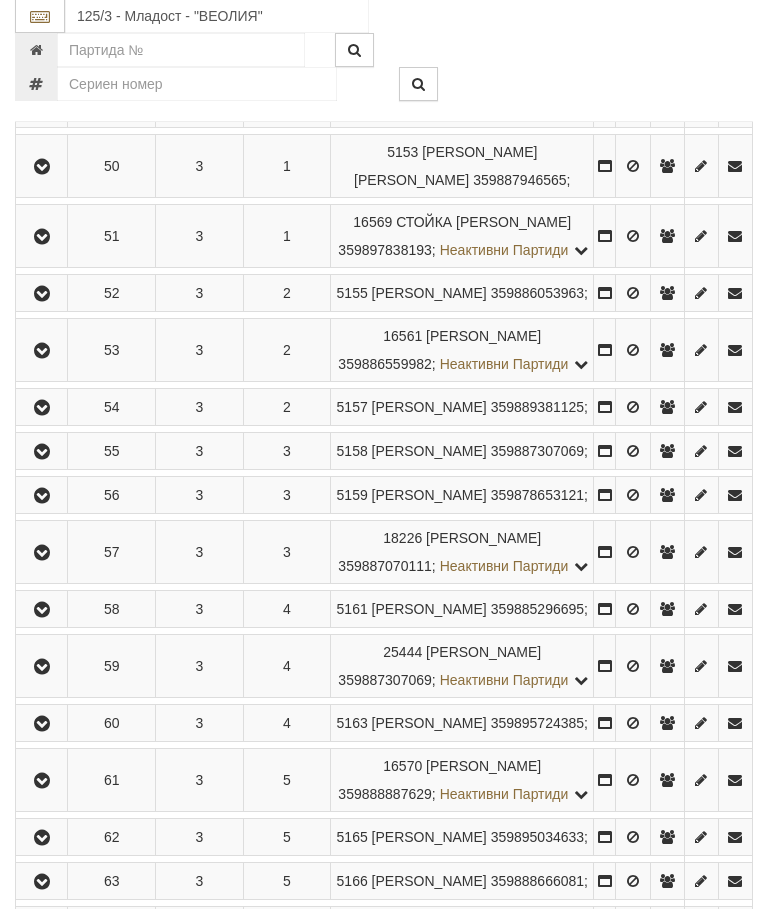 click at bounding box center [41, 408] 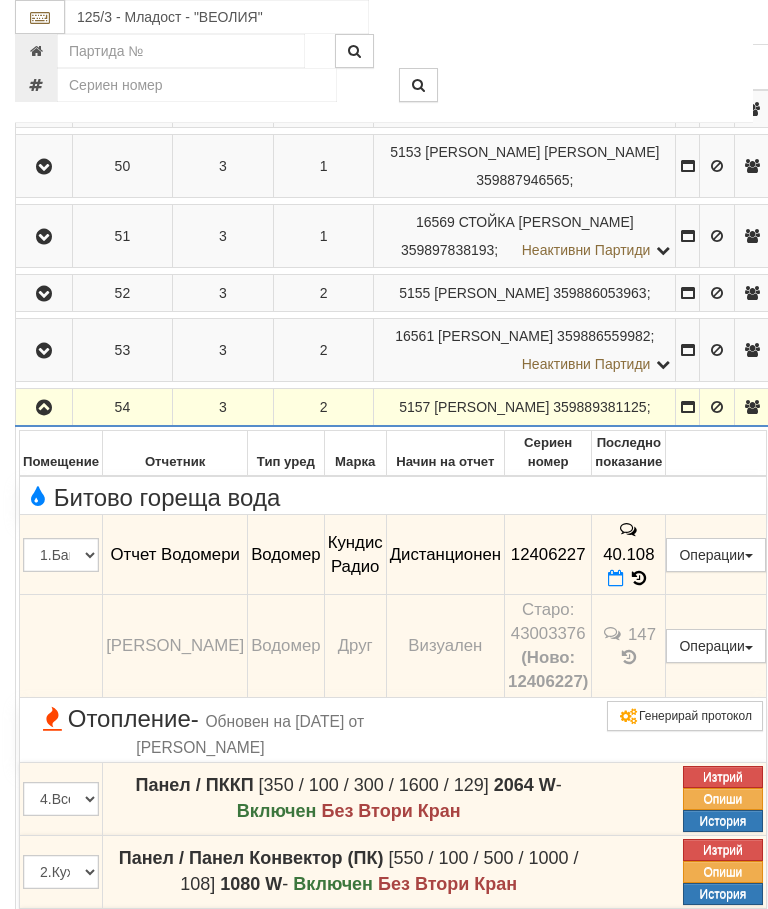 click at bounding box center (44, 408) 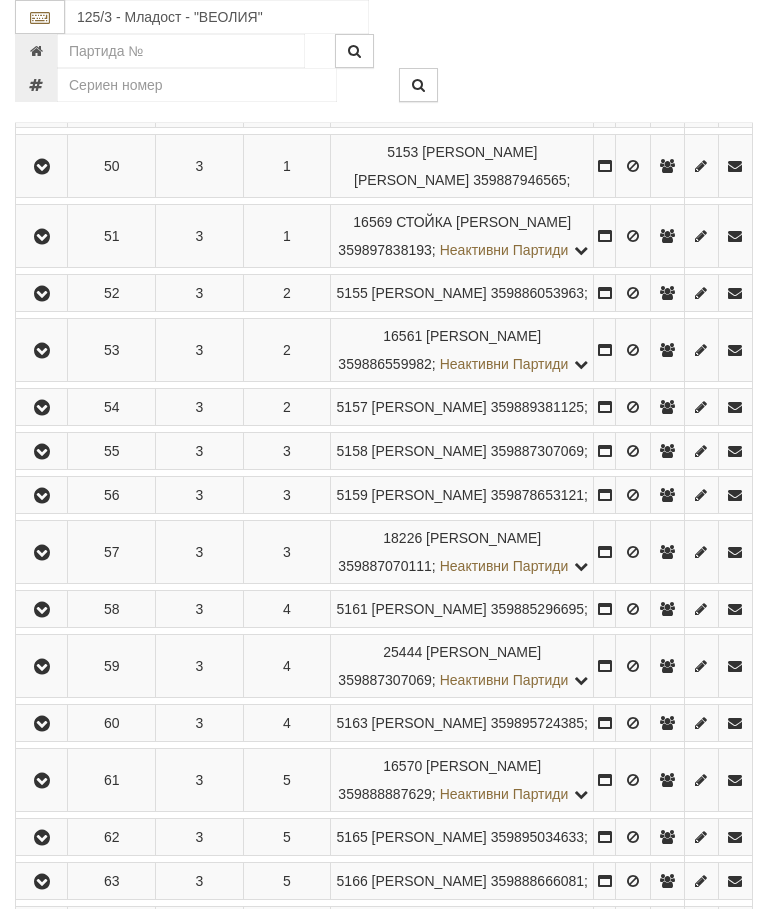 click at bounding box center [42, 351] 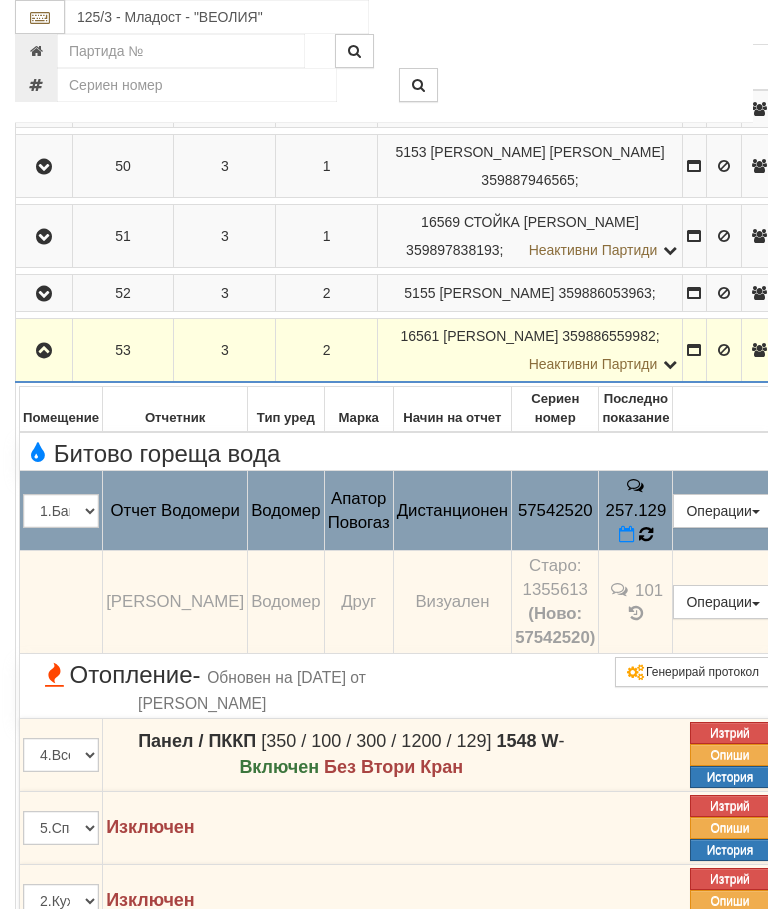 click at bounding box center (646, 534) 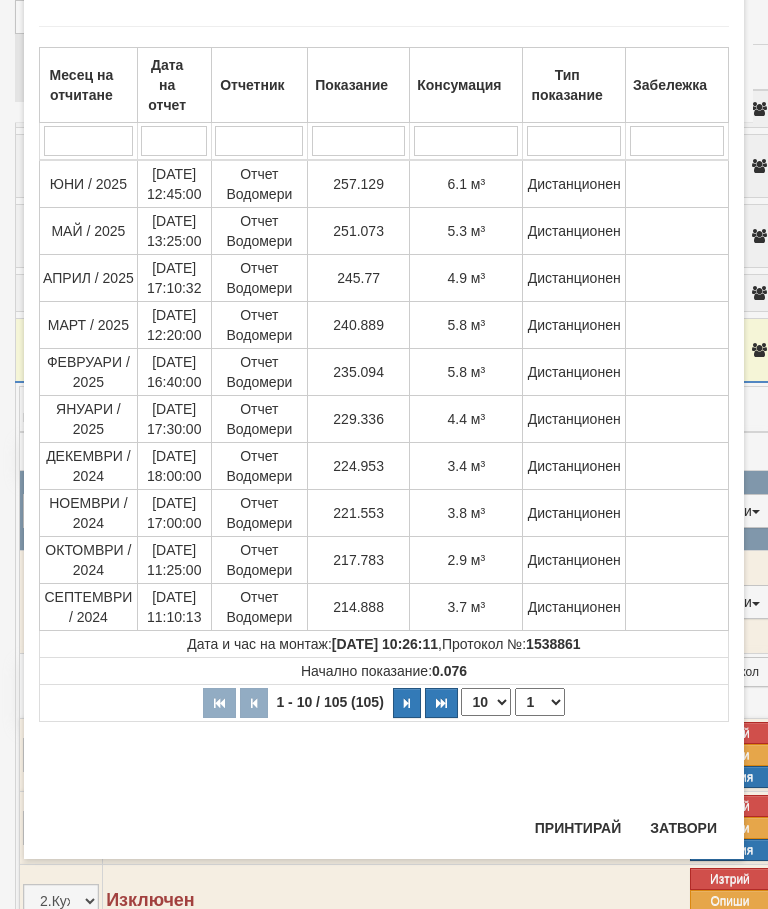scroll, scrollTop: 1610, scrollLeft: 0, axis: vertical 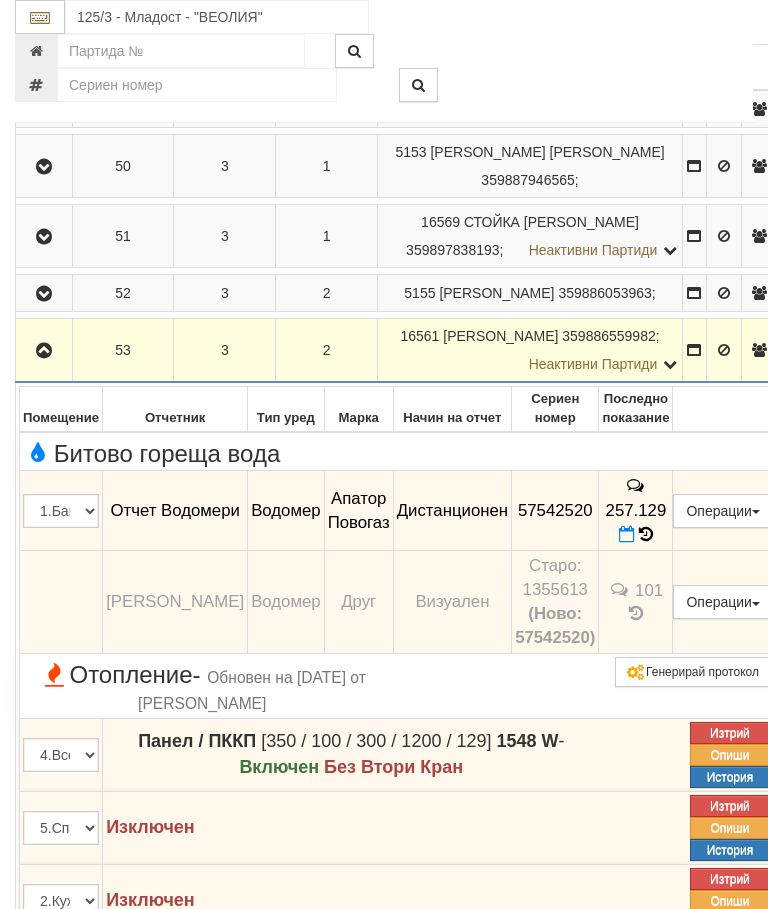 click at bounding box center (44, 350) 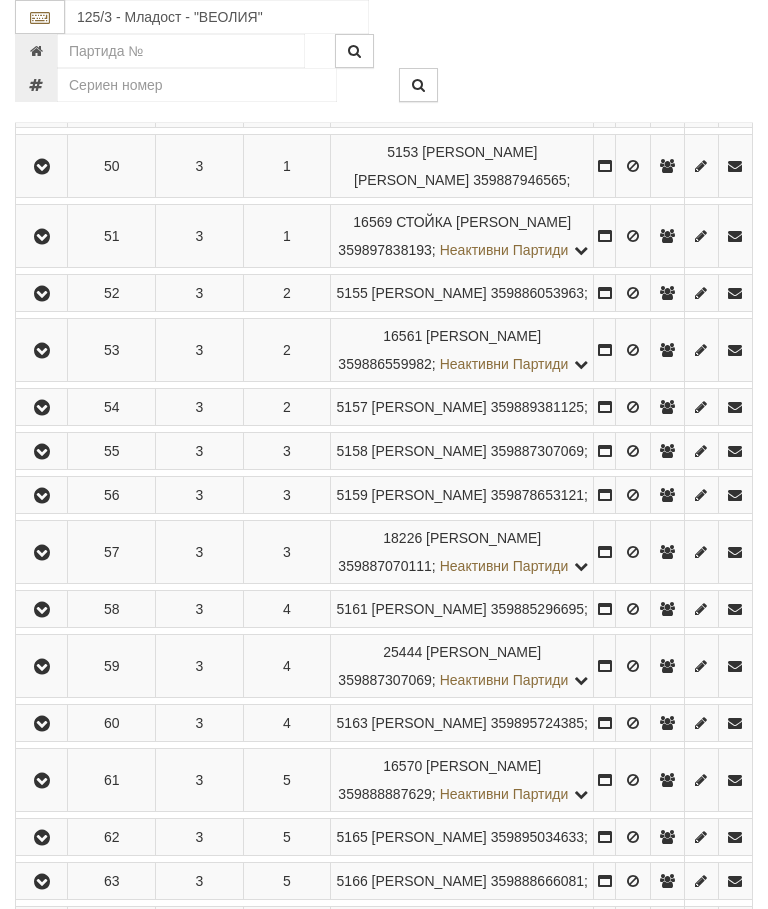 click at bounding box center [42, 294] 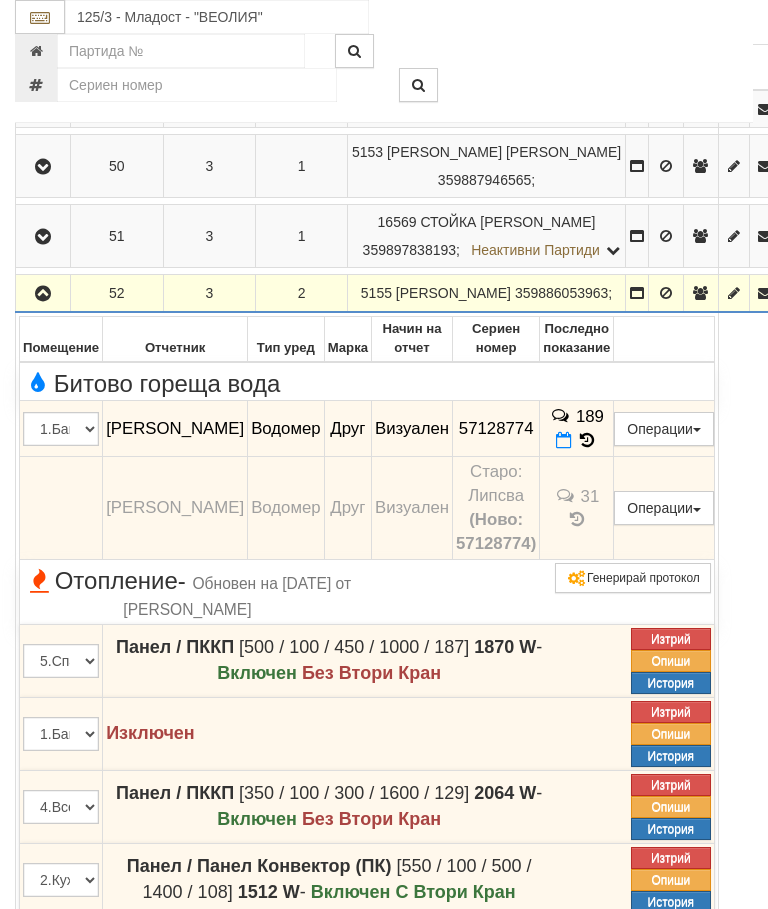 click at bounding box center [43, 294] 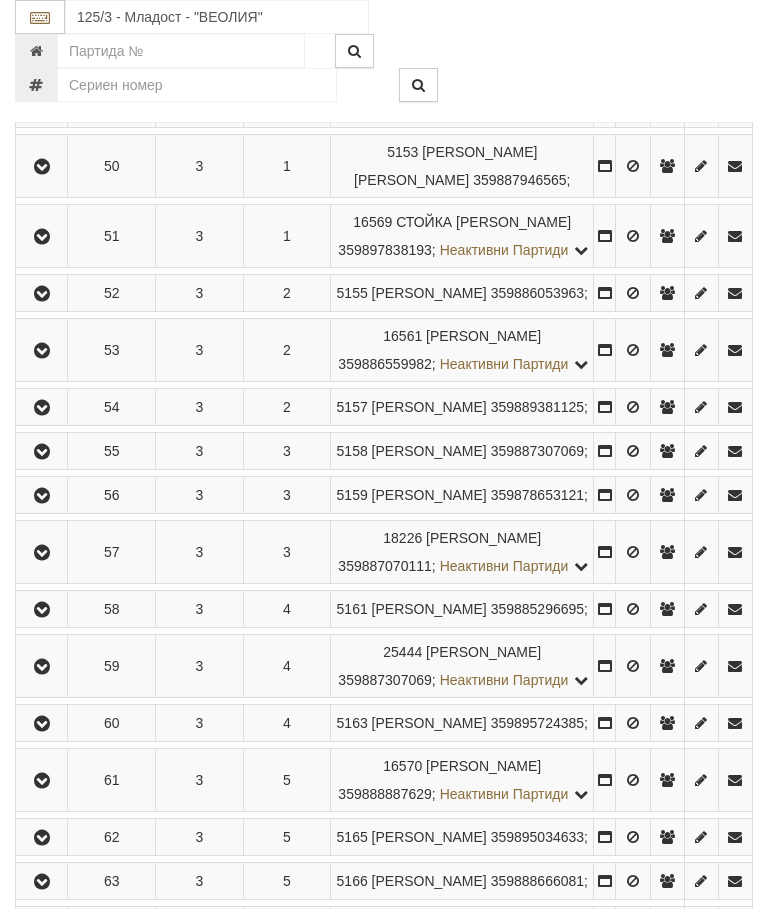 click at bounding box center [41, 236] 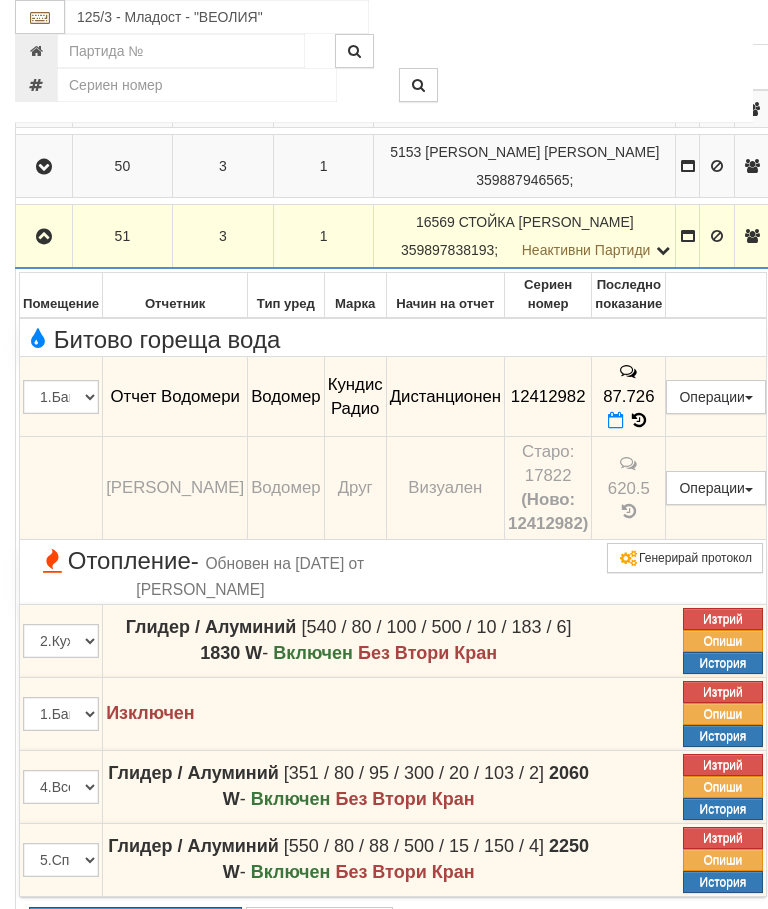 click at bounding box center (44, 237) 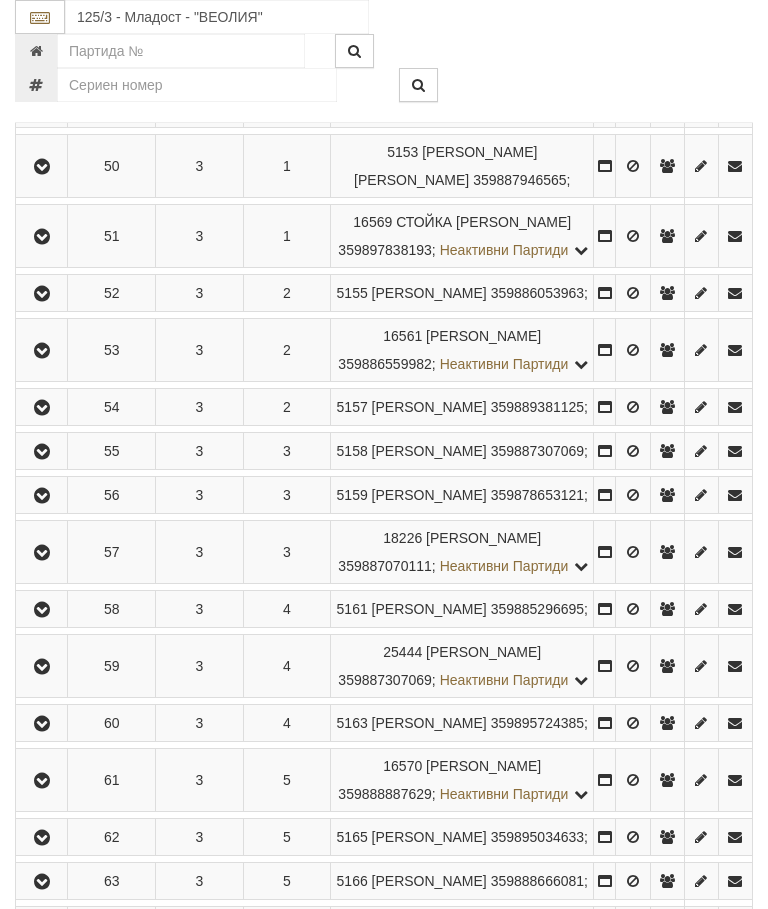 click at bounding box center (42, 166) 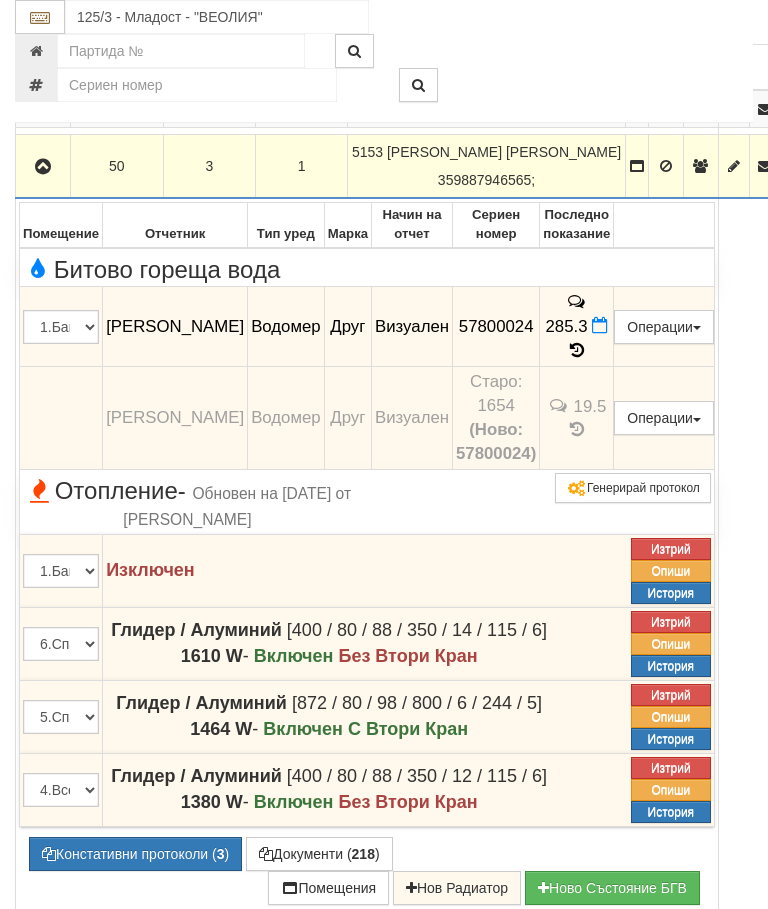click at bounding box center (43, 167) 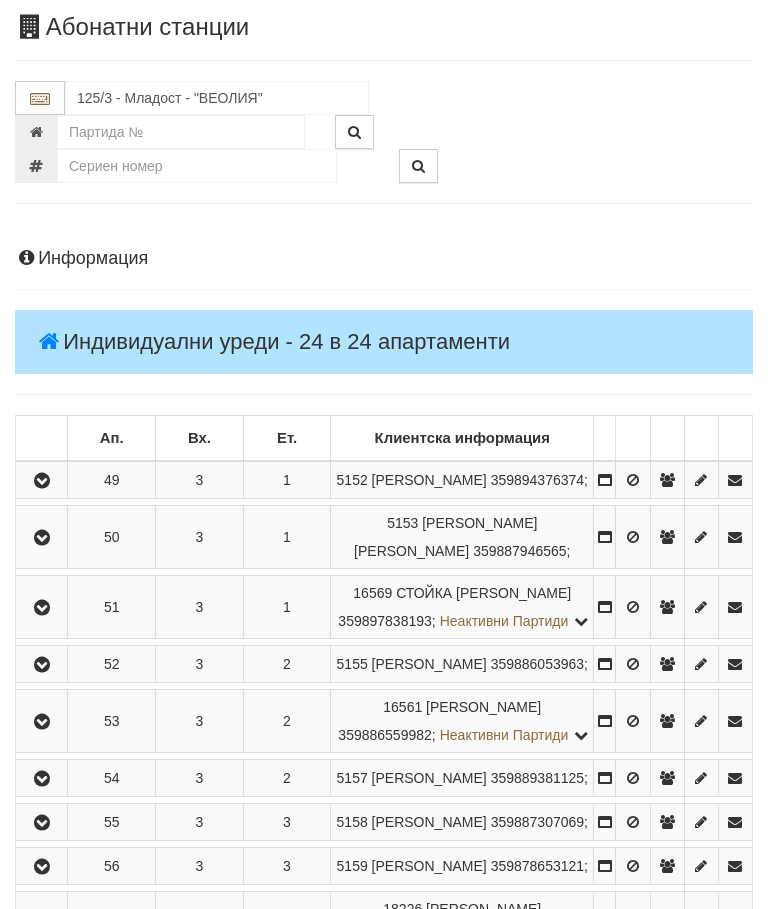 scroll, scrollTop: 97, scrollLeft: 0, axis: vertical 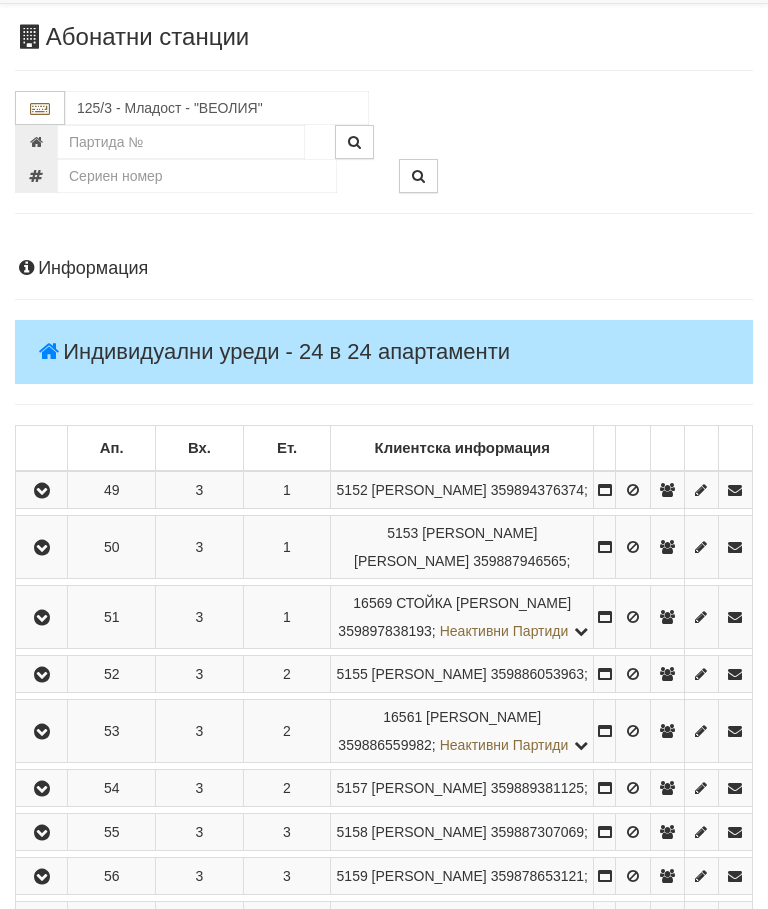 click at bounding box center (42, 491) 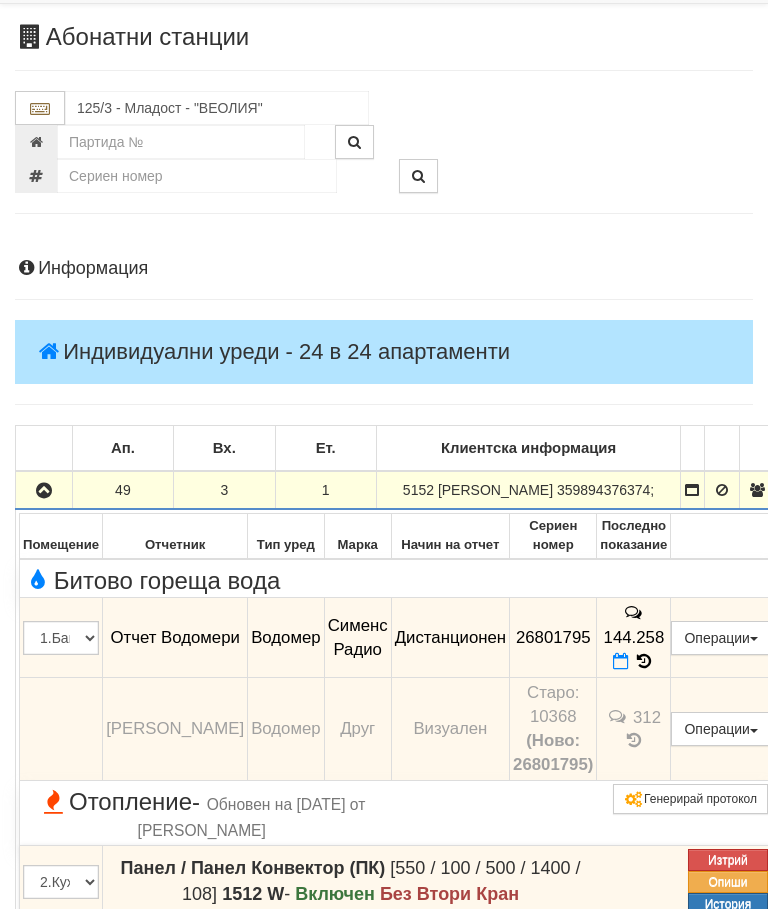 click at bounding box center (44, 491) 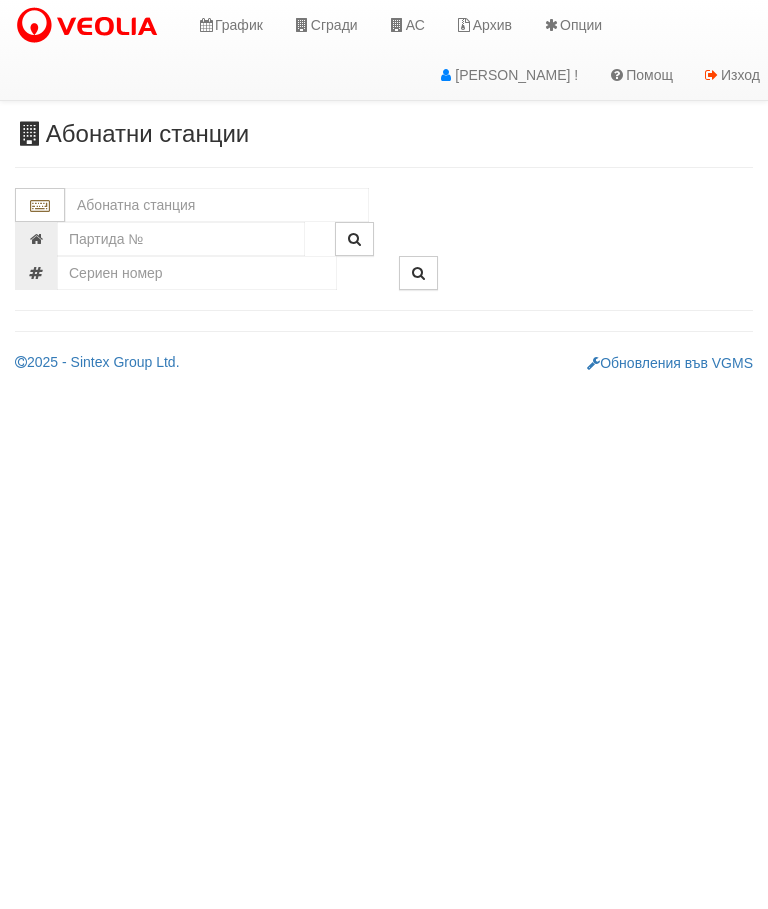 scroll, scrollTop: 0, scrollLeft: 0, axis: both 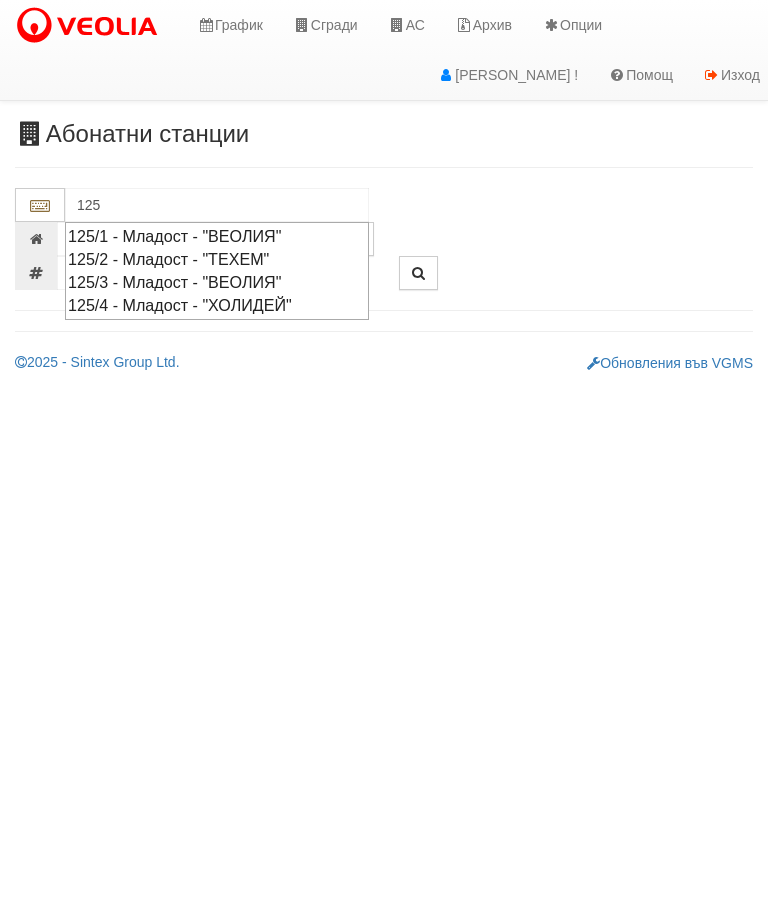 click on "125/1 - Младост - "ВЕОЛИЯ"" at bounding box center (217, 236) 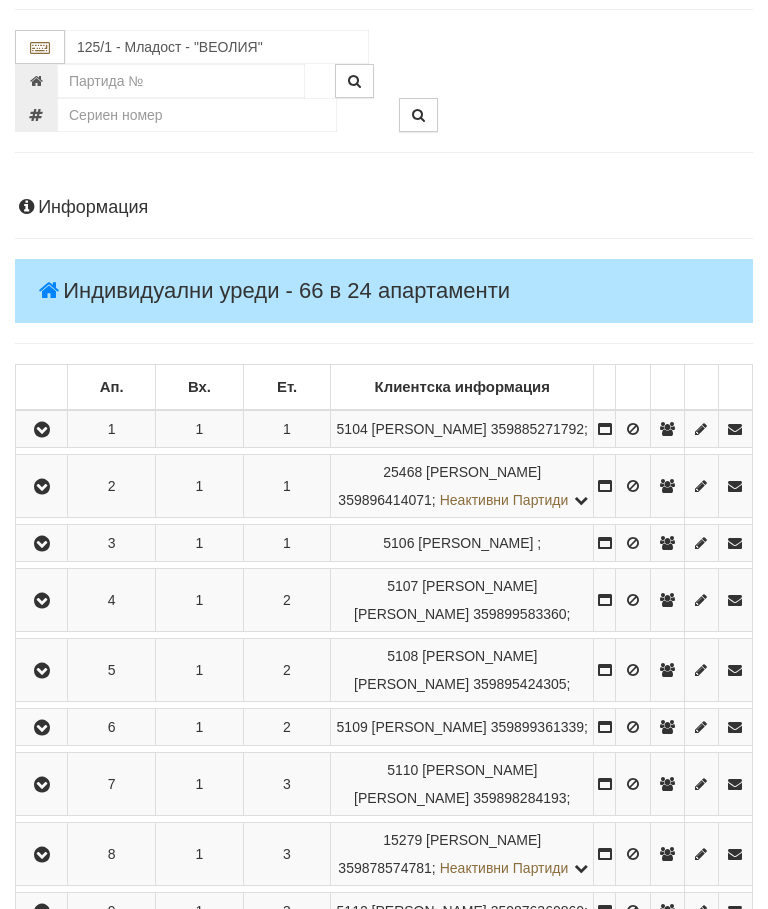 scroll, scrollTop: 158, scrollLeft: 0, axis: vertical 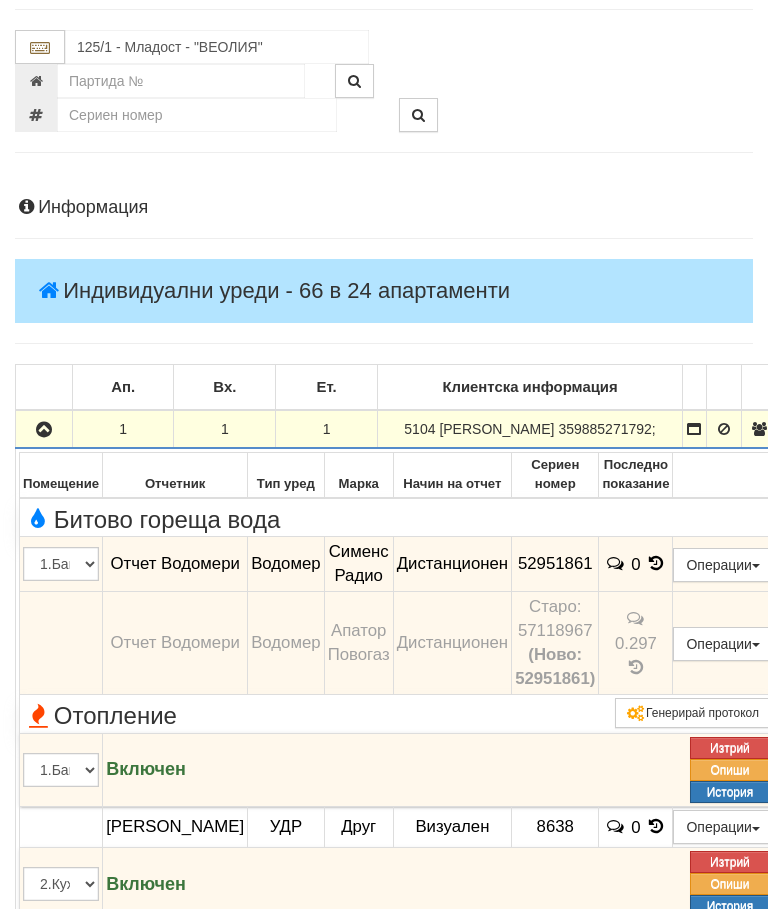 click at bounding box center (44, 429) 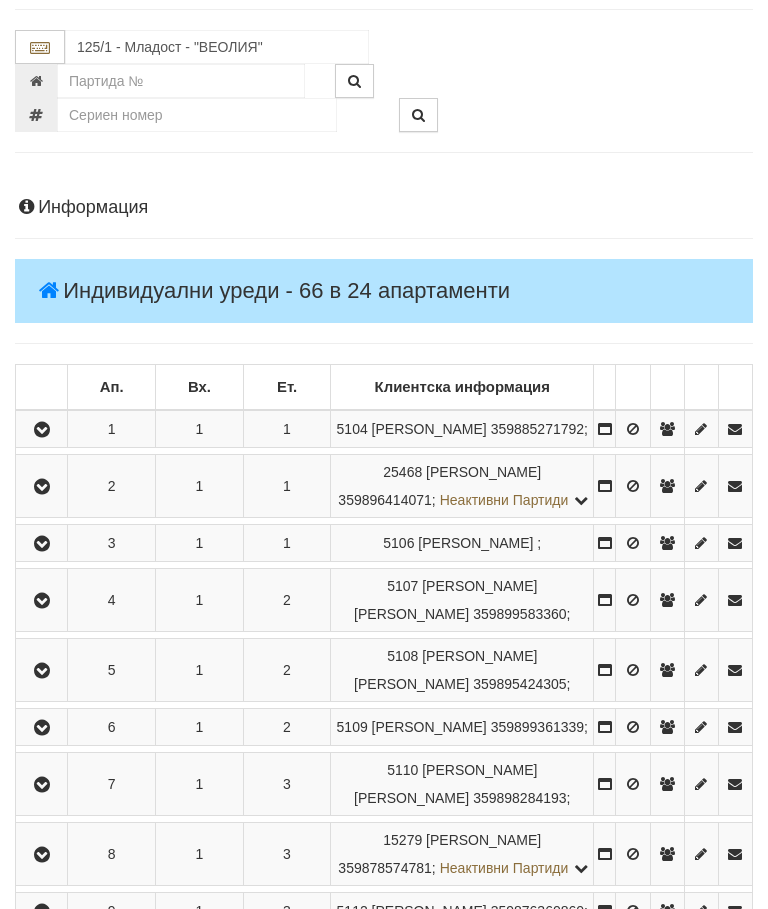 click at bounding box center [42, 487] 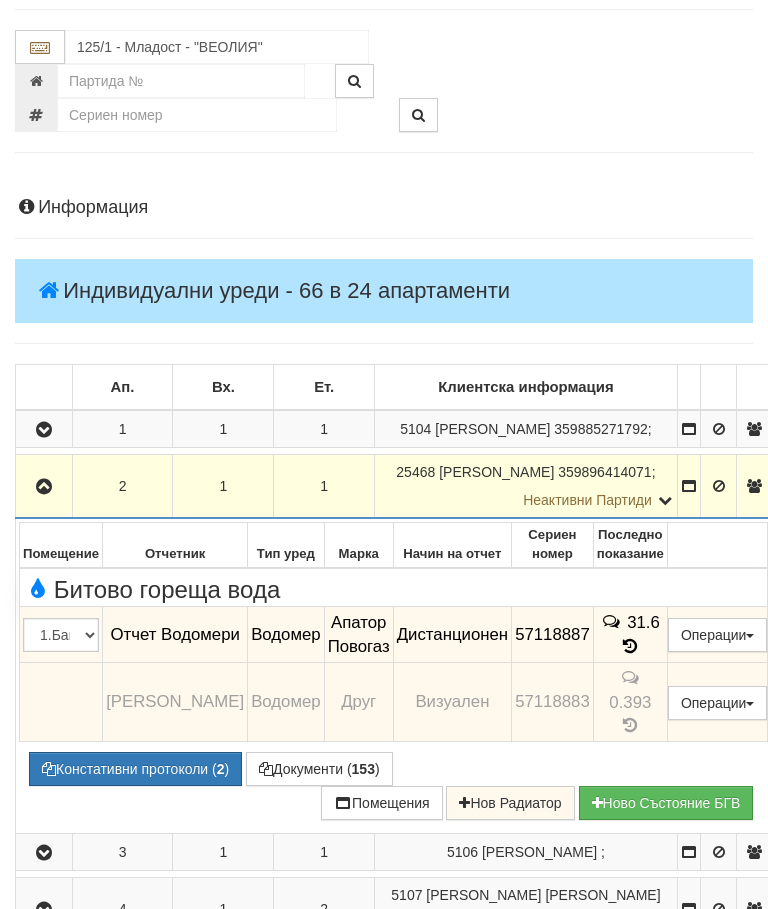 click at bounding box center [44, 487] 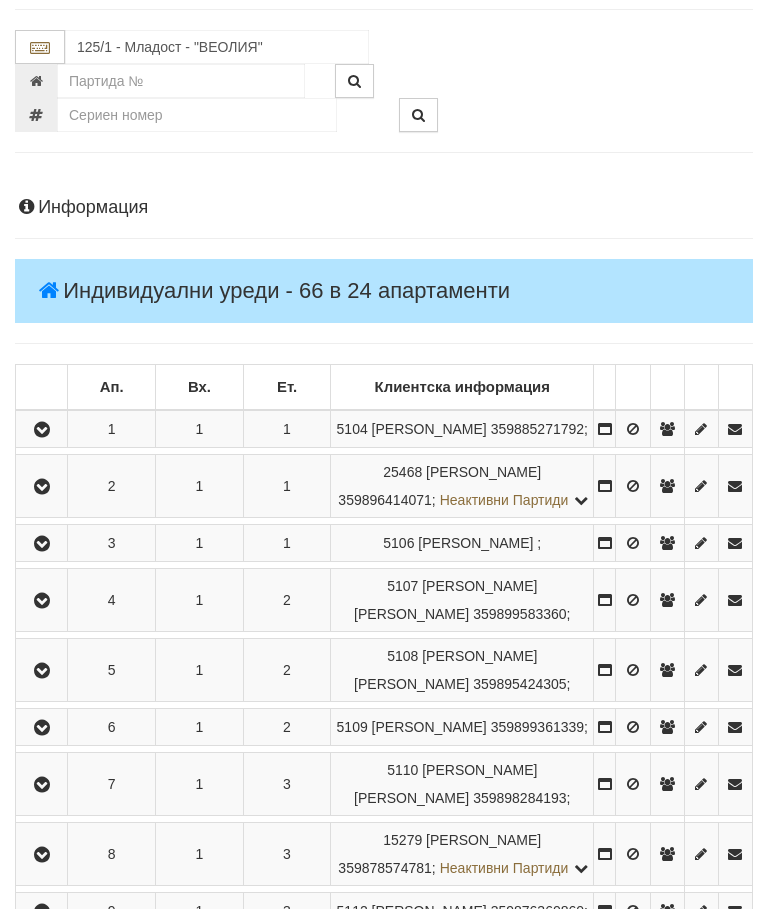 click at bounding box center [42, 544] 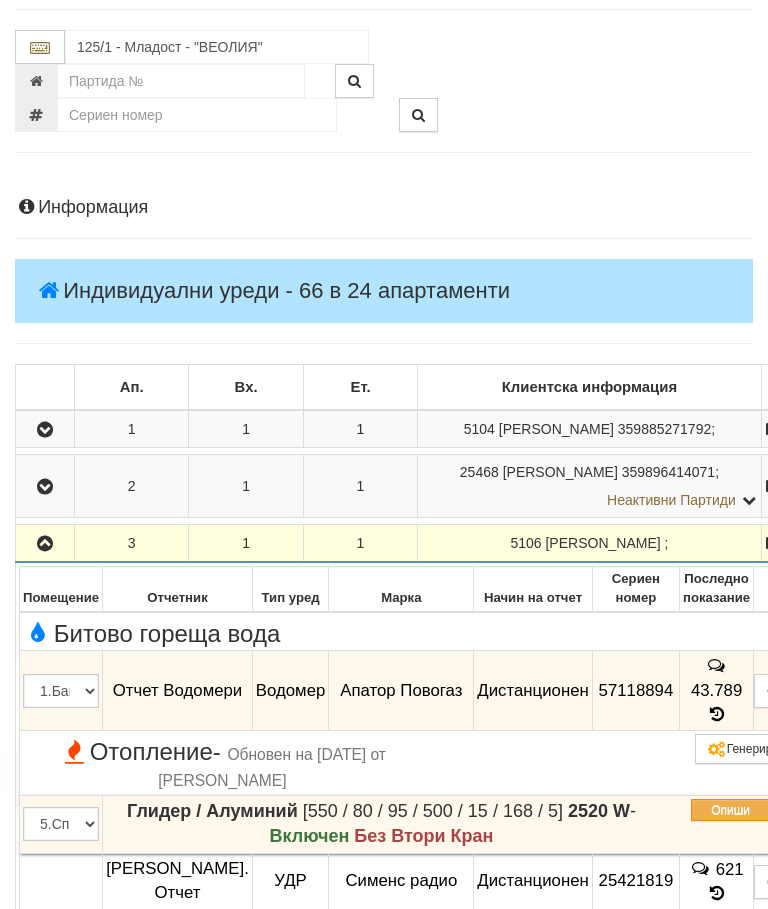 click at bounding box center (45, 544) 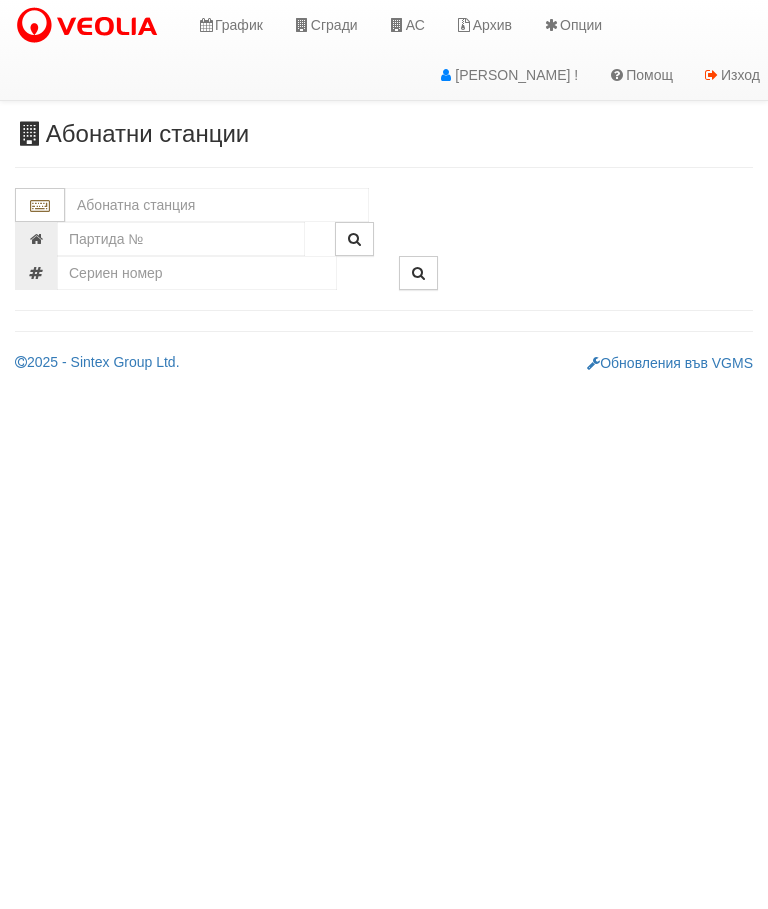 scroll, scrollTop: 0, scrollLeft: 0, axis: both 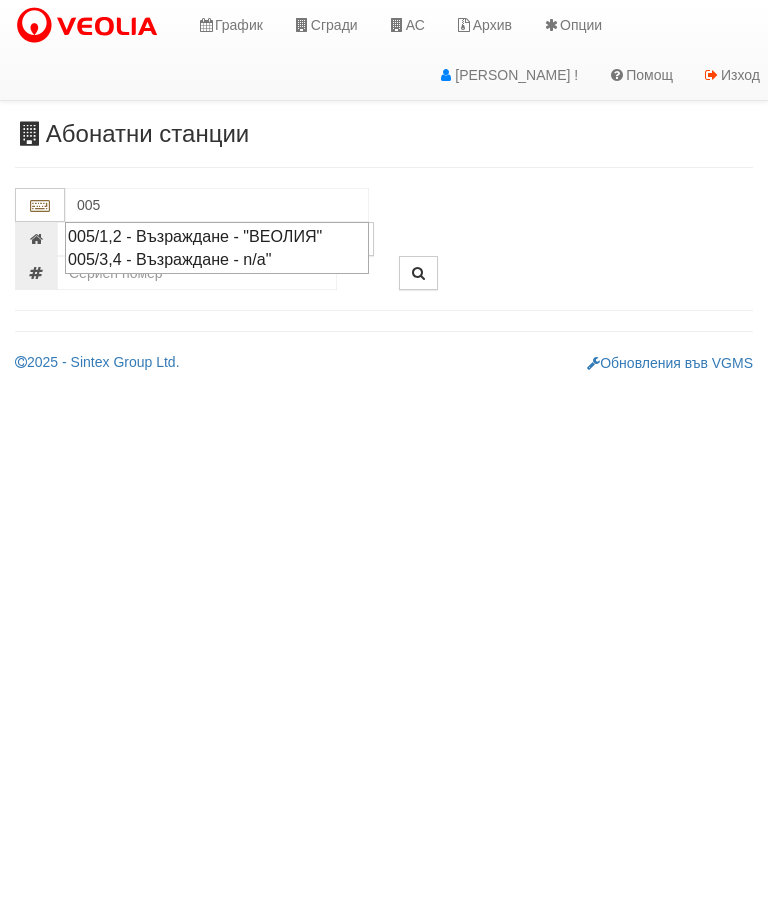 click on "005/1,2 - Възраждане - "ВЕОЛИЯ"" at bounding box center [217, 236] 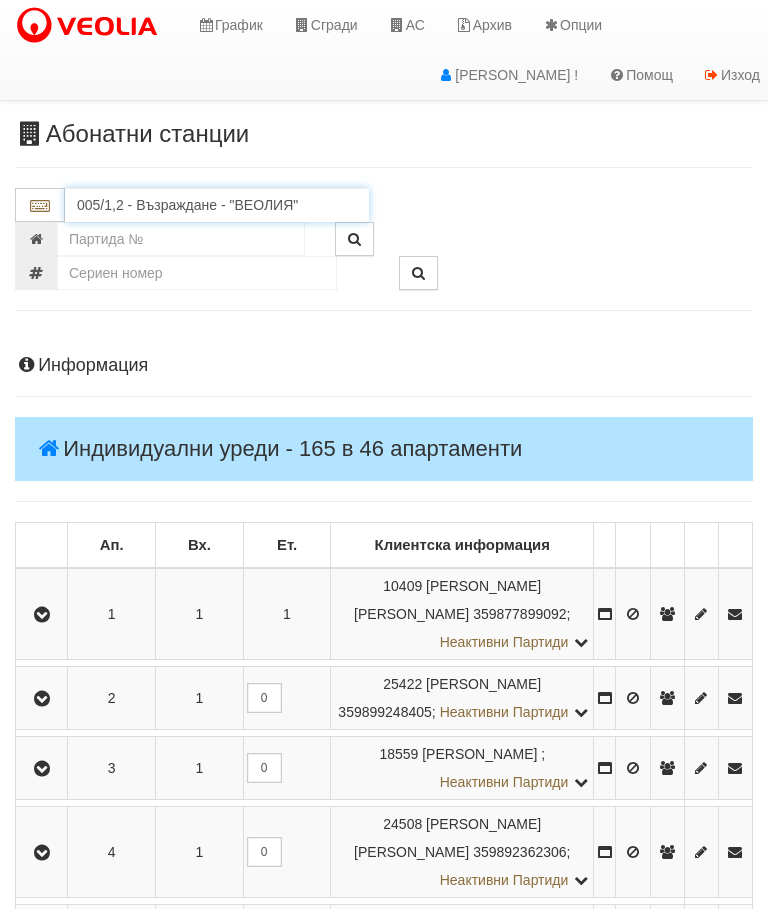 click on "005/1,2 - Възраждане - "ВЕОЛИЯ"" at bounding box center (217, 205) 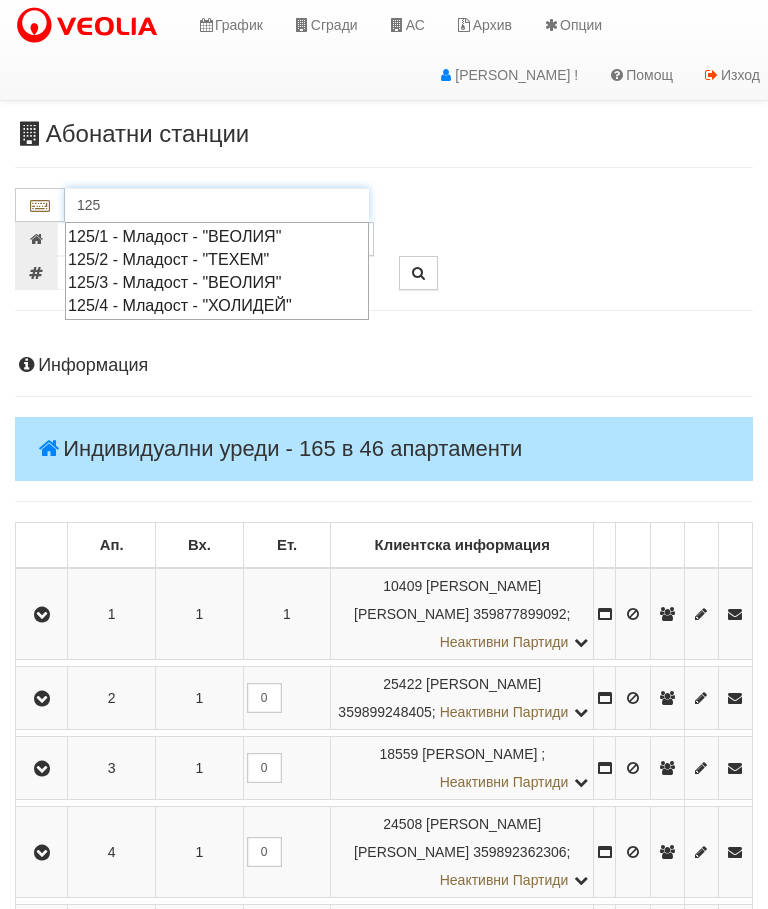 click on "125/3 - Младост - "ВЕОЛИЯ"" at bounding box center (217, 282) 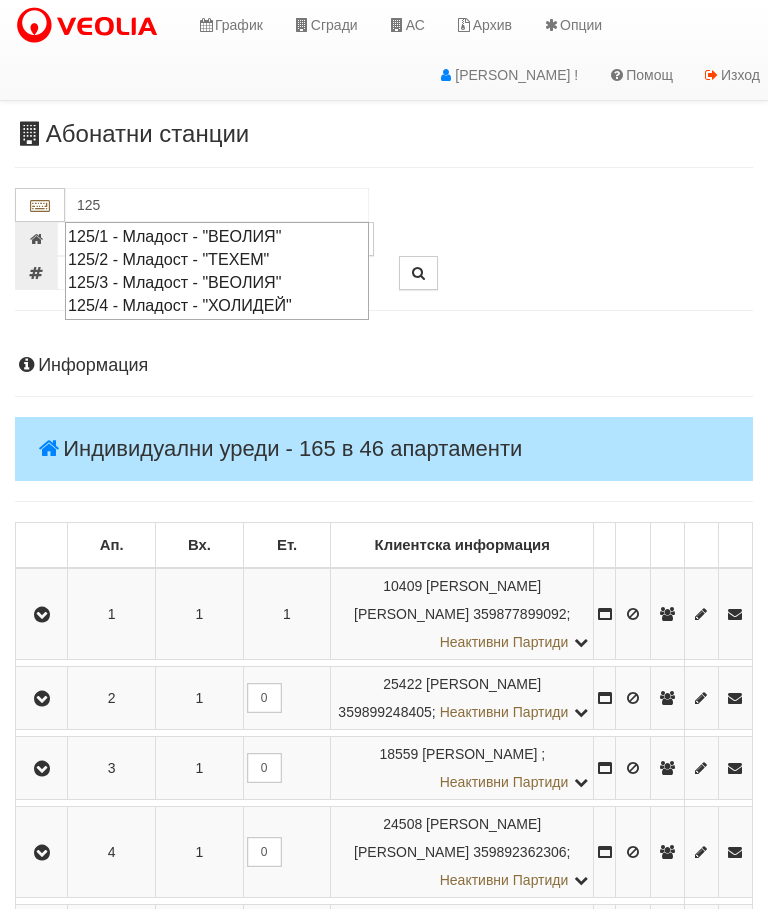 type on "125/3 - Младост - "ВЕОЛИЯ"" 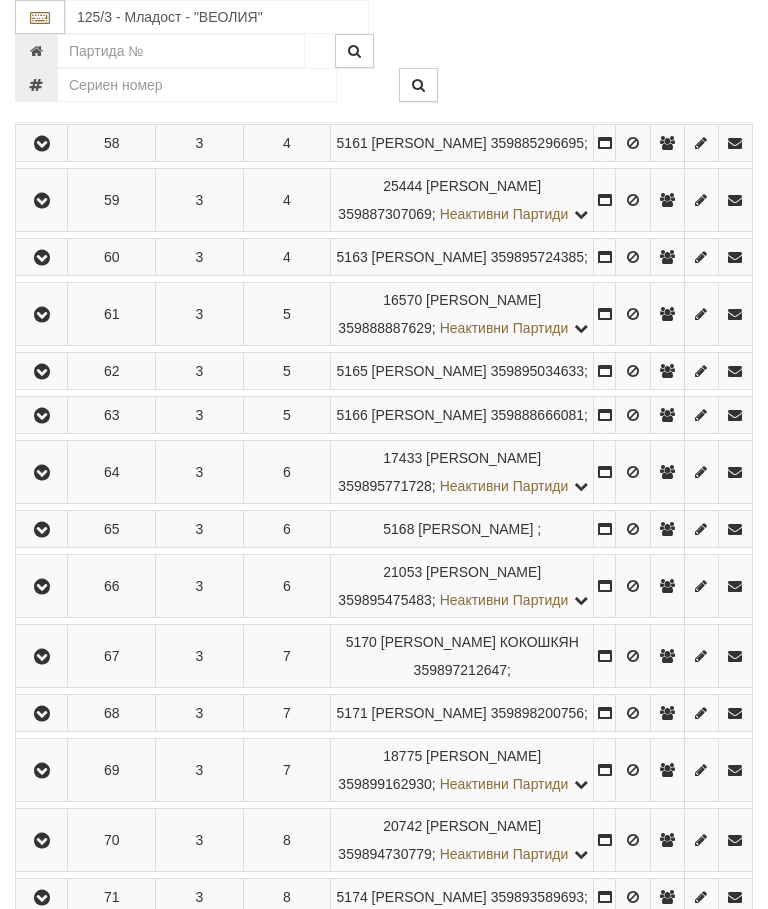 scroll, scrollTop: 943, scrollLeft: 0, axis: vertical 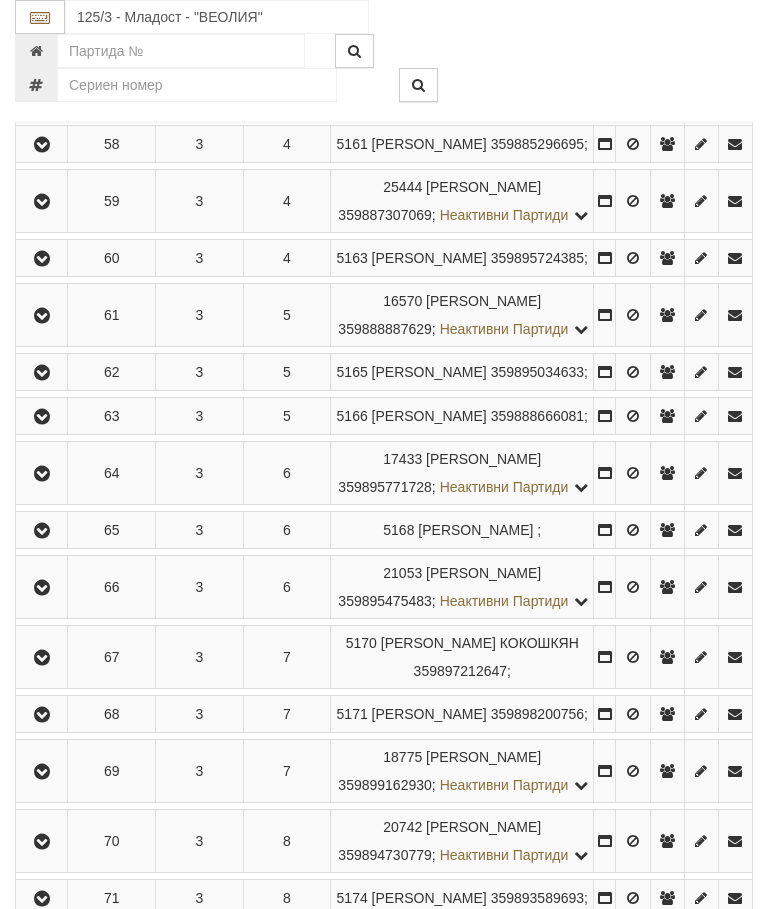 click at bounding box center (42, 259) 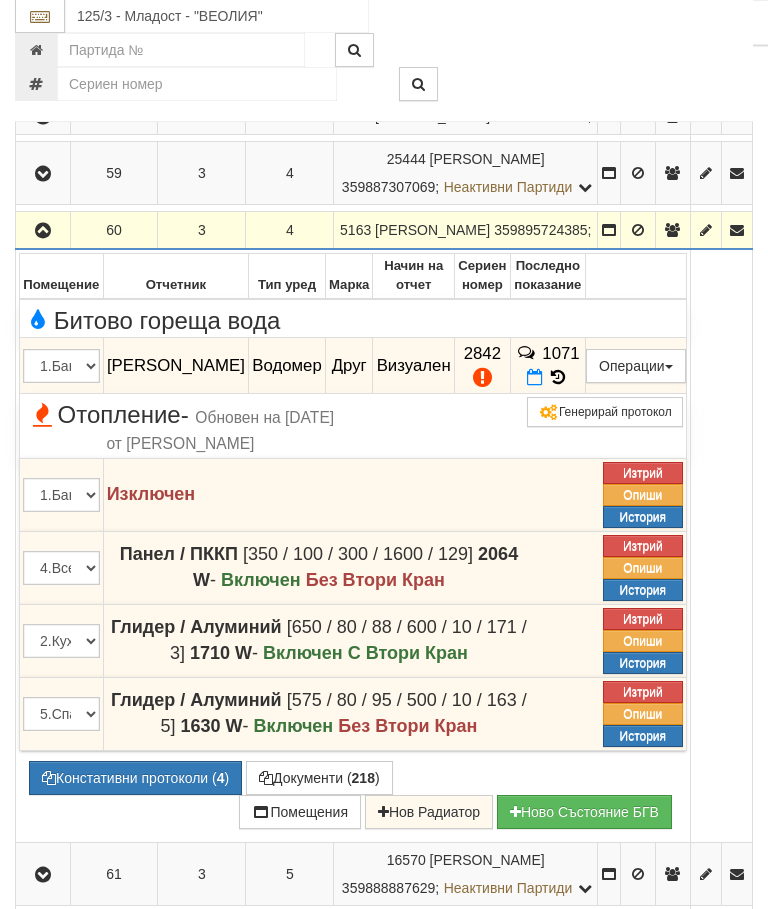 scroll, scrollTop: 971, scrollLeft: 0, axis: vertical 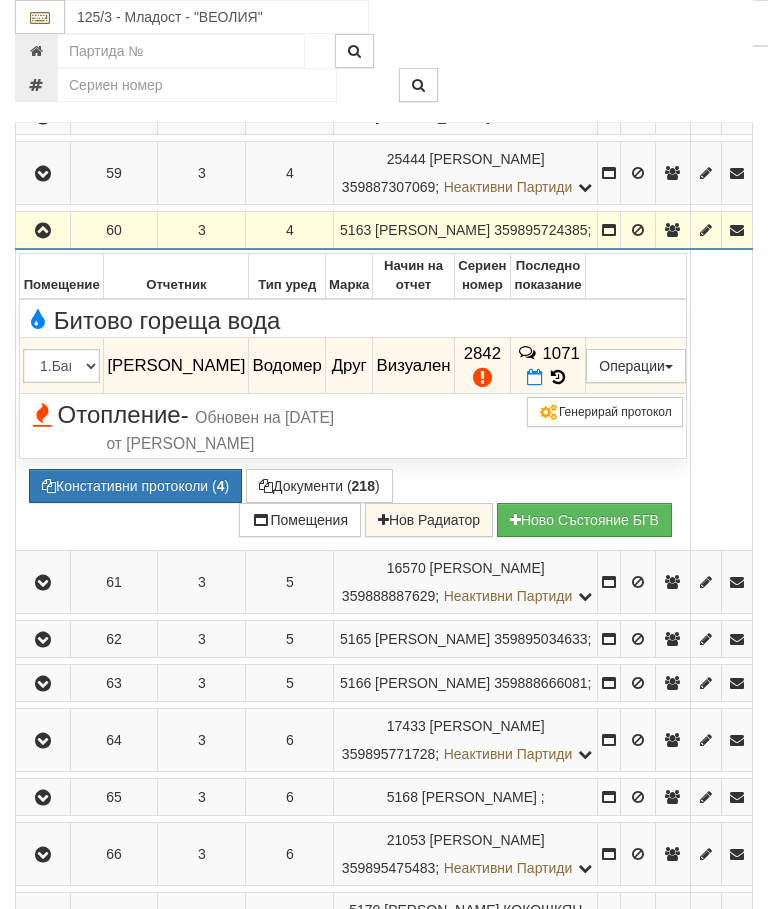 click on "Констативни протоколи ( 4 )" at bounding box center (135, 486) 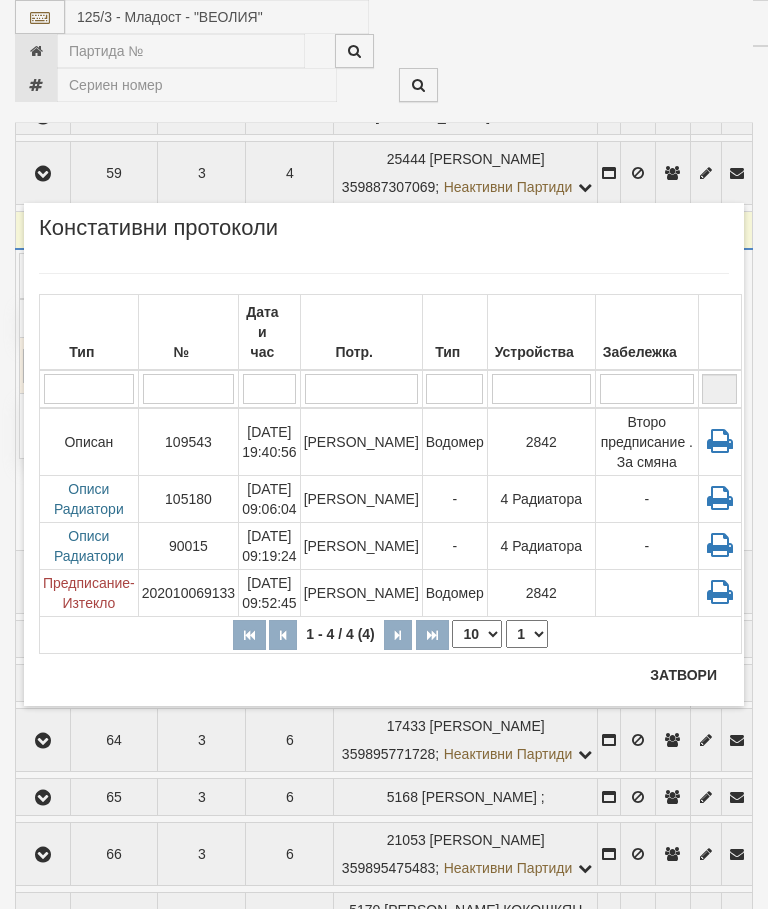 click on "[DATE] 09:06:04" at bounding box center (270, 498) 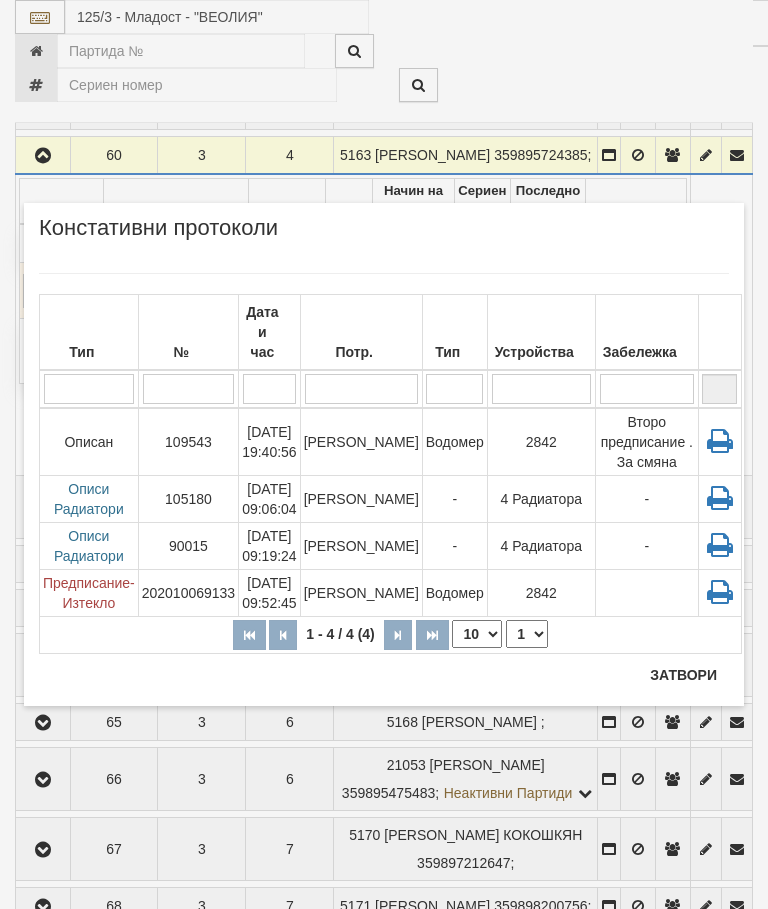 click on "07/05/2024 19:40:56" at bounding box center [270, 442] 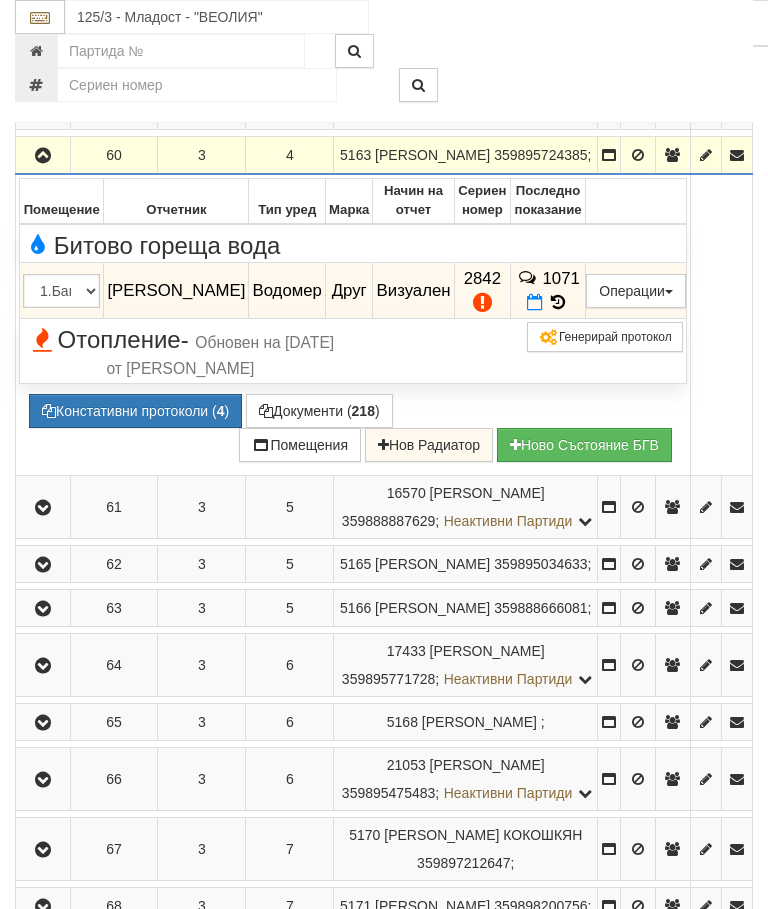 click on "Редакция / Протокол" at bounding box center [0, 0] 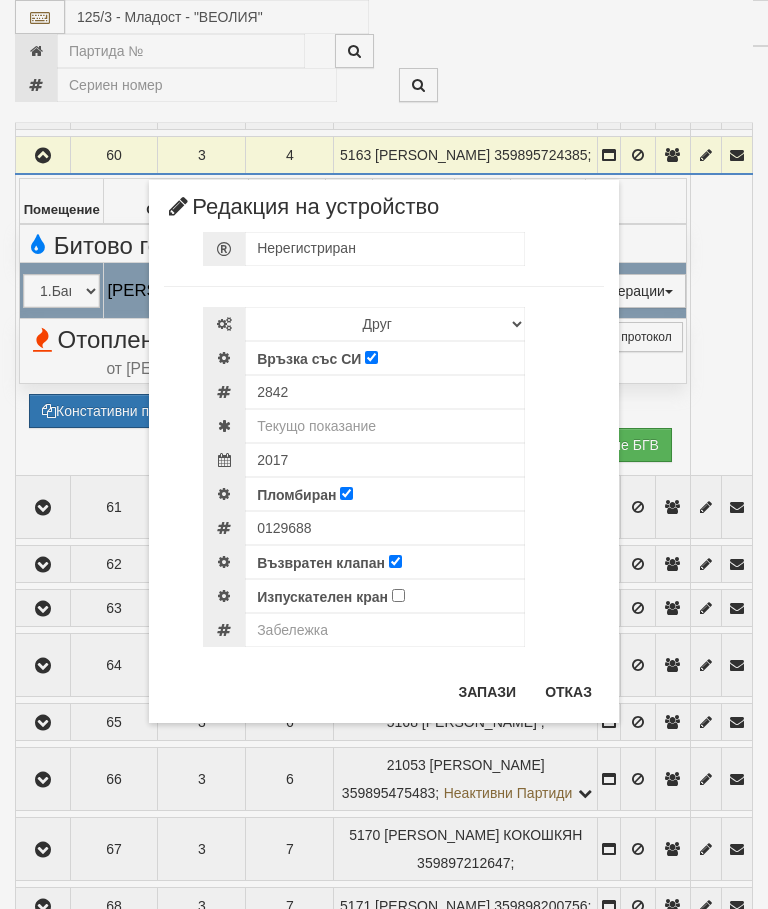 click on "×    Редакция на устройство
Нерегистриран
Избери Марка и модел
Апатор Повогаз
Друг
Кундис Радио
Сименс Визуален
Сименс Радио
Техем
Връзка със СИ
2842" at bounding box center (384, 361) 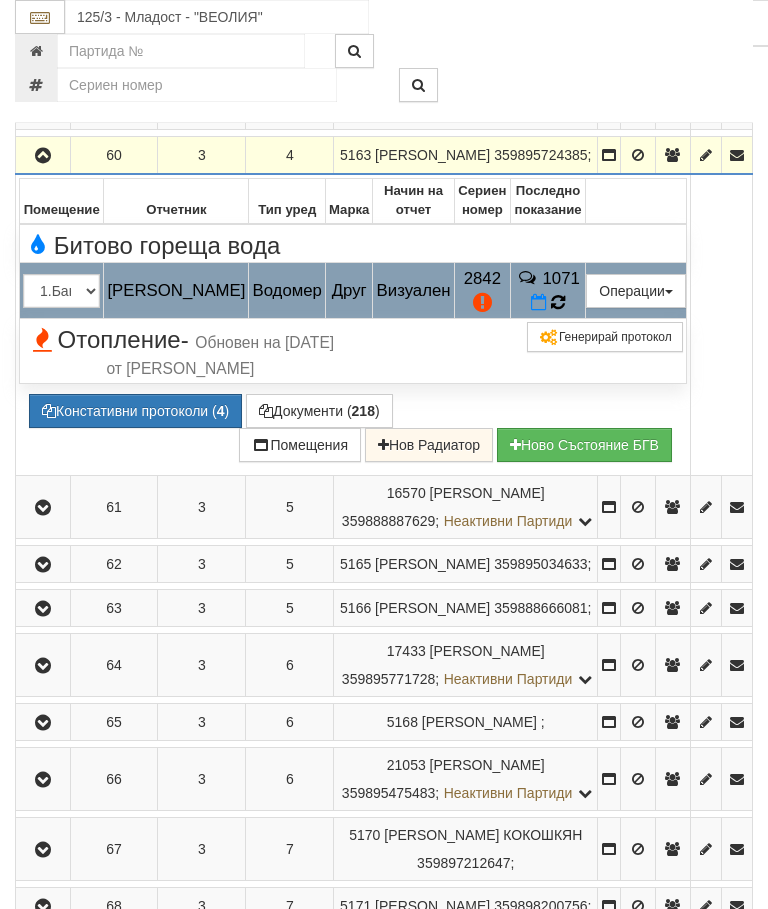 click at bounding box center [559, 302] 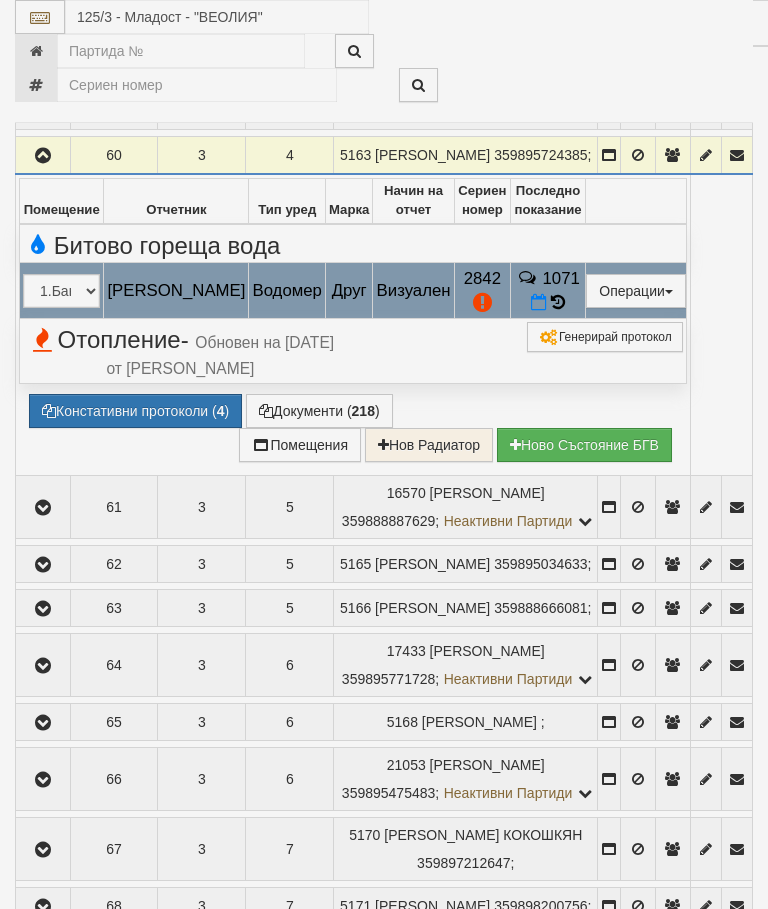 select on "10" 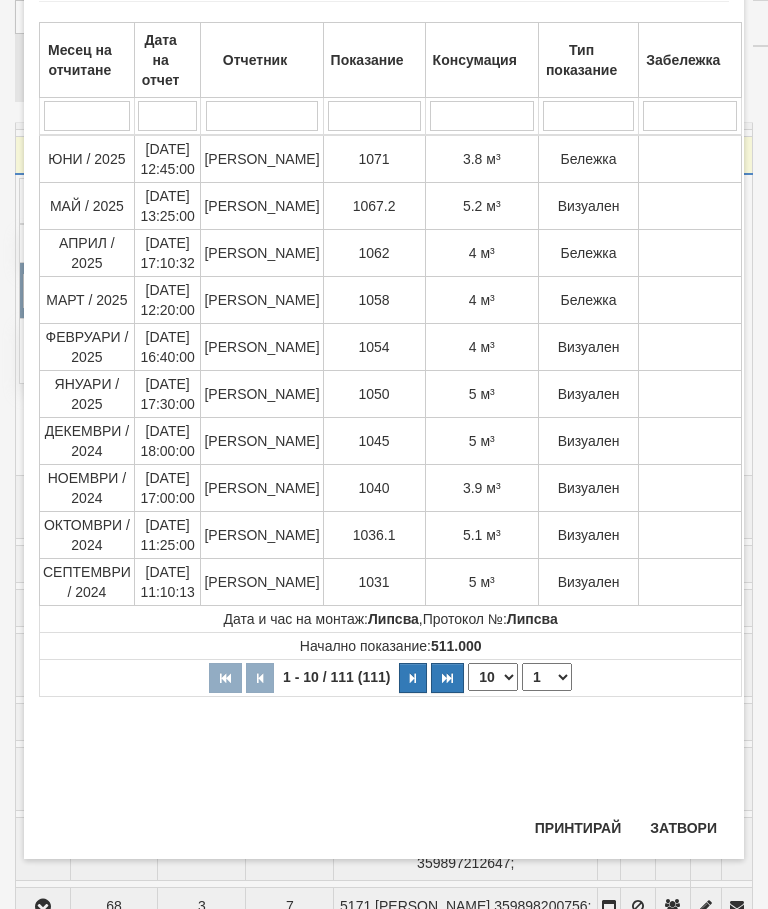 scroll, scrollTop: 1255, scrollLeft: 0, axis: vertical 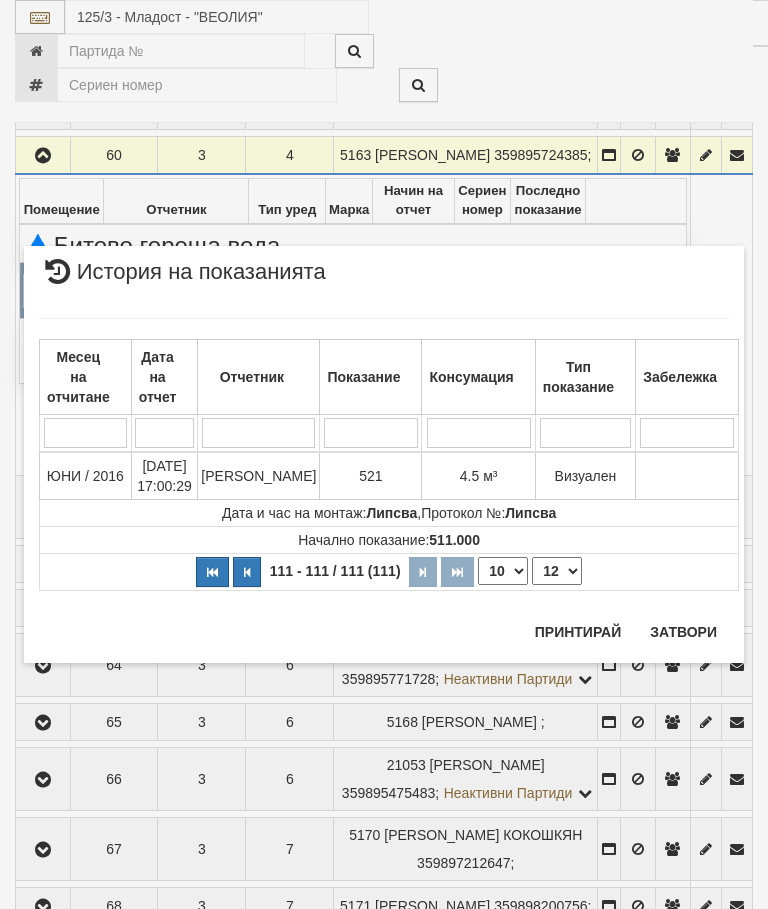 click on "Затвори" at bounding box center [683, 632] 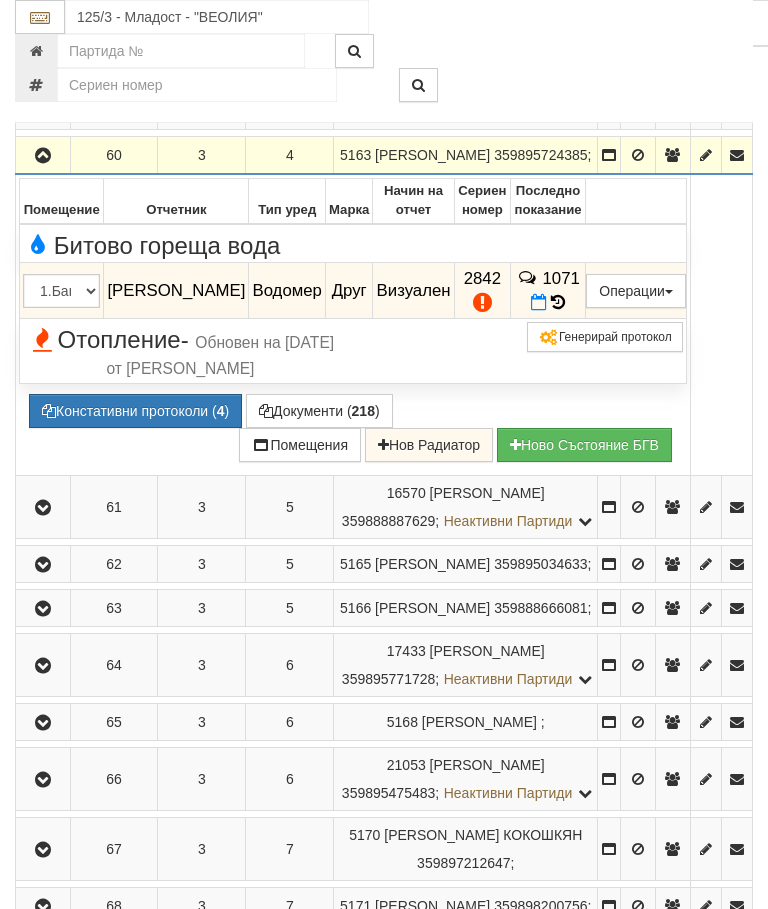 click at bounding box center (43, 156) 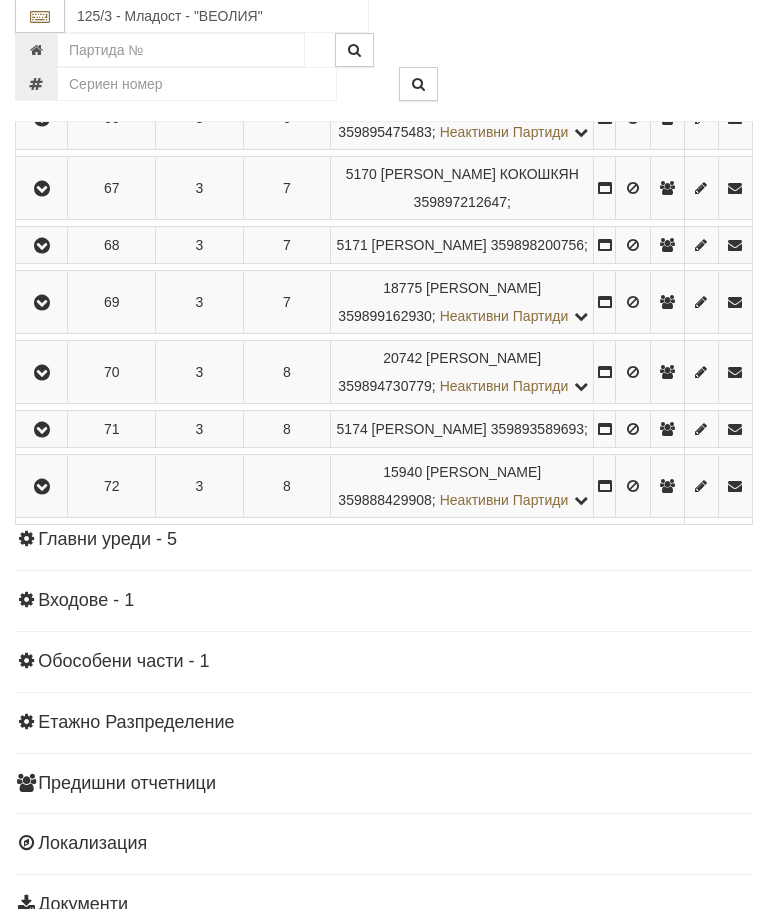 scroll, scrollTop: 1413, scrollLeft: 0, axis: vertical 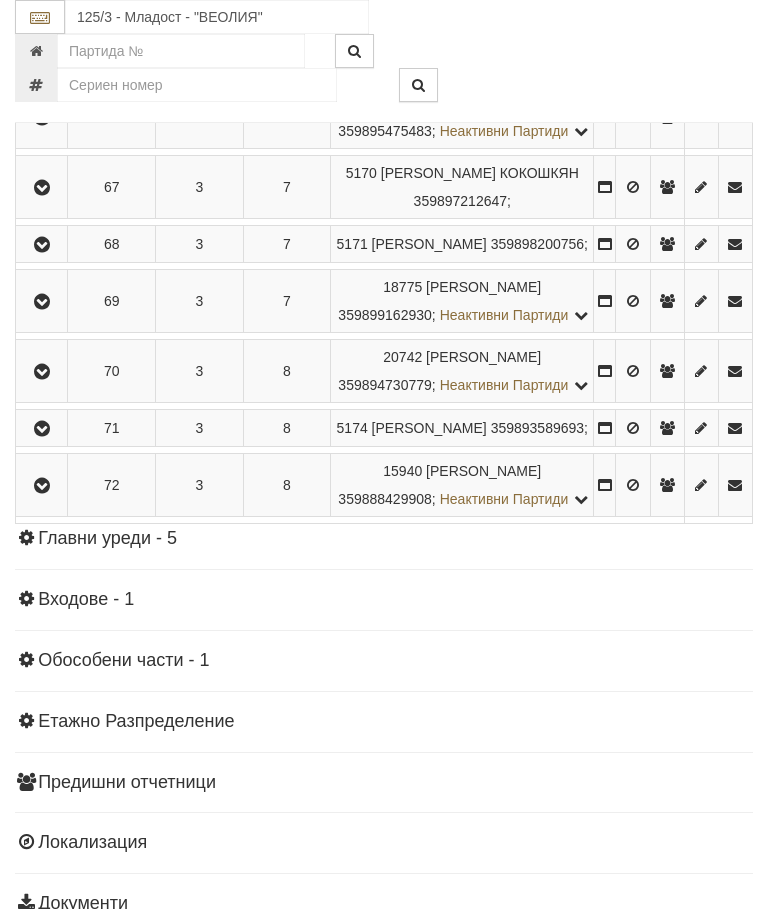 click at bounding box center [42, 245] 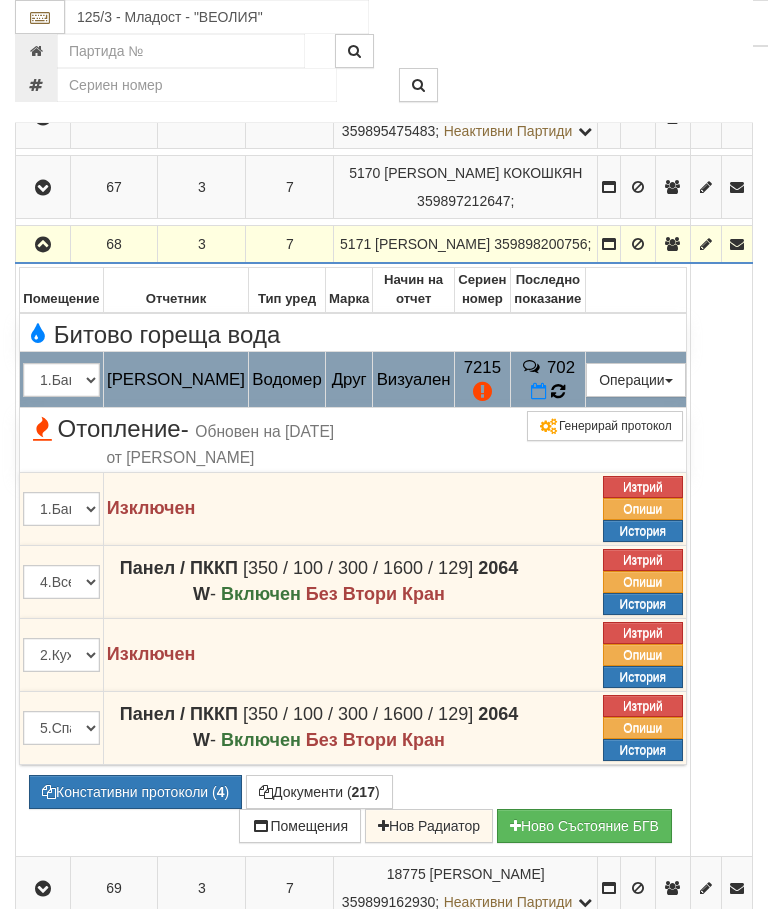 click at bounding box center [558, 392] 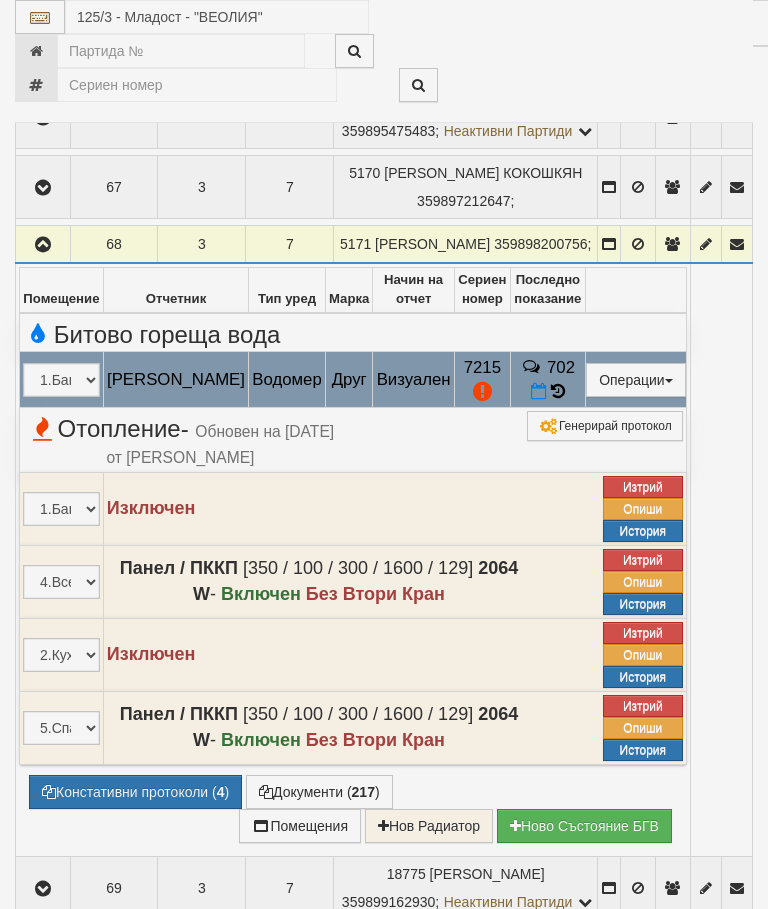 select on "10" 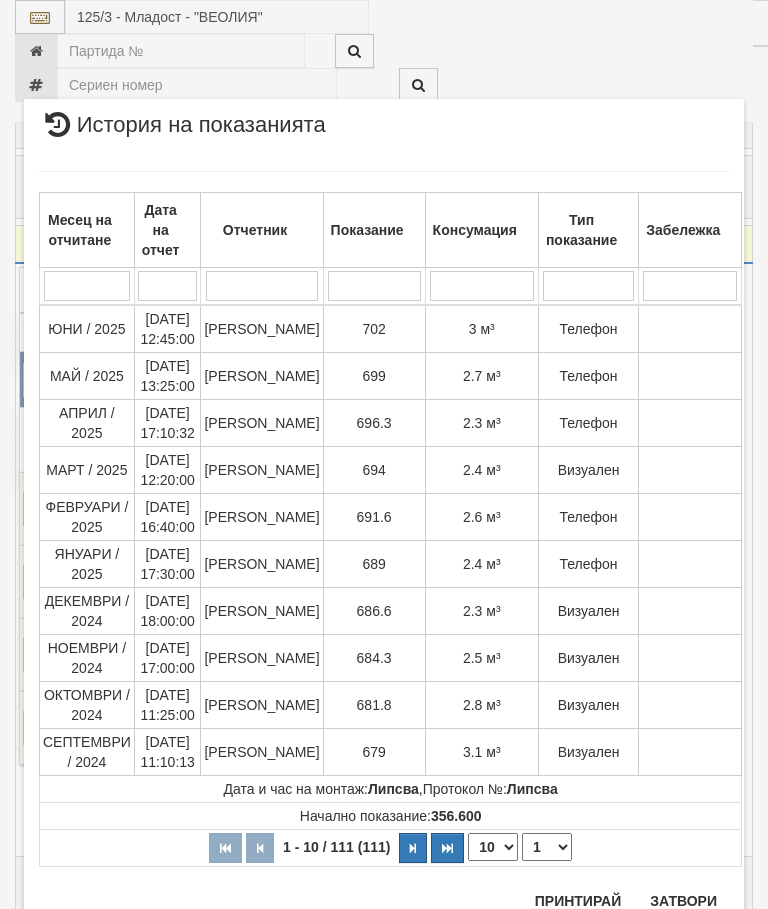 scroll, scrollTop: 1291, scrollLeft: 0, axis: vertical 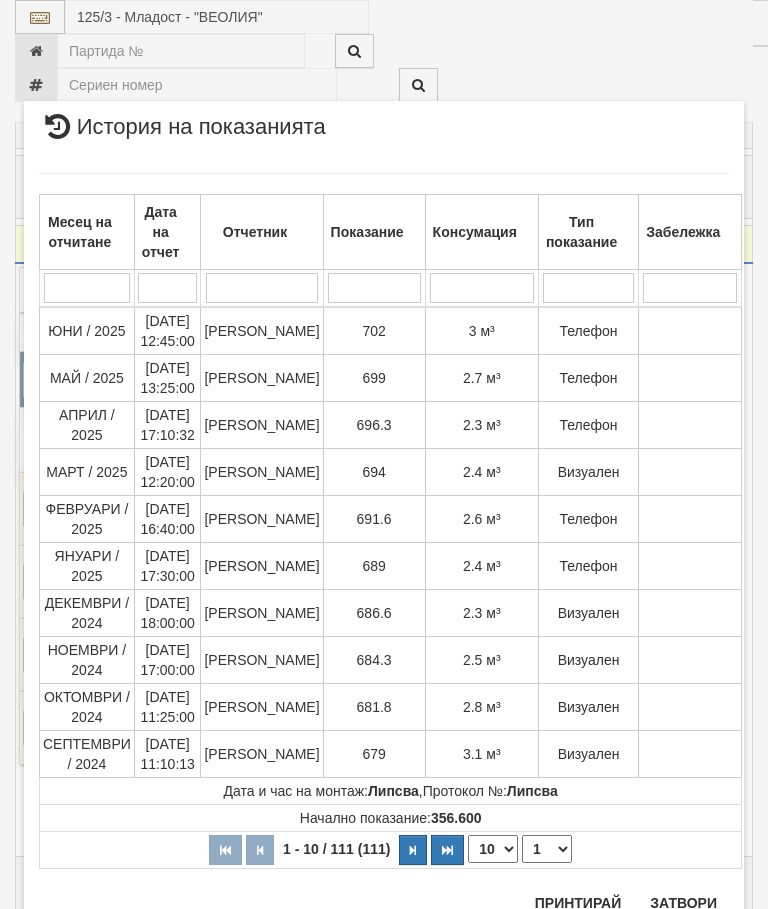 click on "Затвори" at bounding box center (683, 903) 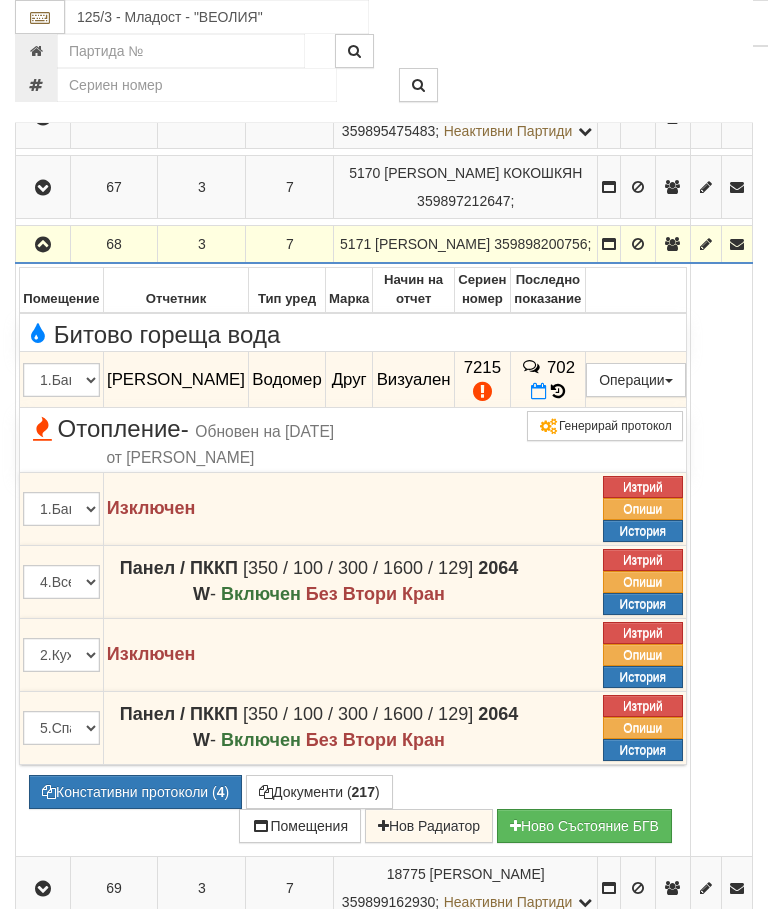 click at bounding box center [43, 245] 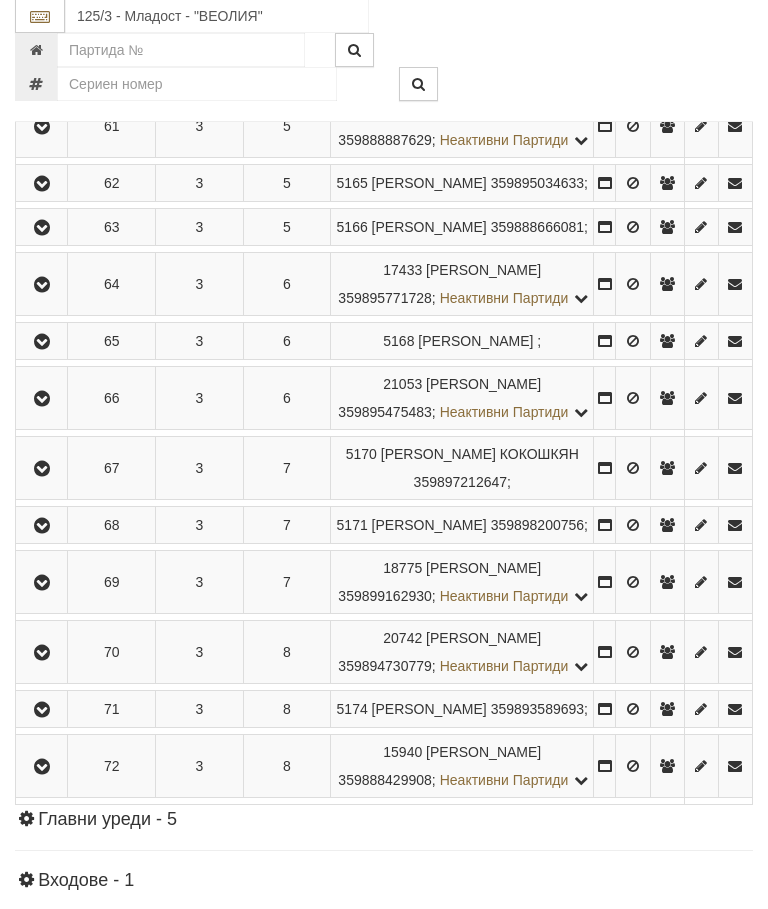 click at bounding box center (42, 185) 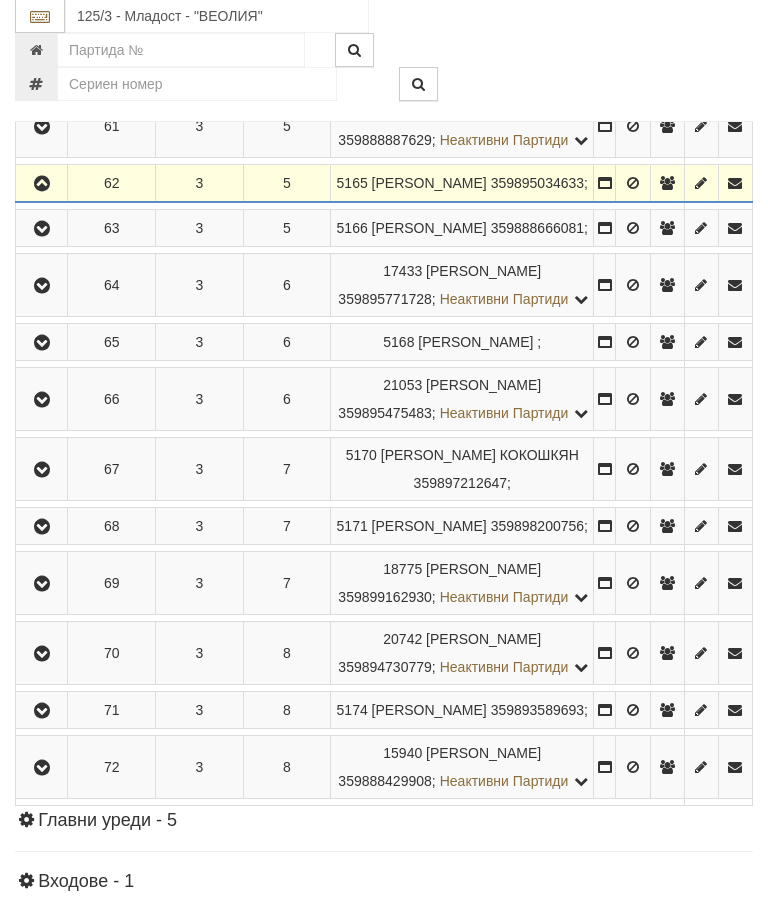 scroll, scrollTop: 1132, scrollLeft: 0, axis: vertical 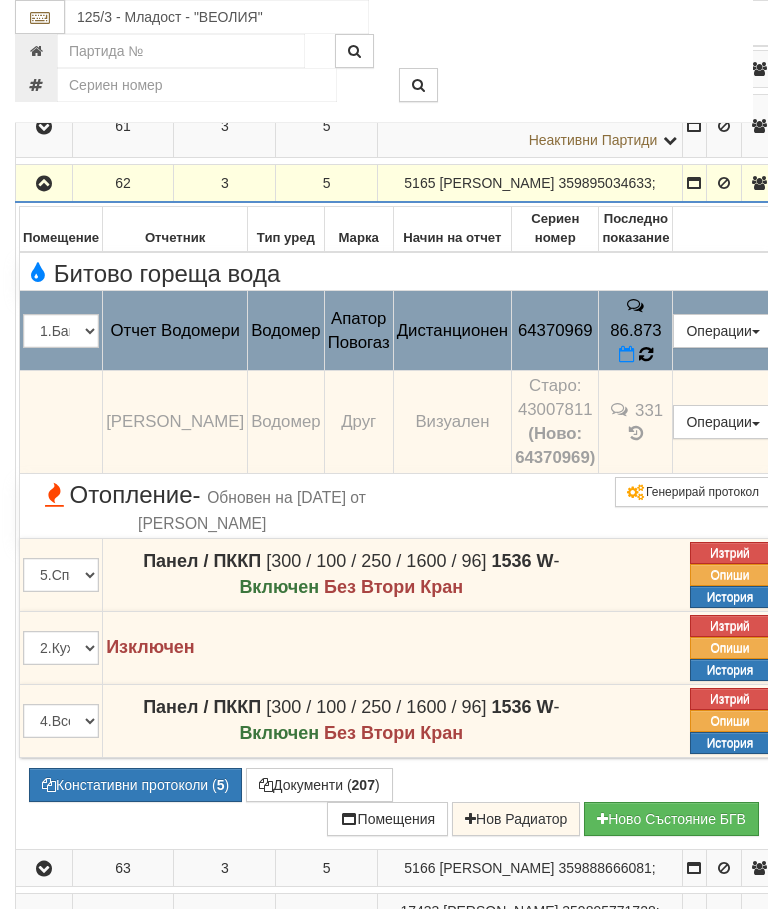 click on "86.873" at bounding box center (636, 331) 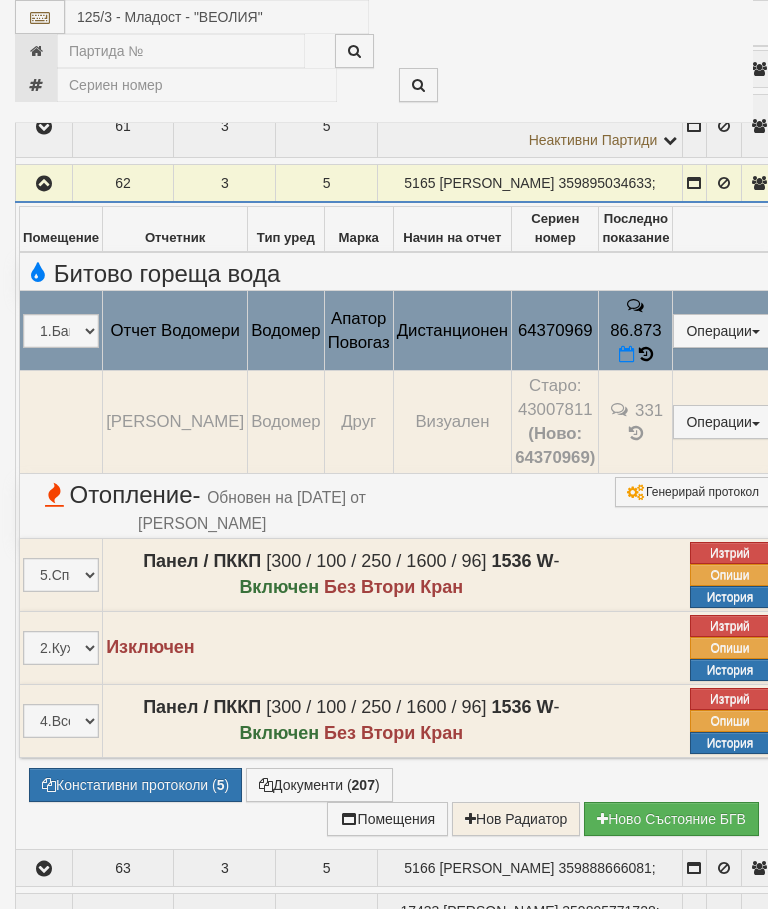 select on "10" 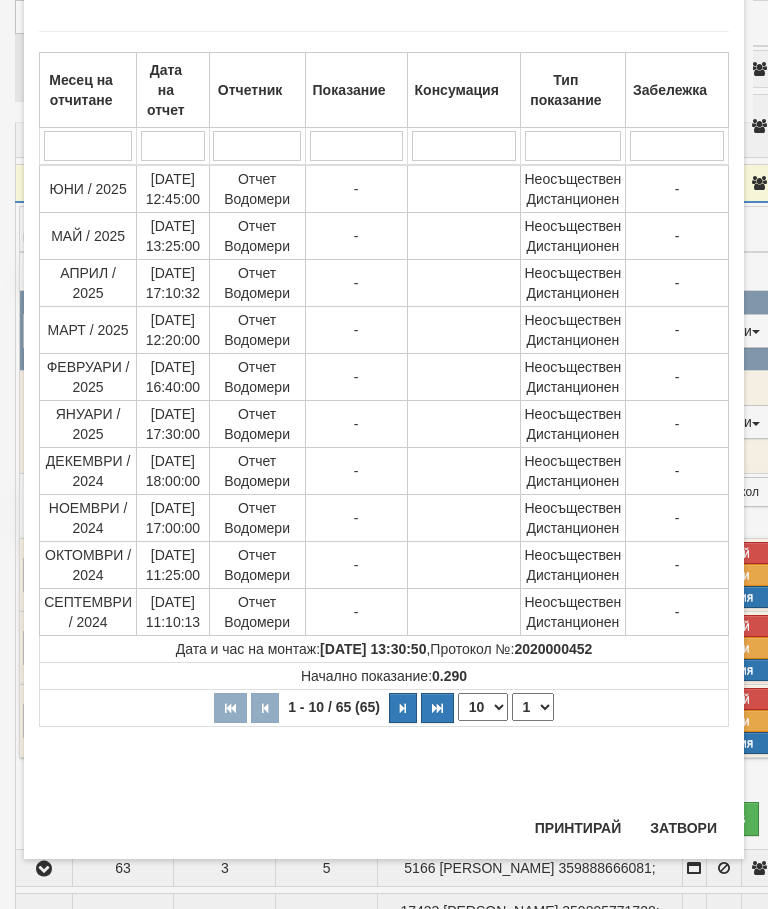scroll, scrollTop: 971, scrollLeft: 0, axis: vertical 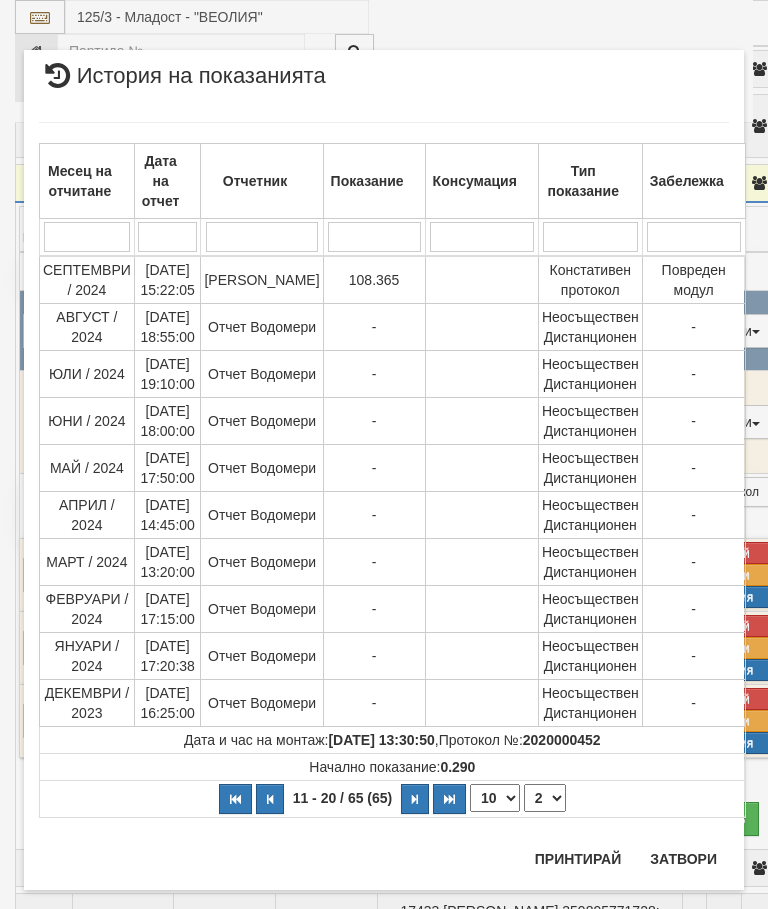 click on "1 2 3 4 5 6 7" at bounding box center [545, 798] 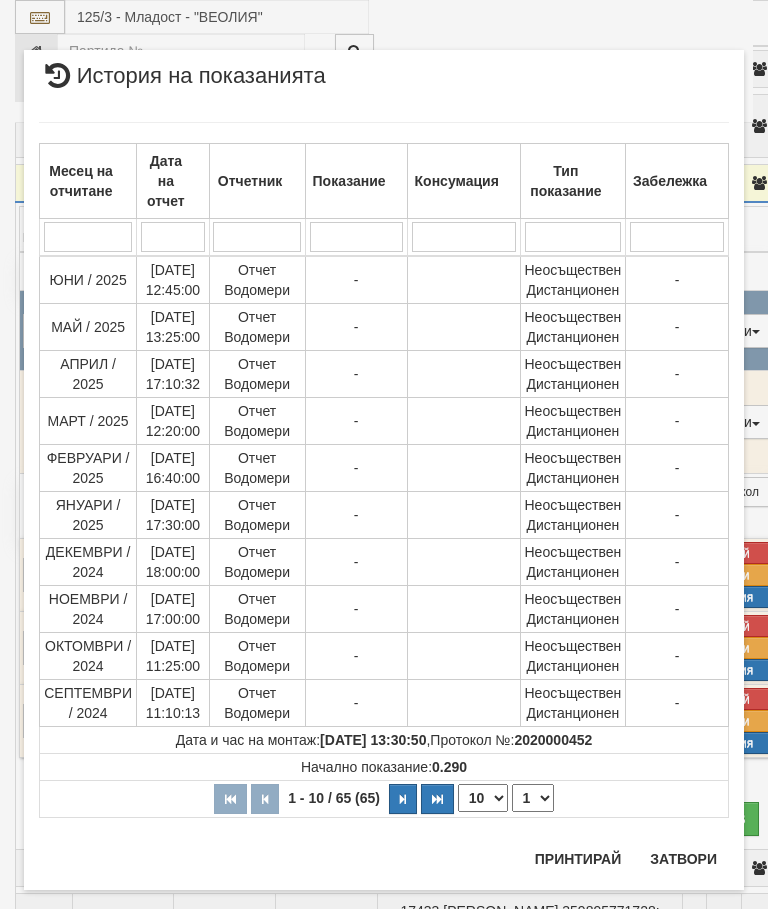 click on "Затвори" at bounding box center (683, 859) 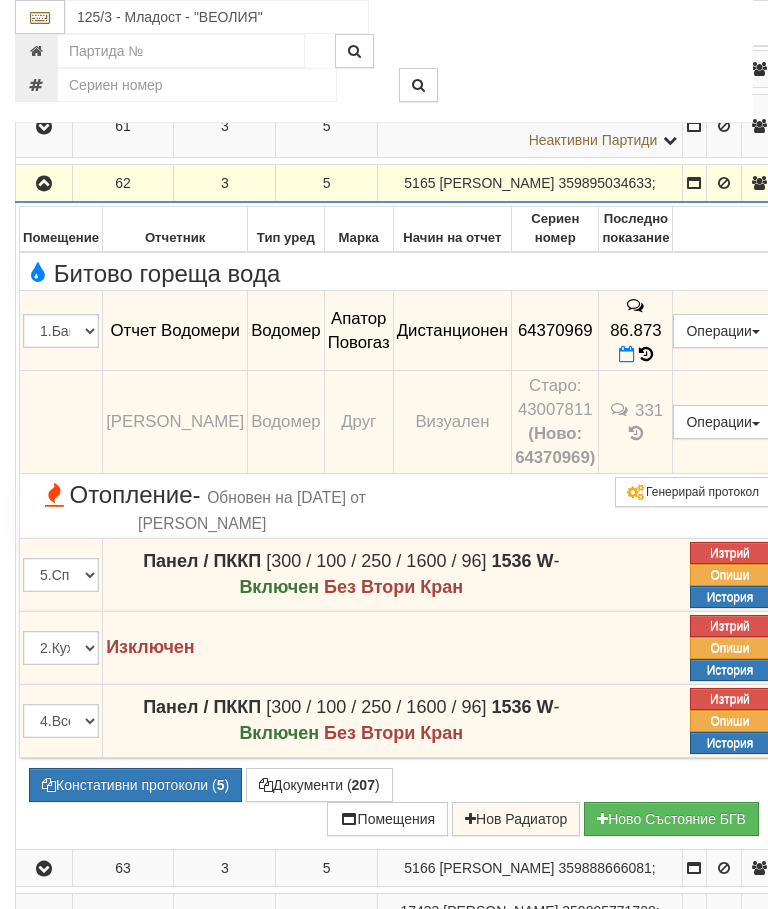 click at bounding box center [44, 184] 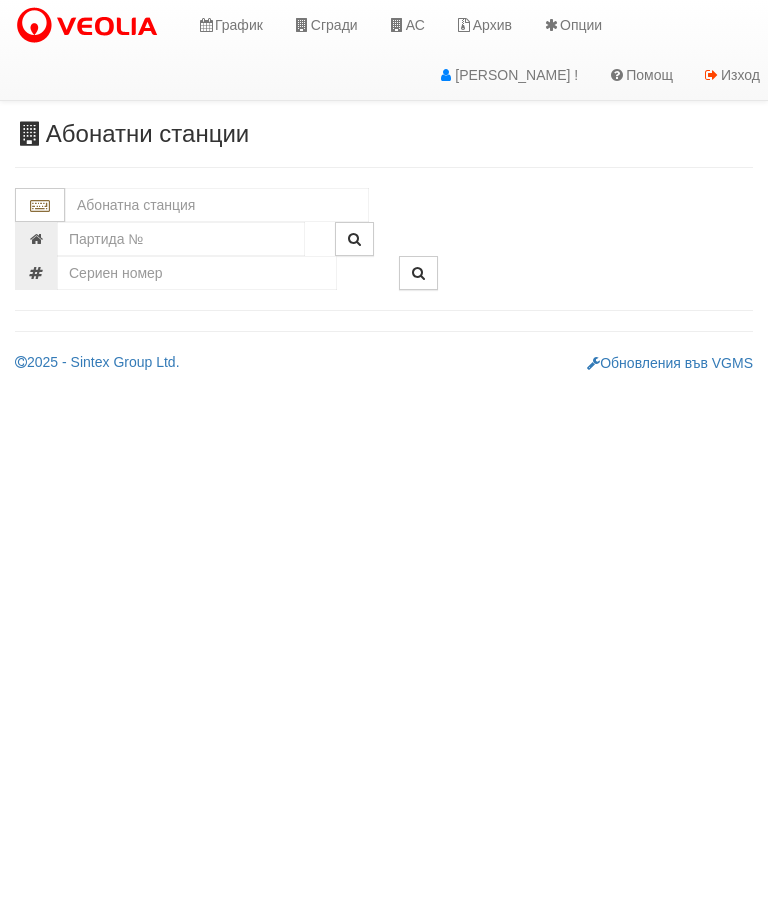scroll, scrollTop: 0, scrollLeft: 0, axis: both 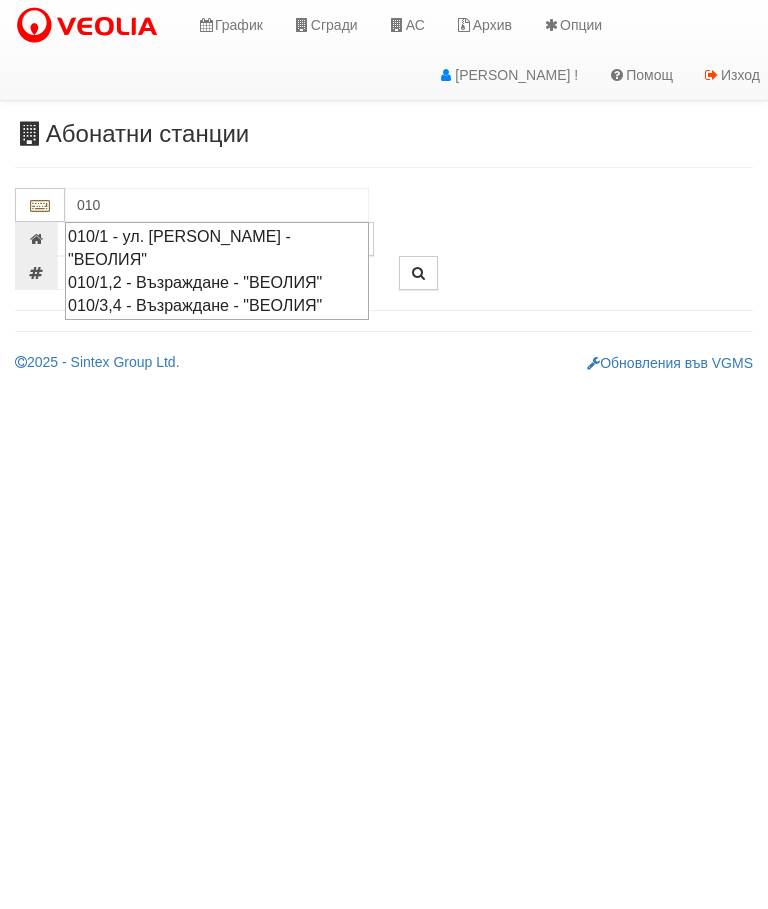 click on "010/3,4 - Възраждане - "ВЕОЛИЯ"" at bounding box center (217, 305) 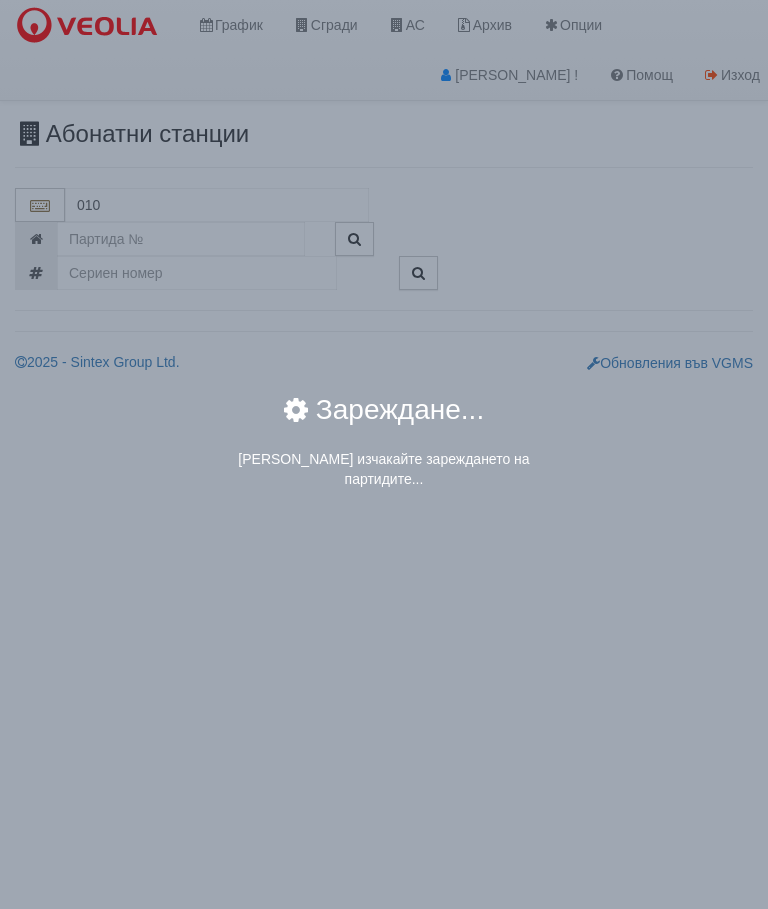 type on "010/3,4 - Възраждане - "ВЕОЛИЯ"" 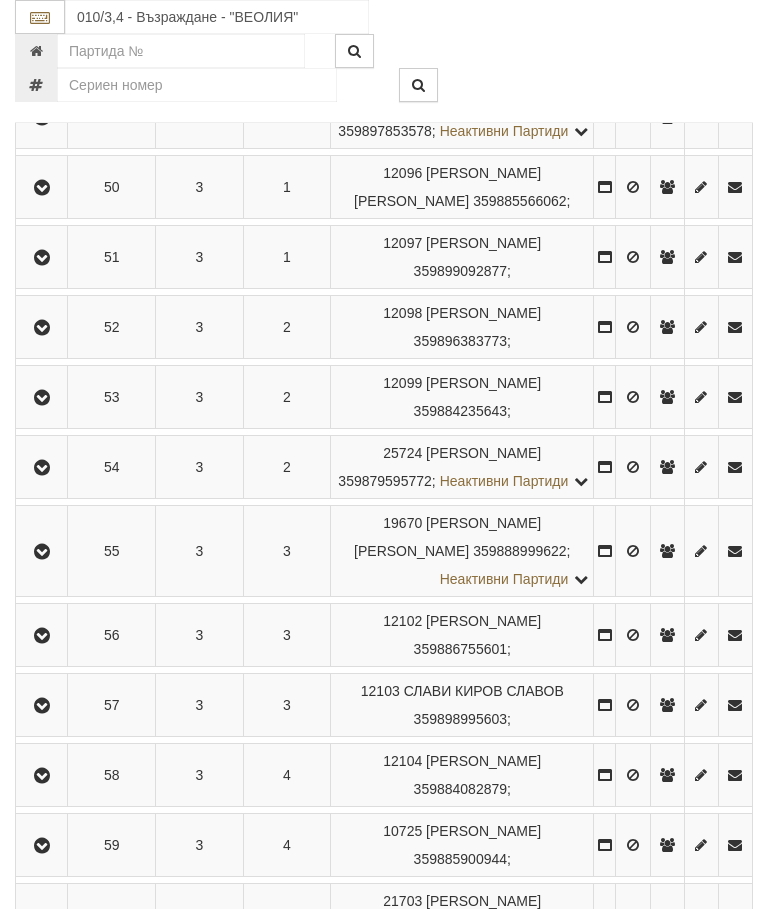 scroll, scrollTop: 681, scrollLeft: 0, axis: vertical 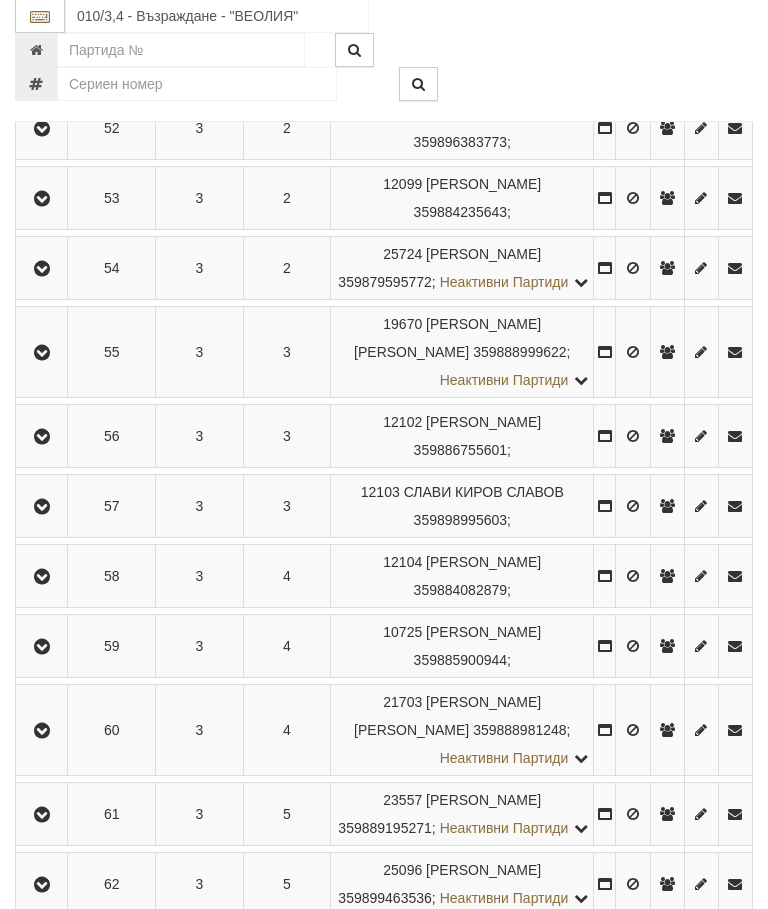 click at bounding box center [41, 437] 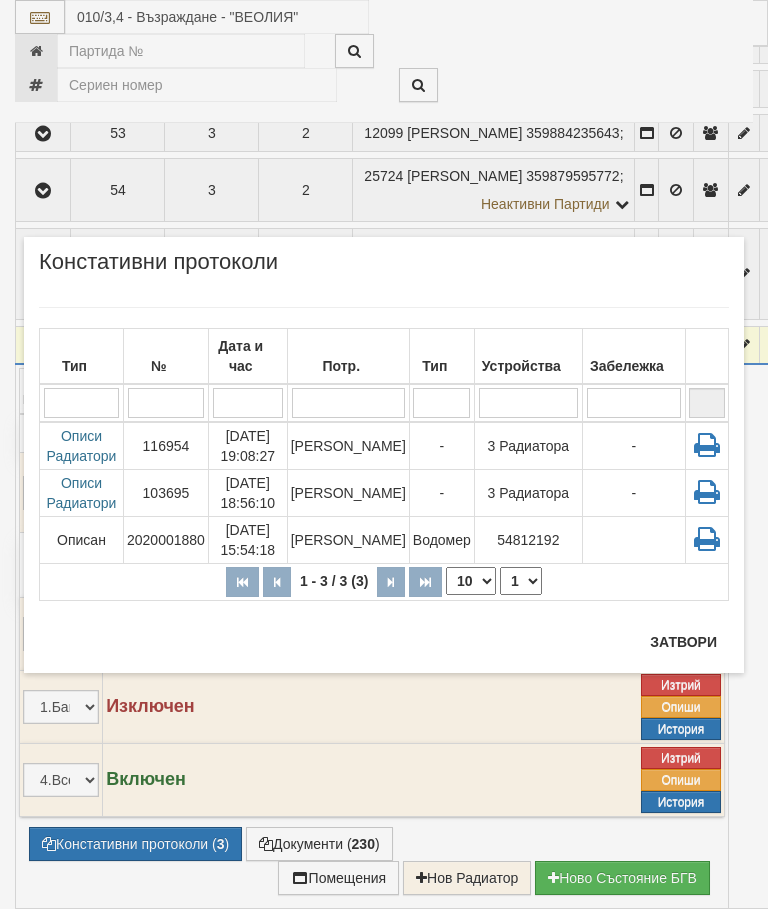 click on "[PERSON_NAME]" at bounding box center (348, 446) 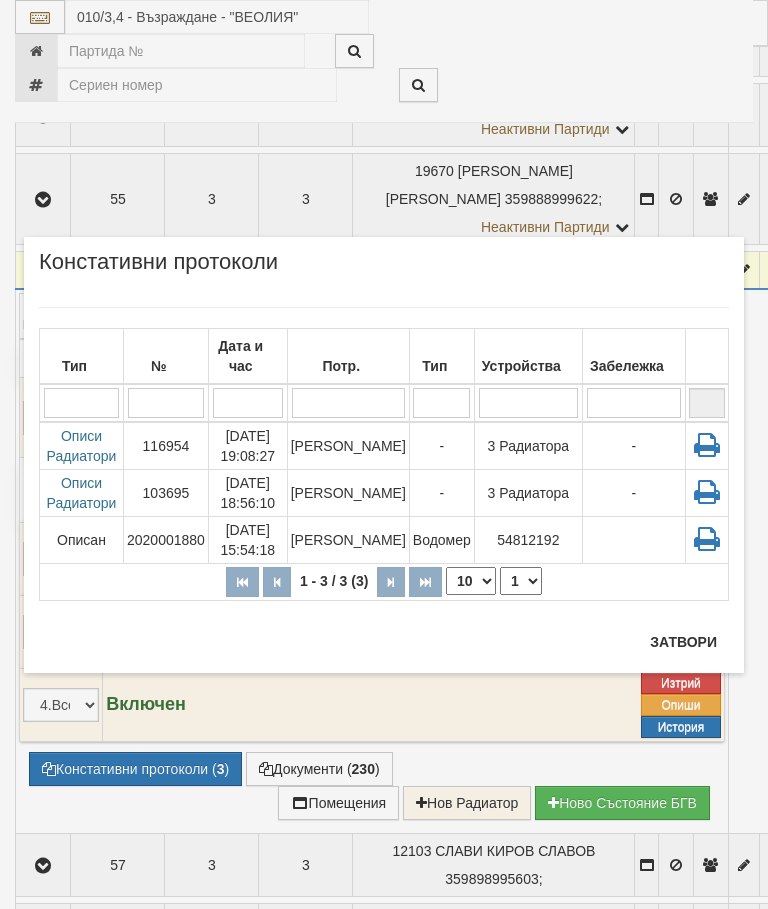 click on "Затвори" at bounding box center [683, 642] 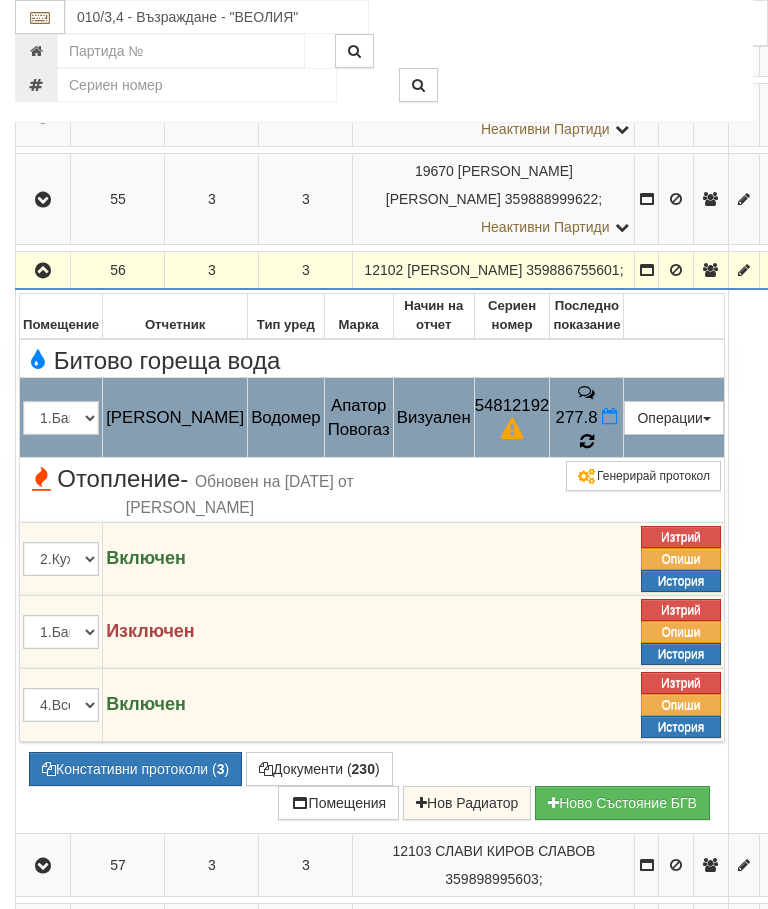 click at bounding box center (587, 441) 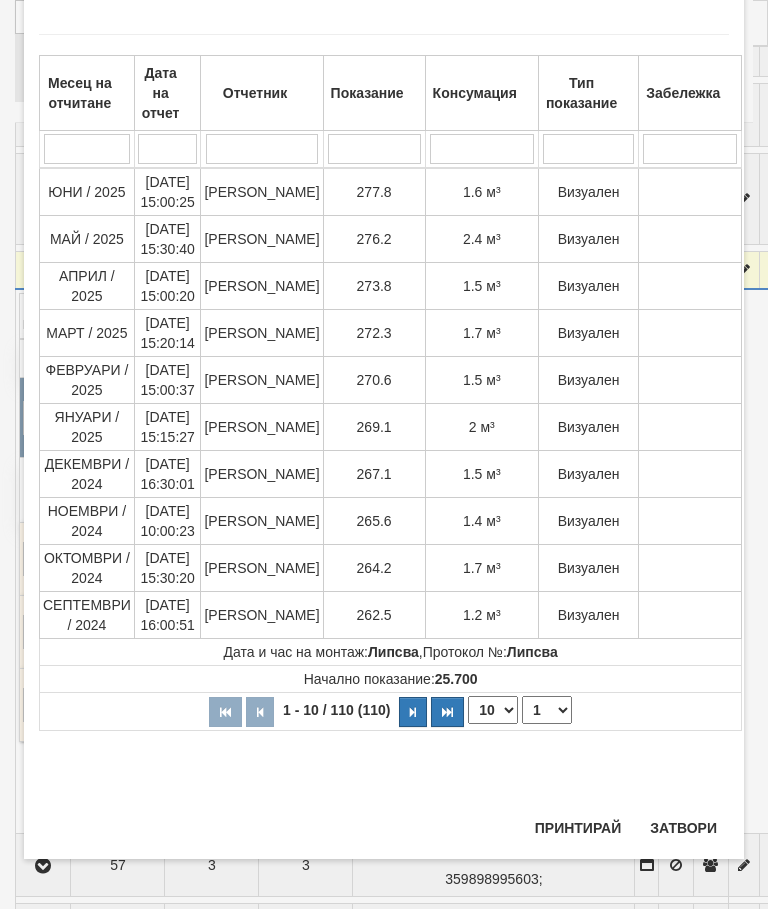 scroll, scrollTop: 1839, scrollLeft: 0, axis: vertical 